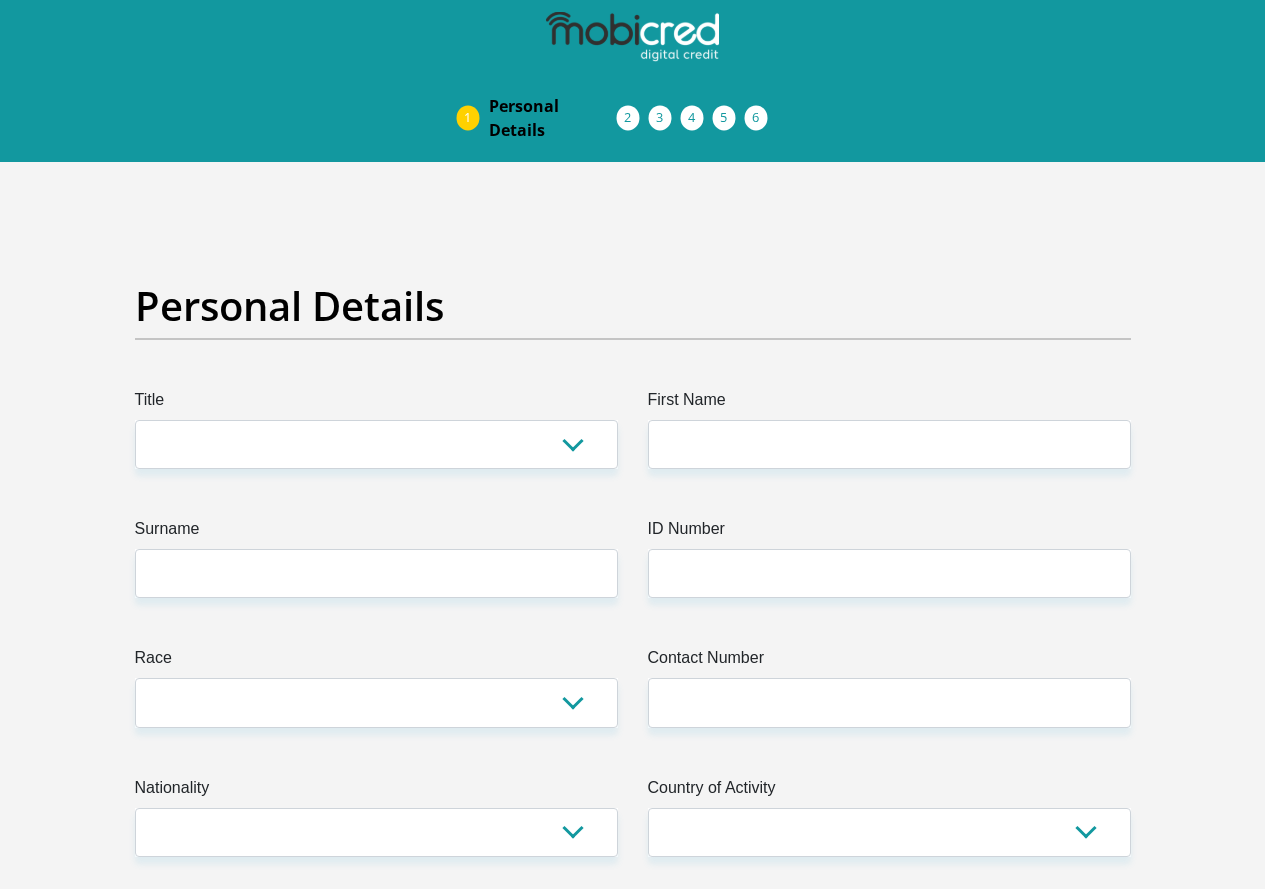 scroll, scrollTop: 0, scrollLeft: 0, axis: both 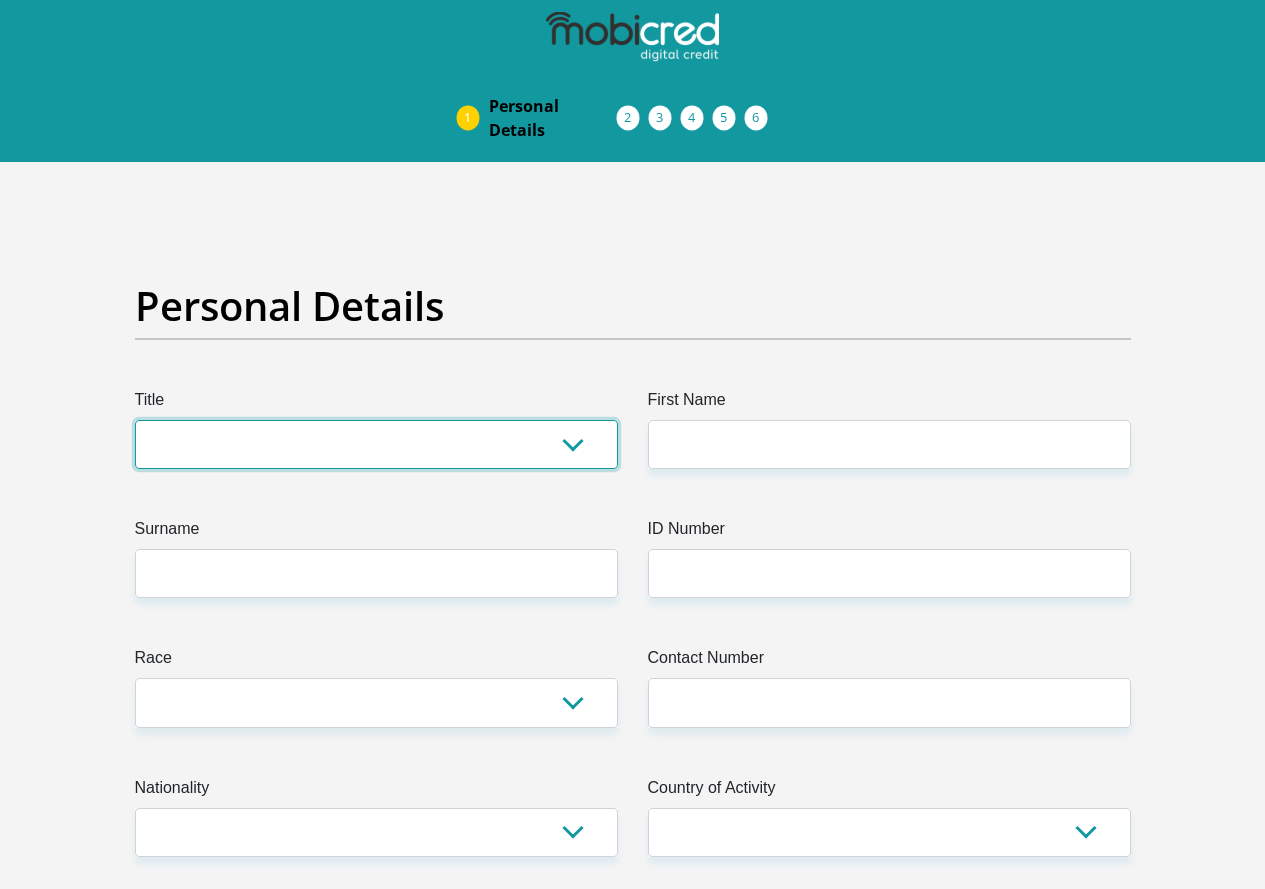 click on "Mr
Ms
Mrs
Dr
Other" at bounding box center [376, 444] 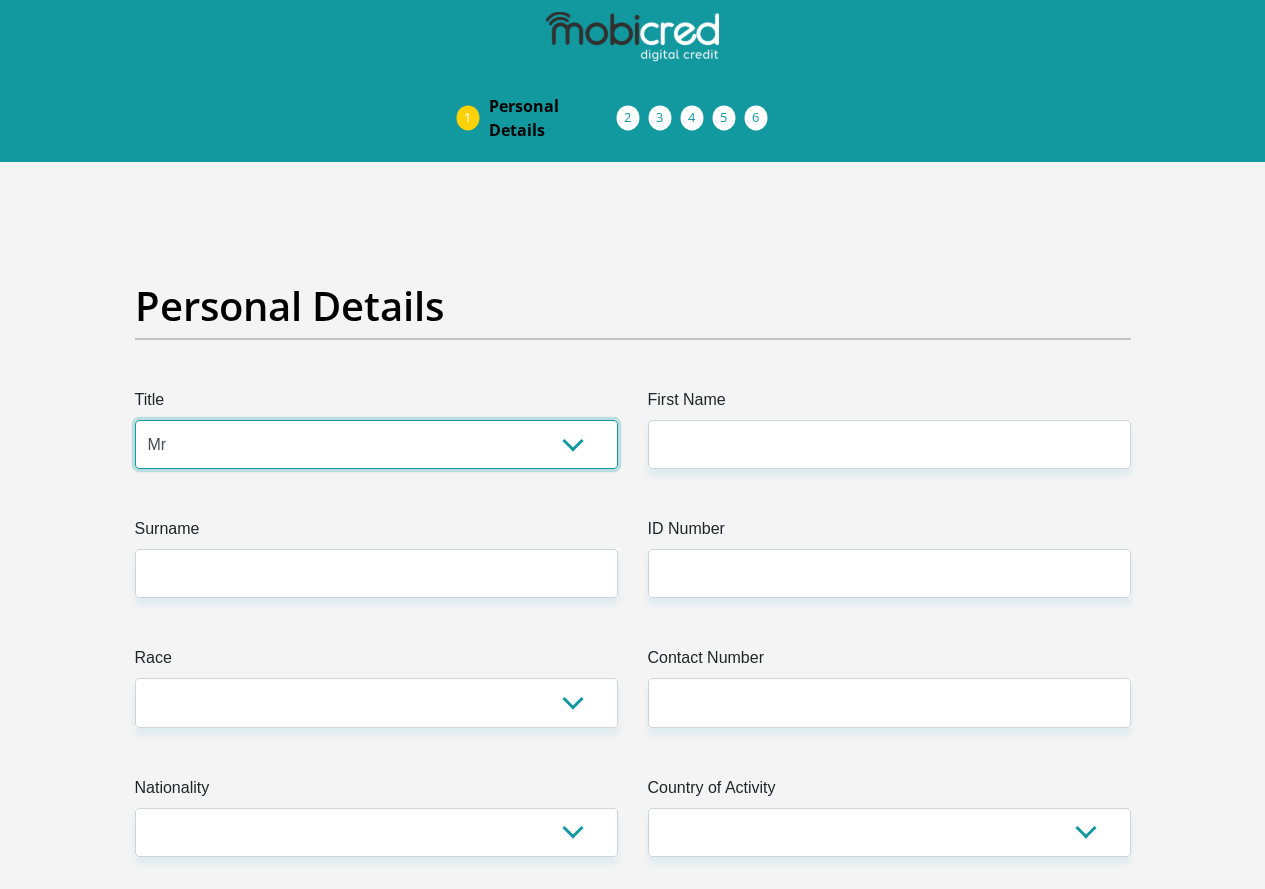 click on "Mr
Ms
Mrs
Dr
Other" at bounding box center [376, 444] 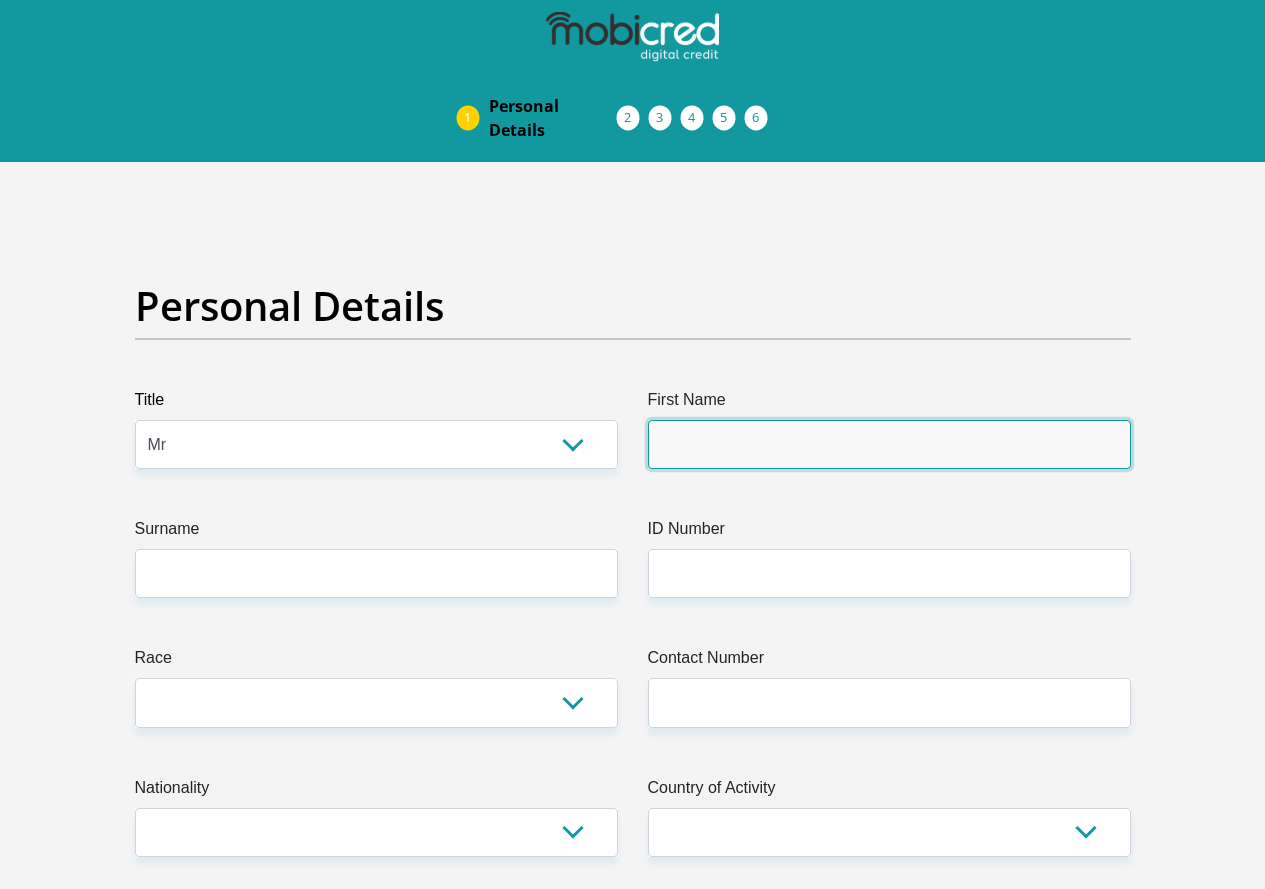 click on "First Name" at bounding box center (889, 444) 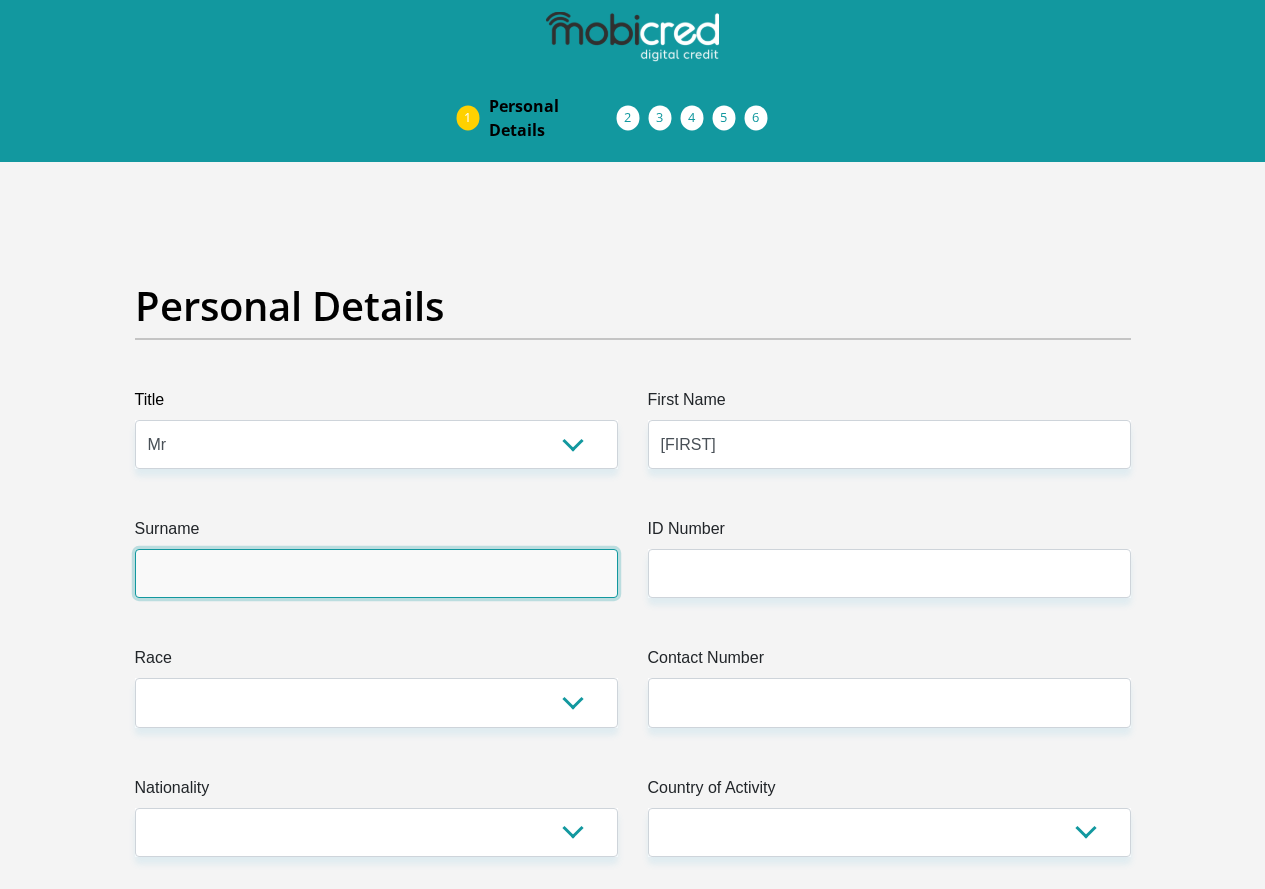 type on "[LAST]" 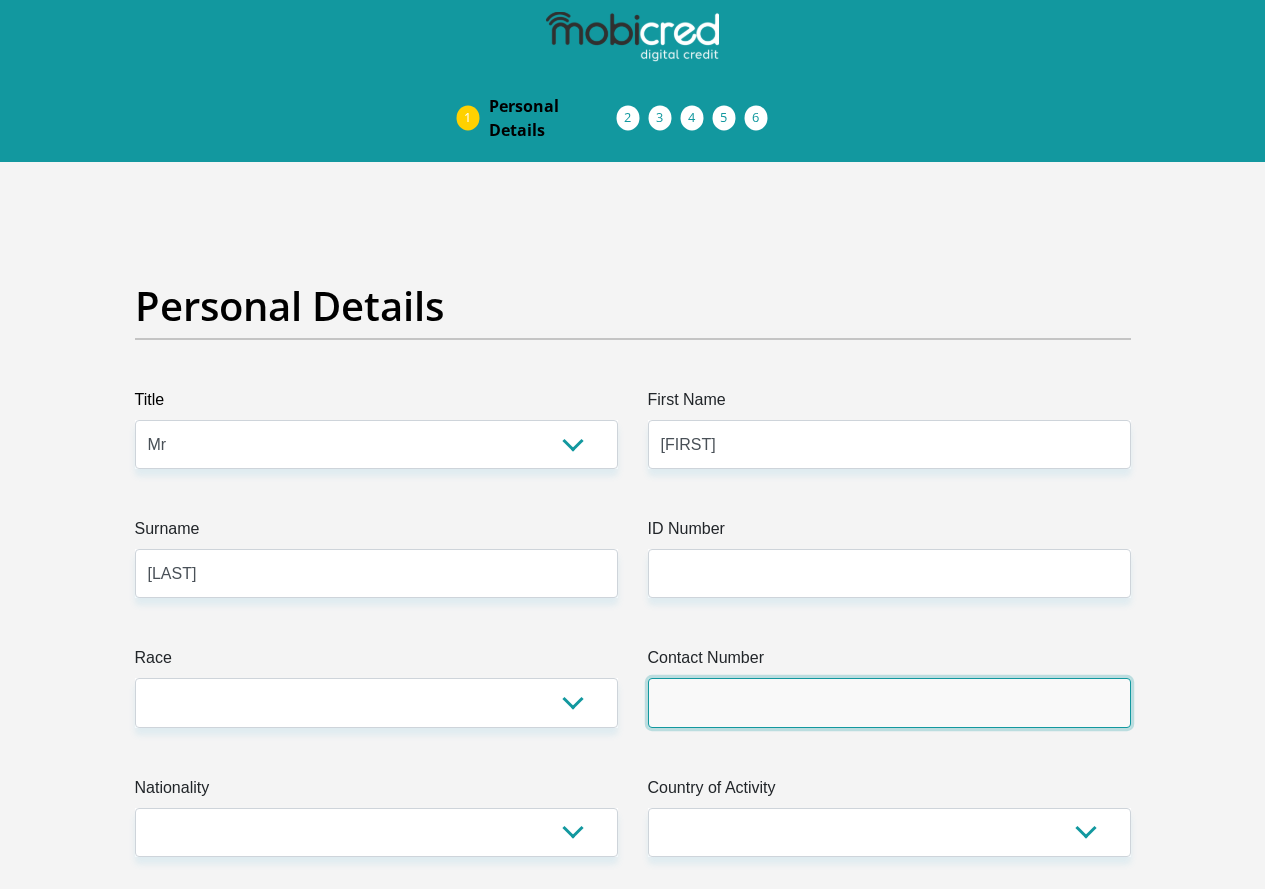 type on "[PHONE]" 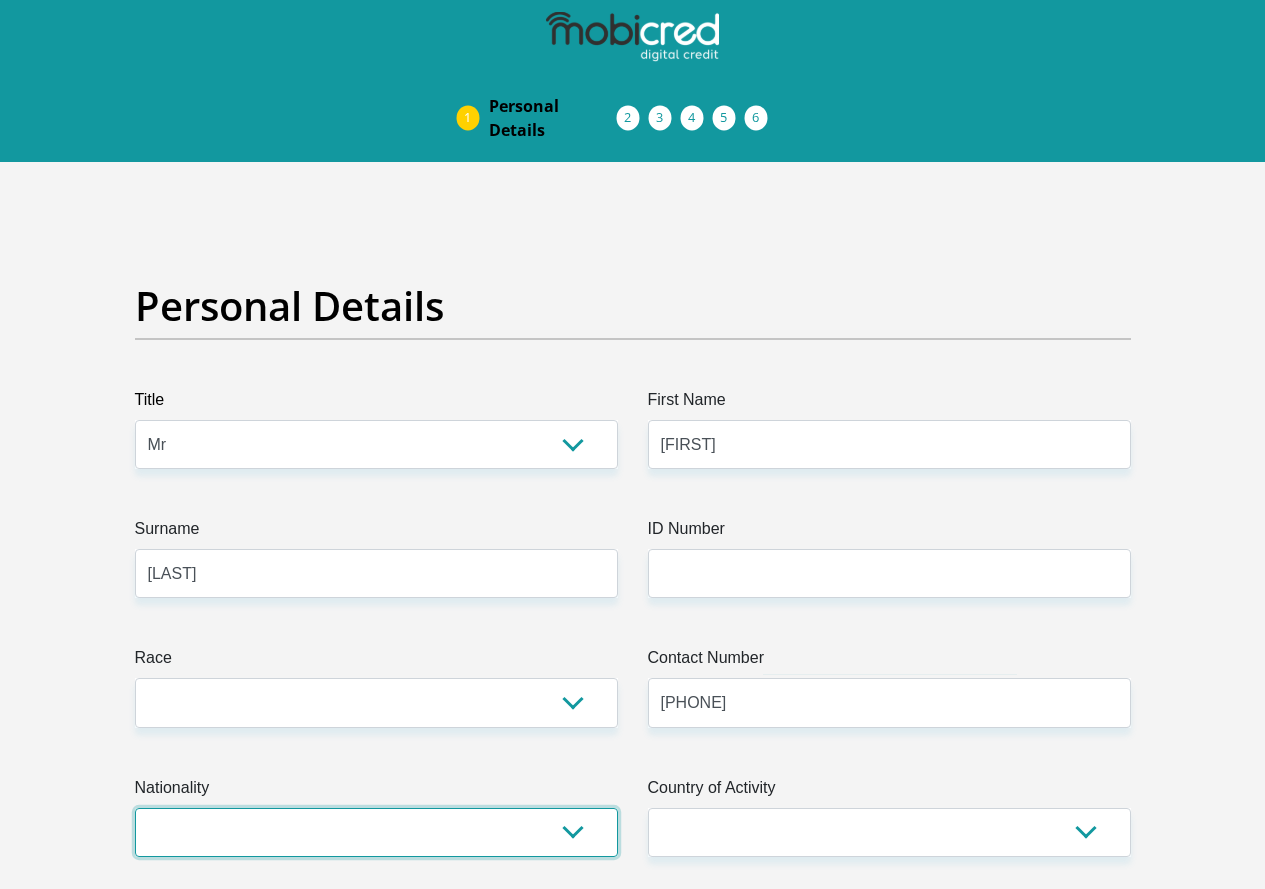 select on "ZAF" 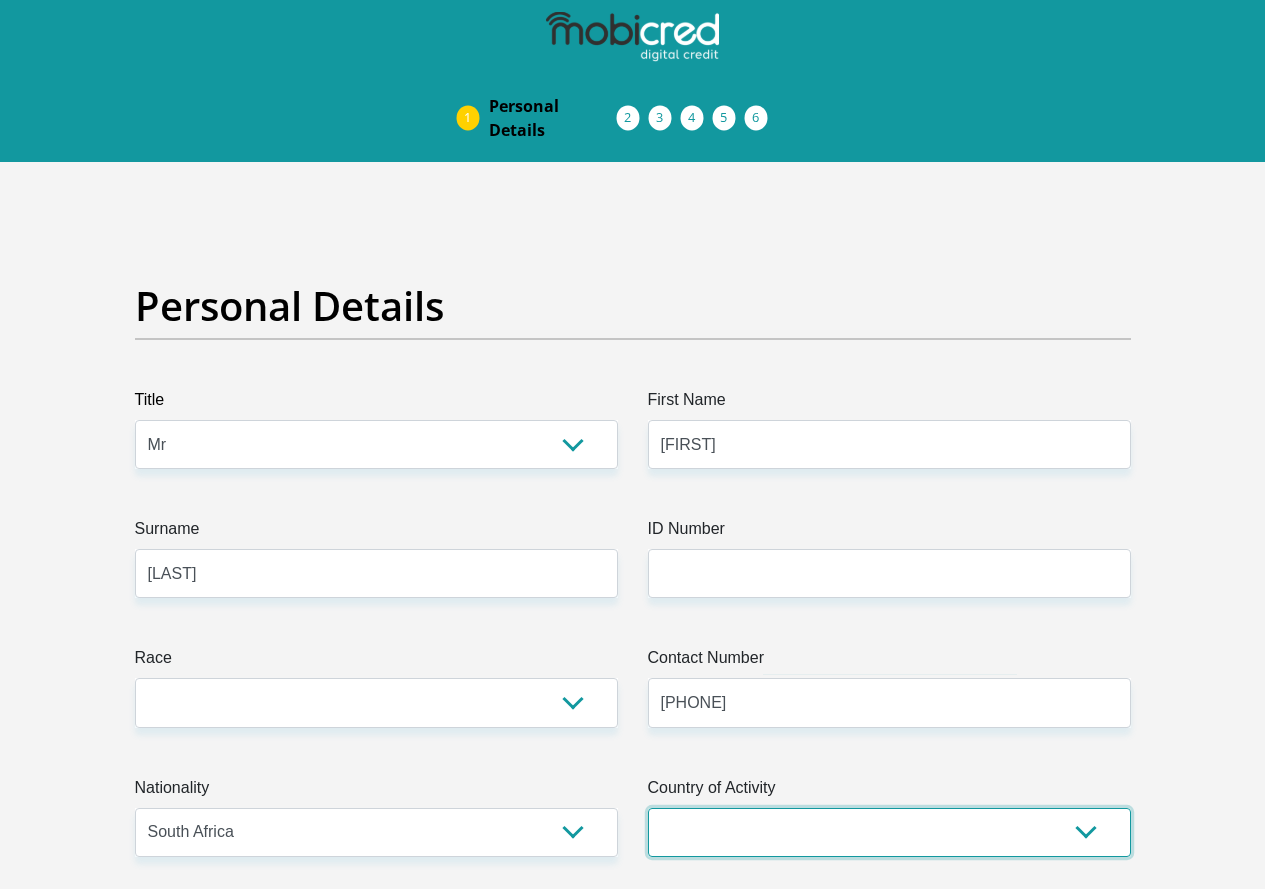 select on "ZAF" 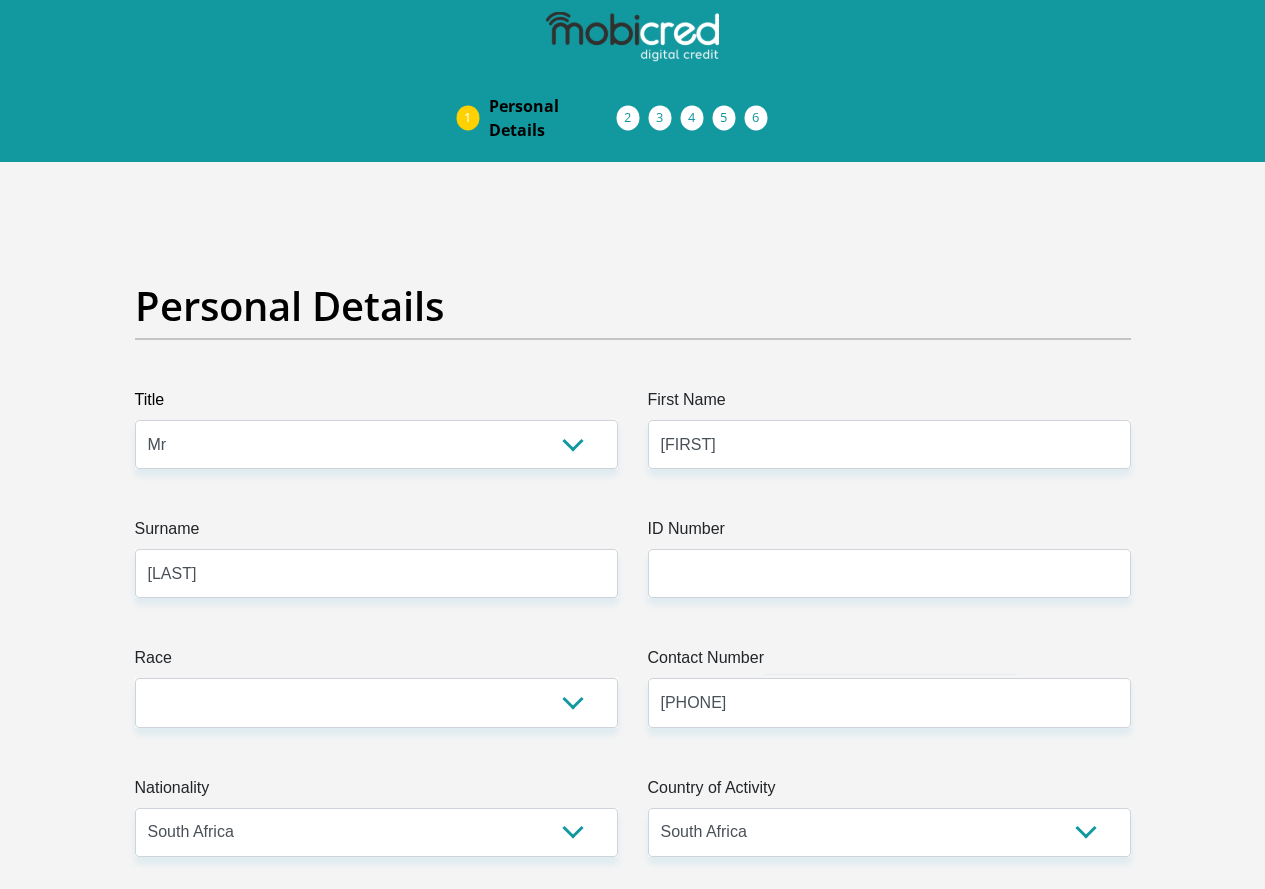 type on "60 sandfern gardens" 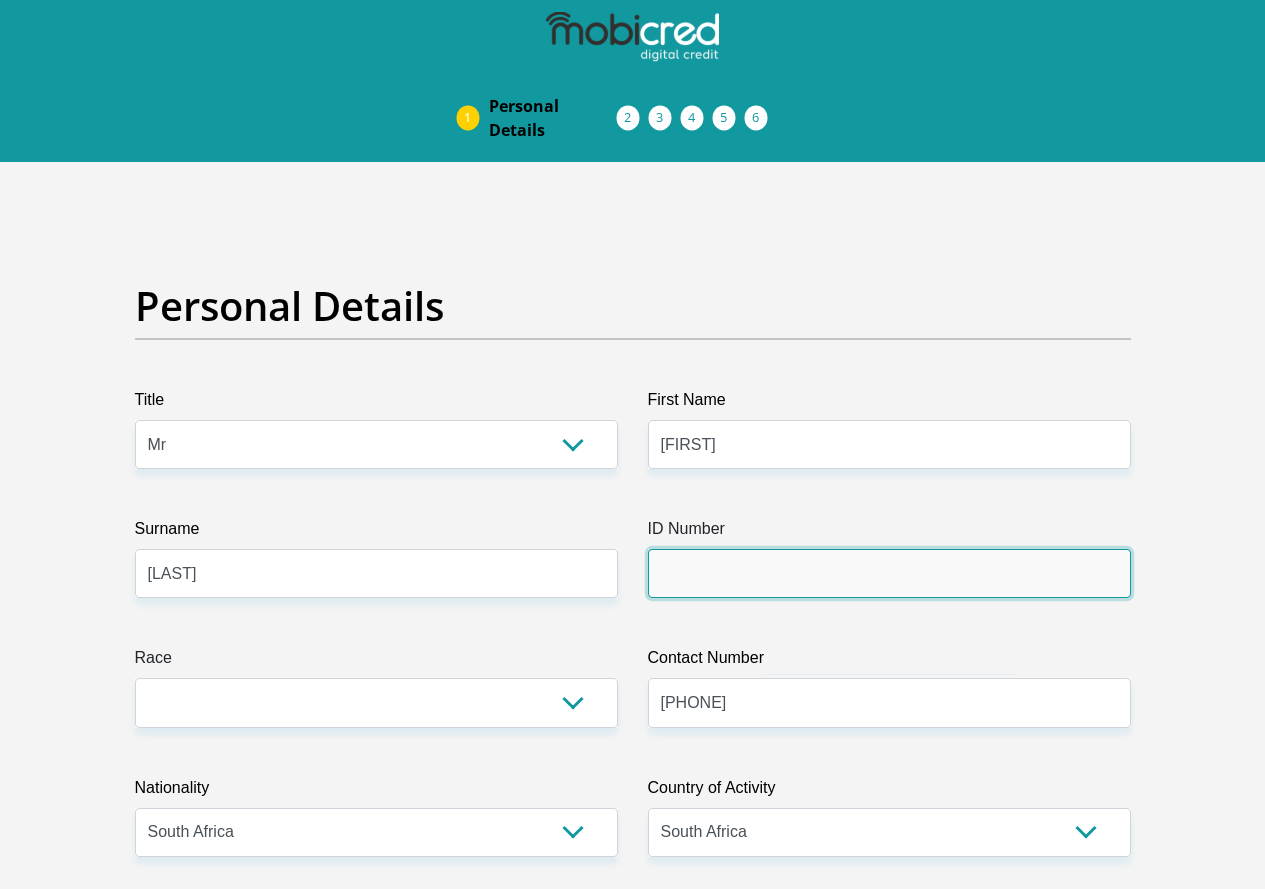 click on "ID Number" at bounding box center [889, 573] 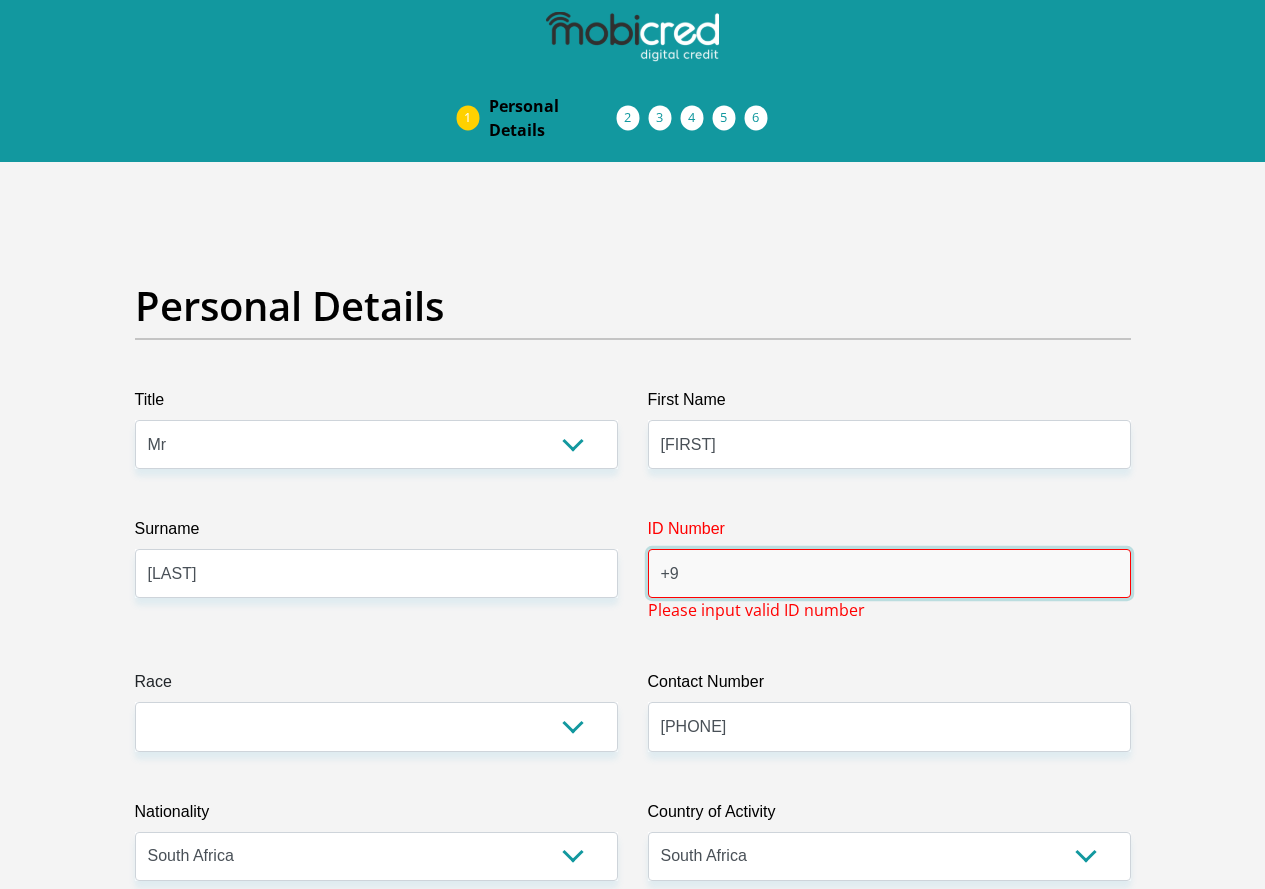 type on "+" 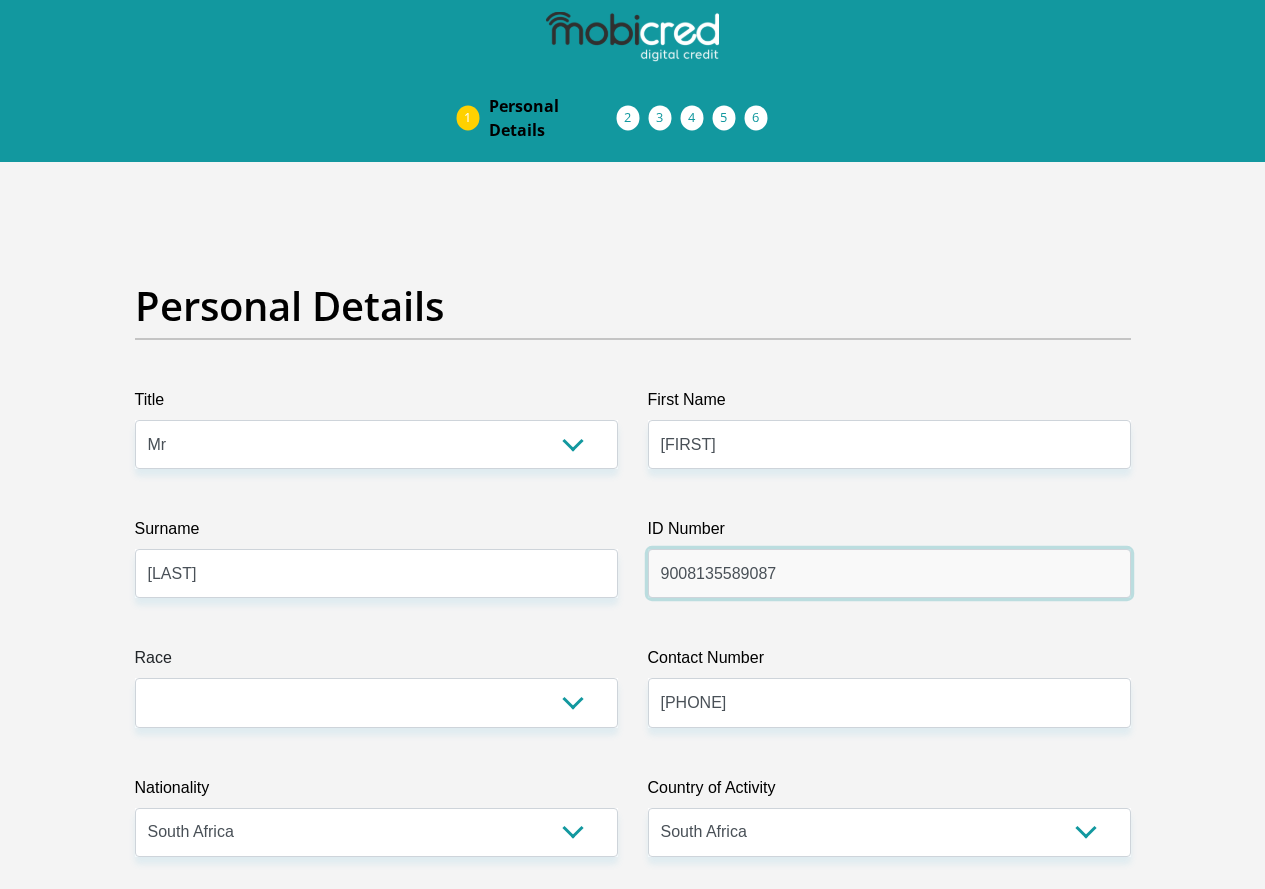 type on "9008135589087" 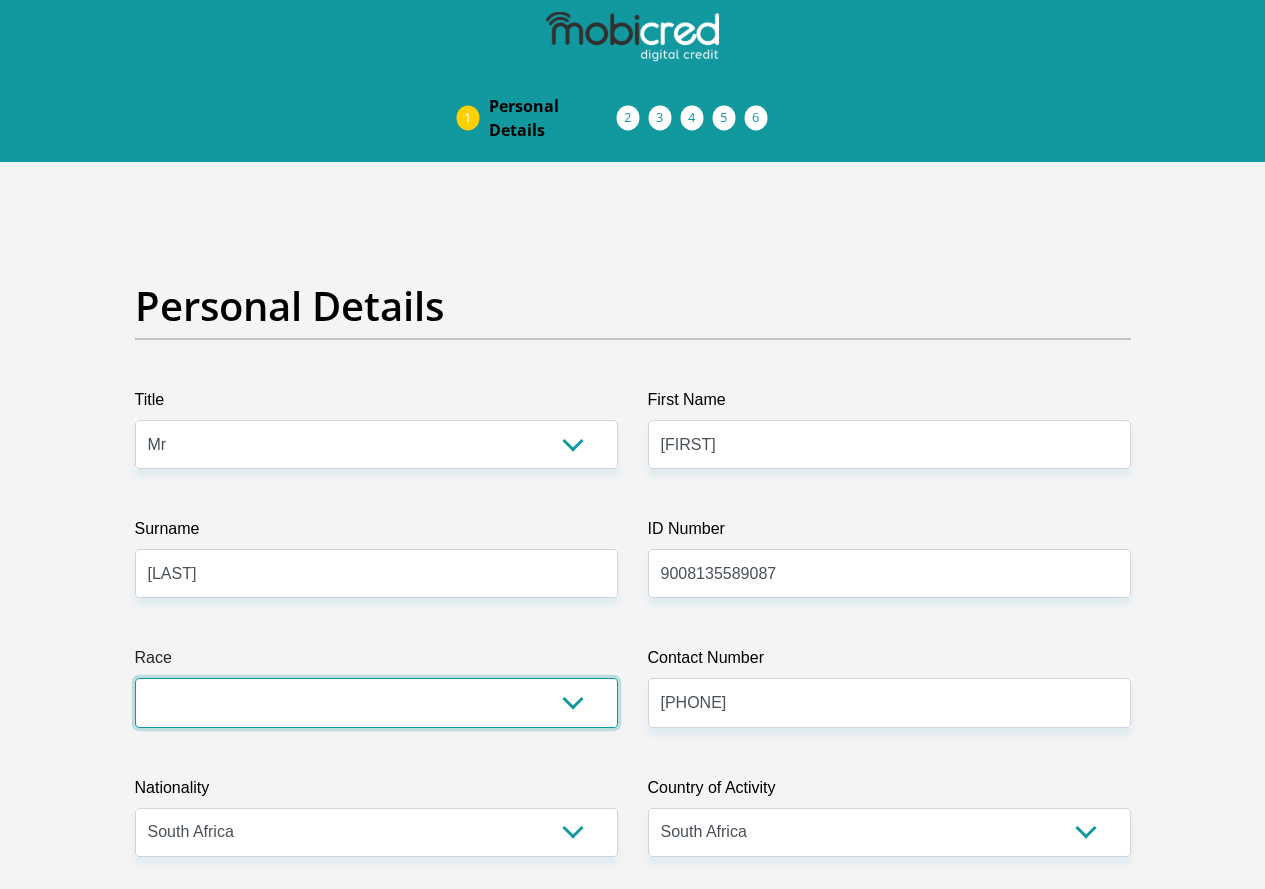 click on "Black
Coloured
Indian
White
Other" at bounding box center [376, 702] 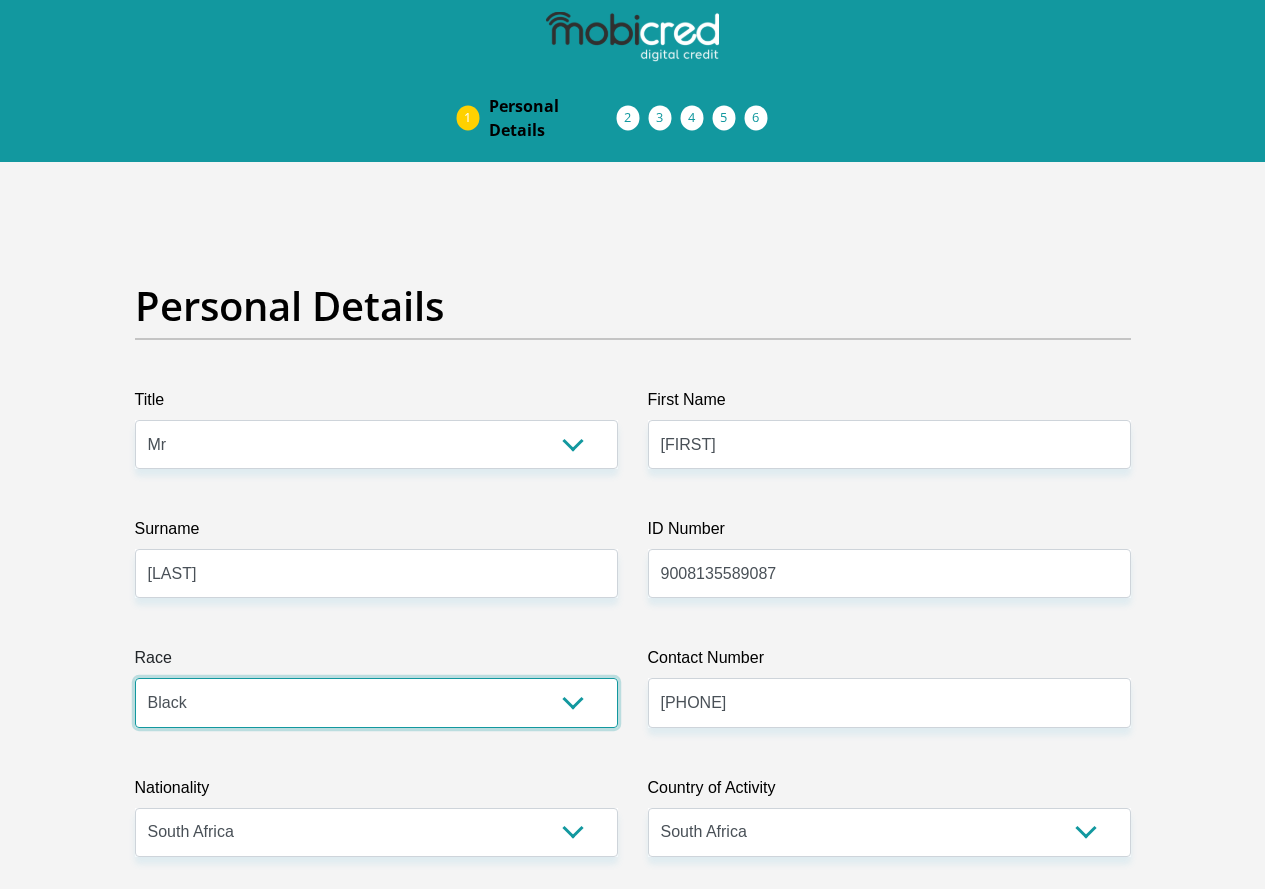 click on "Black
Coloured
Indian
White
Other" at bounding box center [376, 702] 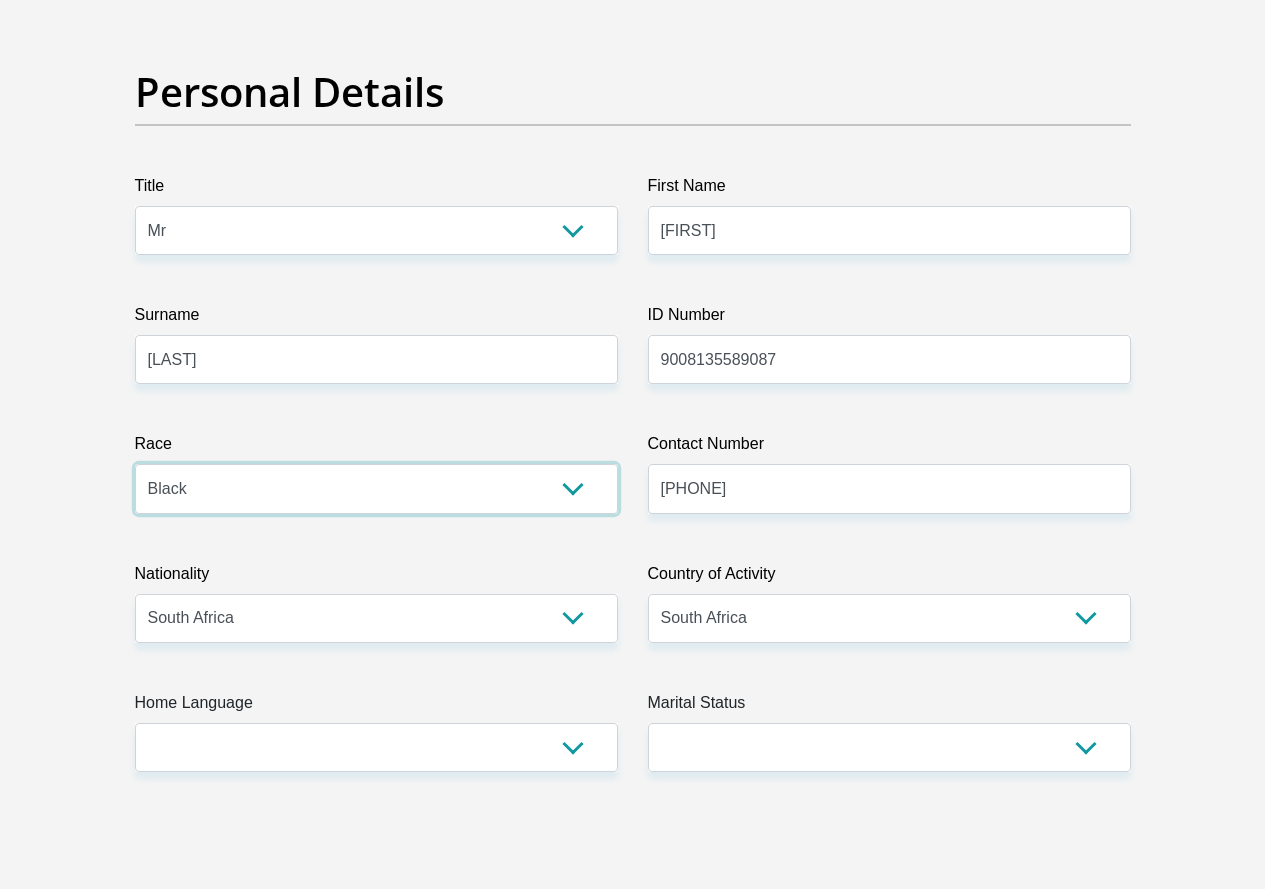 scroll, scrollTop: 400, scrollLeft: 0, axis: vertical 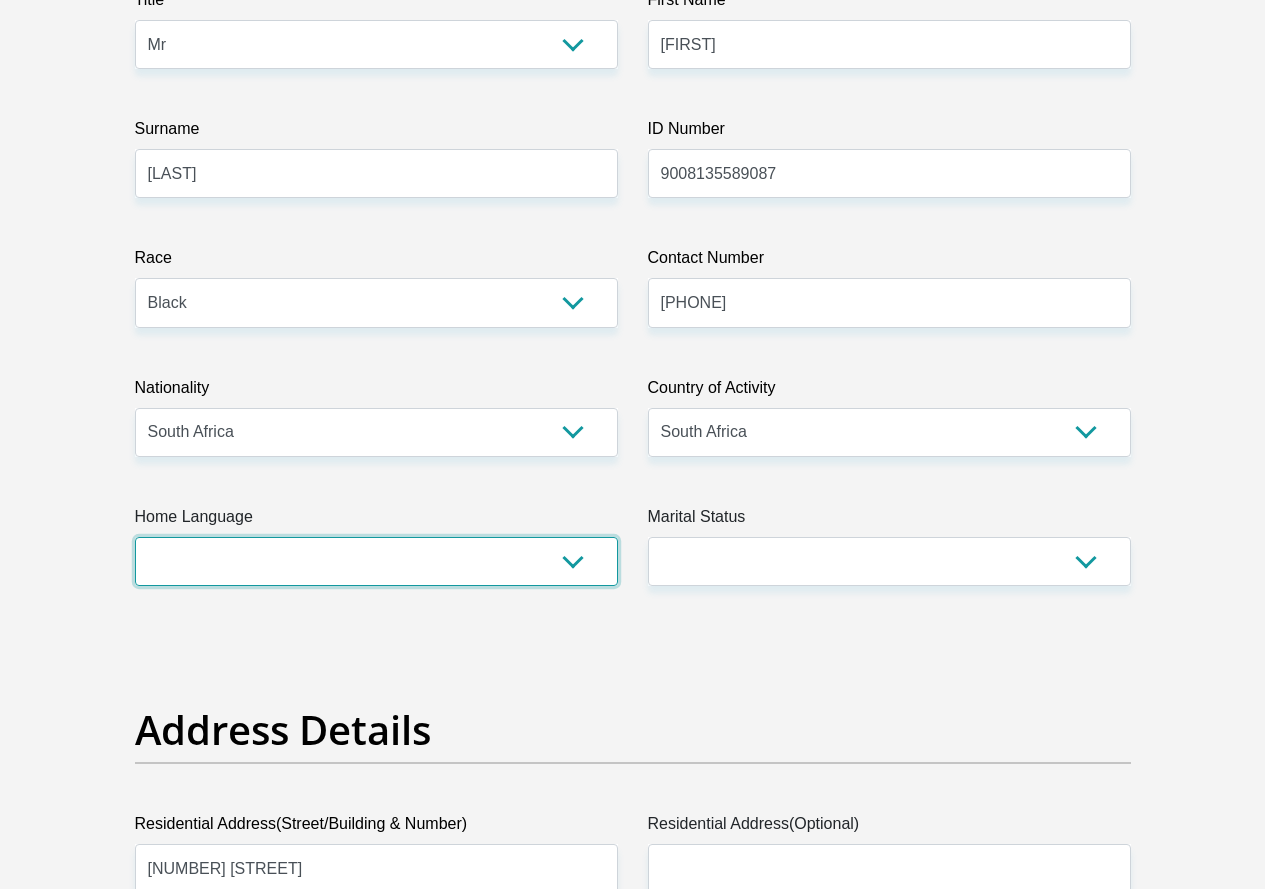 click on "Afrikaans
English
Sepedi
South Ndebele
Southern Sotho
Swati
Tsonga
Tswana
Venda
Xhosa
Zulu
Other" at bounding box center [376, 561] 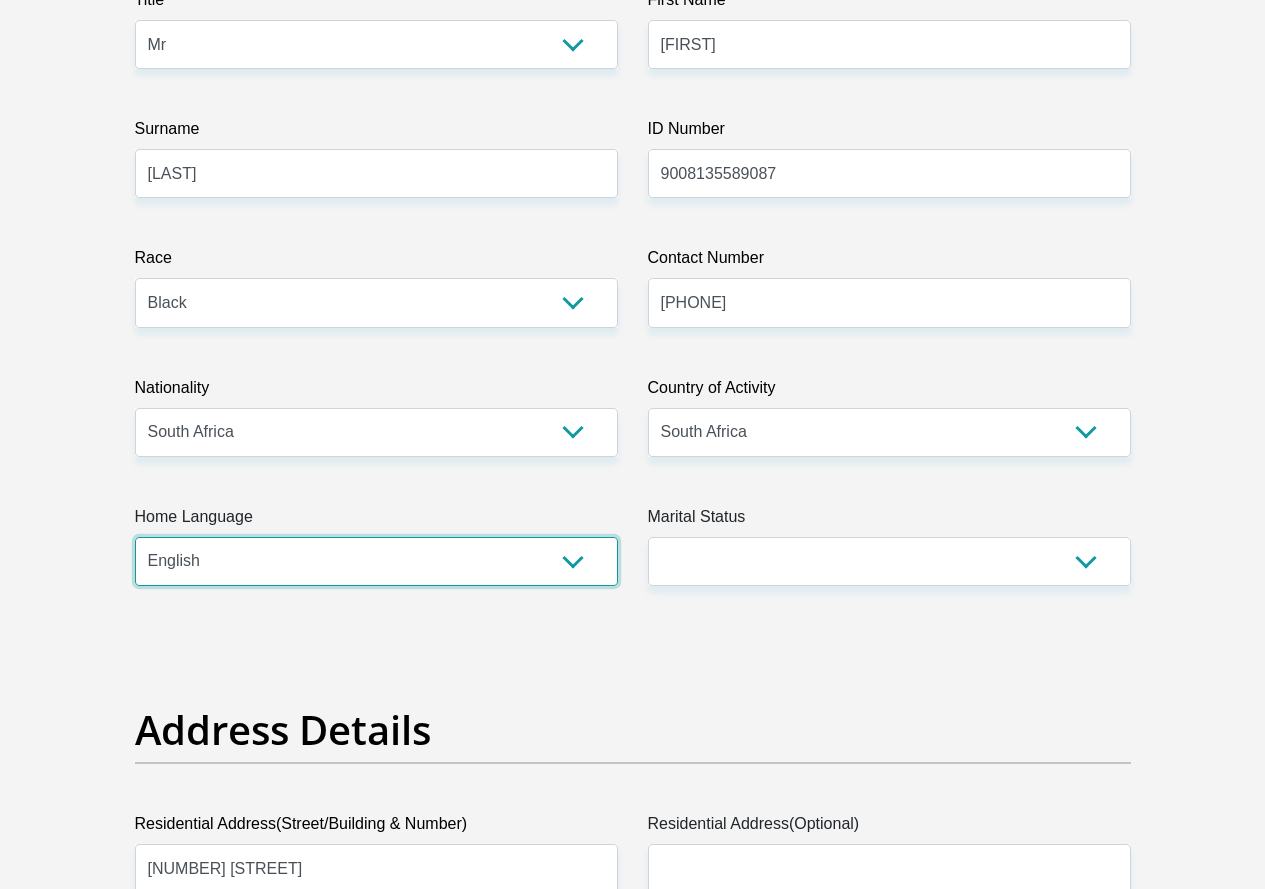 click on "Afrikaans
English
Sepedi
South Ndebele
Southern Sotho
Swati
Tsonga
Tswana
Venda
Xhosa
Zulu
Other" at bounding box center (376, 561) 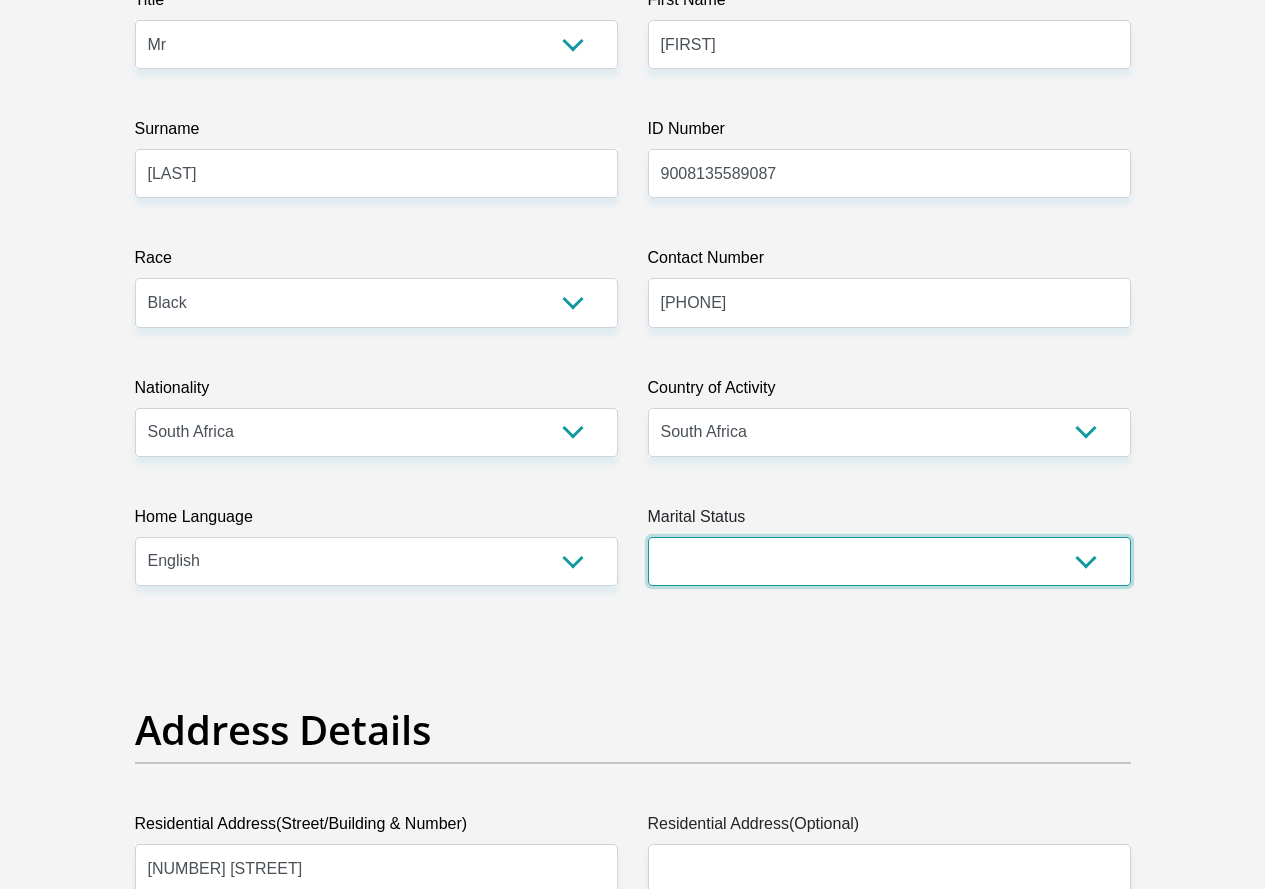 click on "Married ANC
Single
Divorced
Widowed
Married COP or Customary Law" at bounding box center (889, 561) 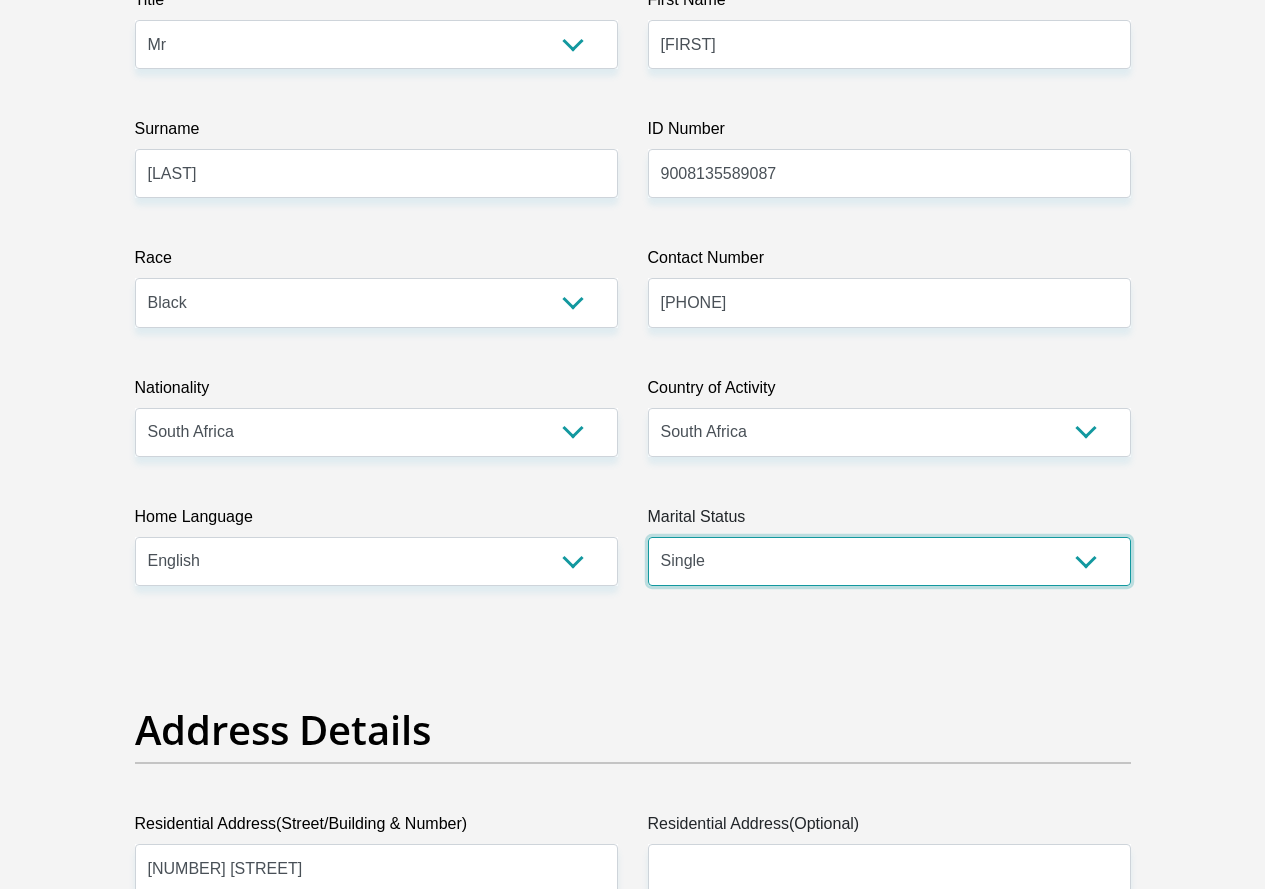 click on "Married ANC
Single
Divorced
Widowed
Married COP or Customary Law" at bounding box center (889, 561) 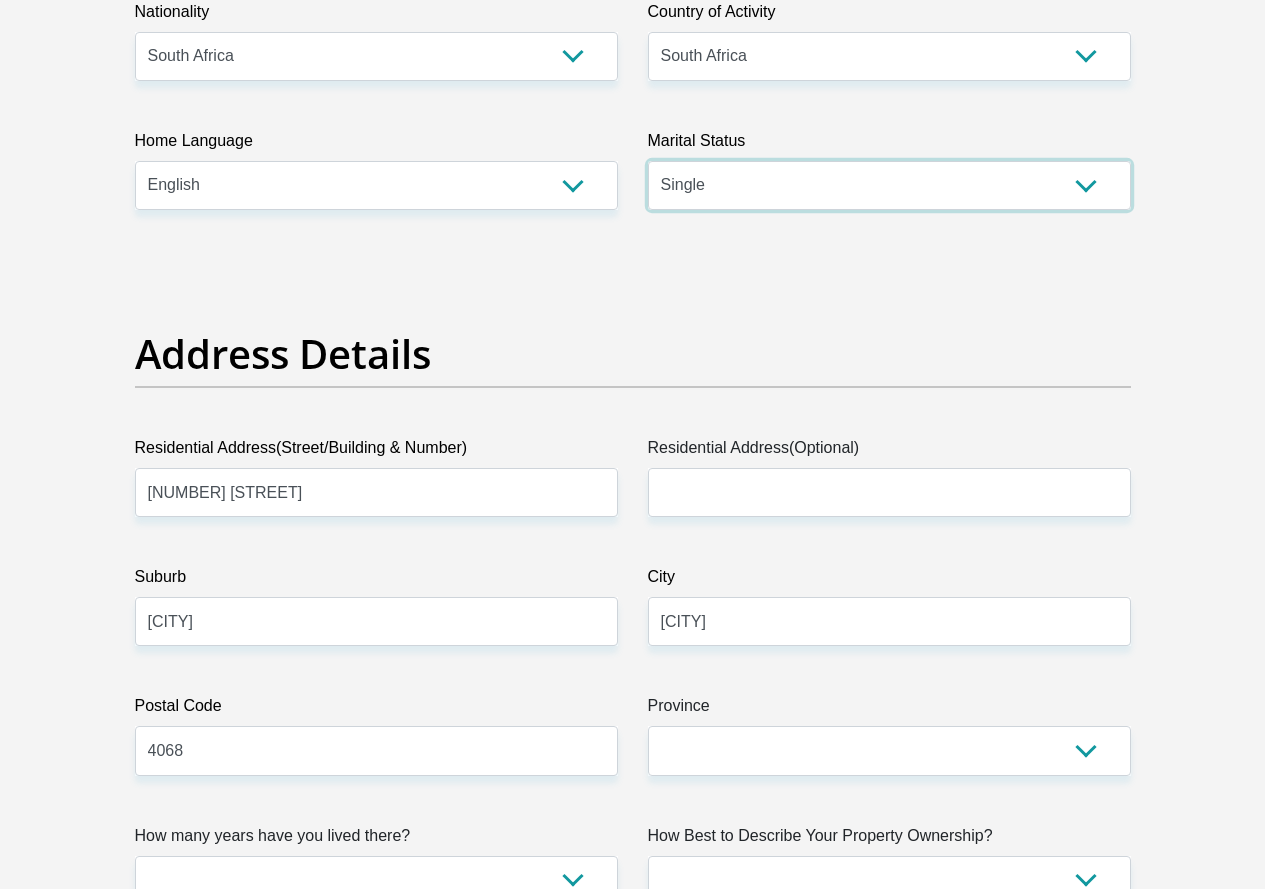 scroll, scrollTop: 933, scrollLeft: 0, axis: vertical 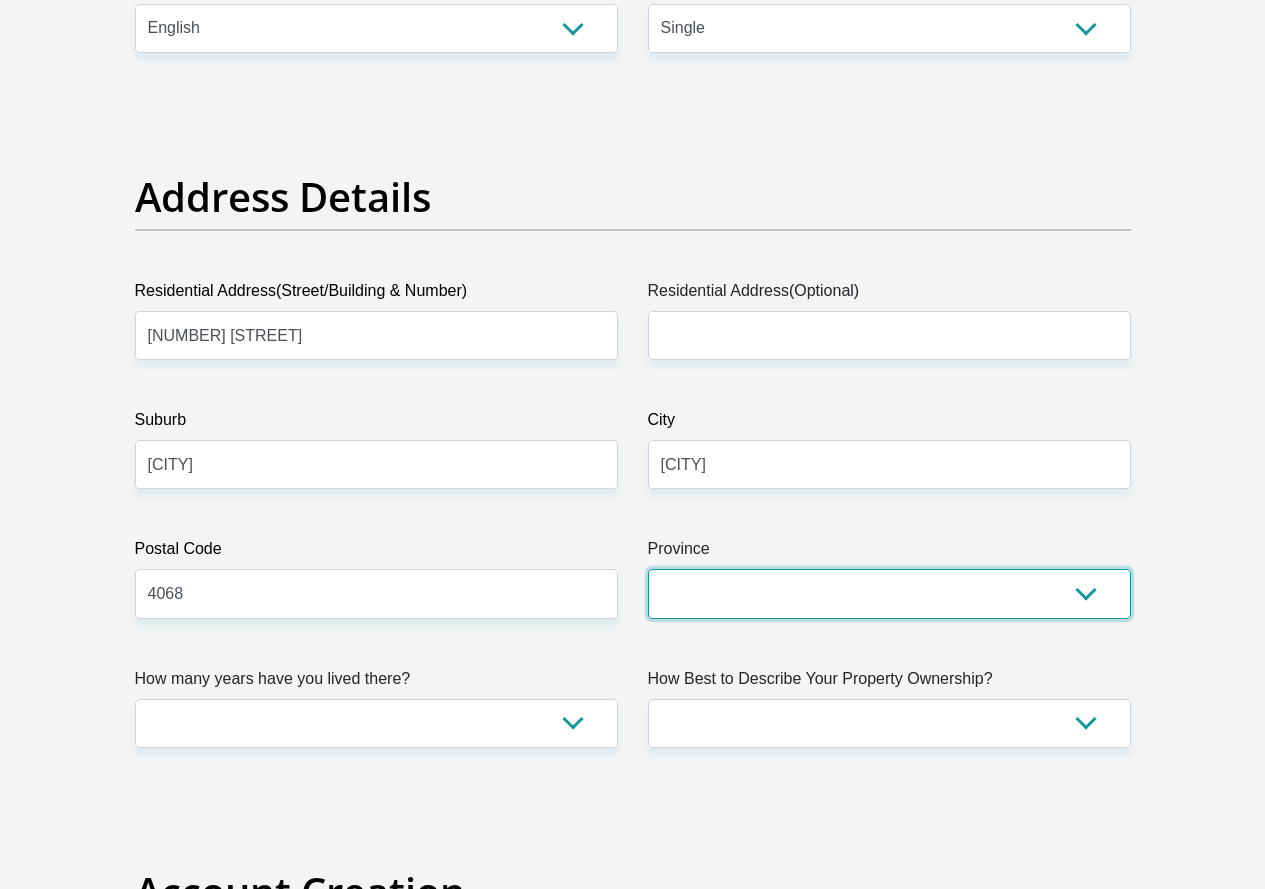 click on "Eastern Cape
Free State
Gauteng
KwaZulu-Natal
Limpopo
Mpumalanga
Northern Cape
North West
Western Cape" at bounding box center [889, 593] 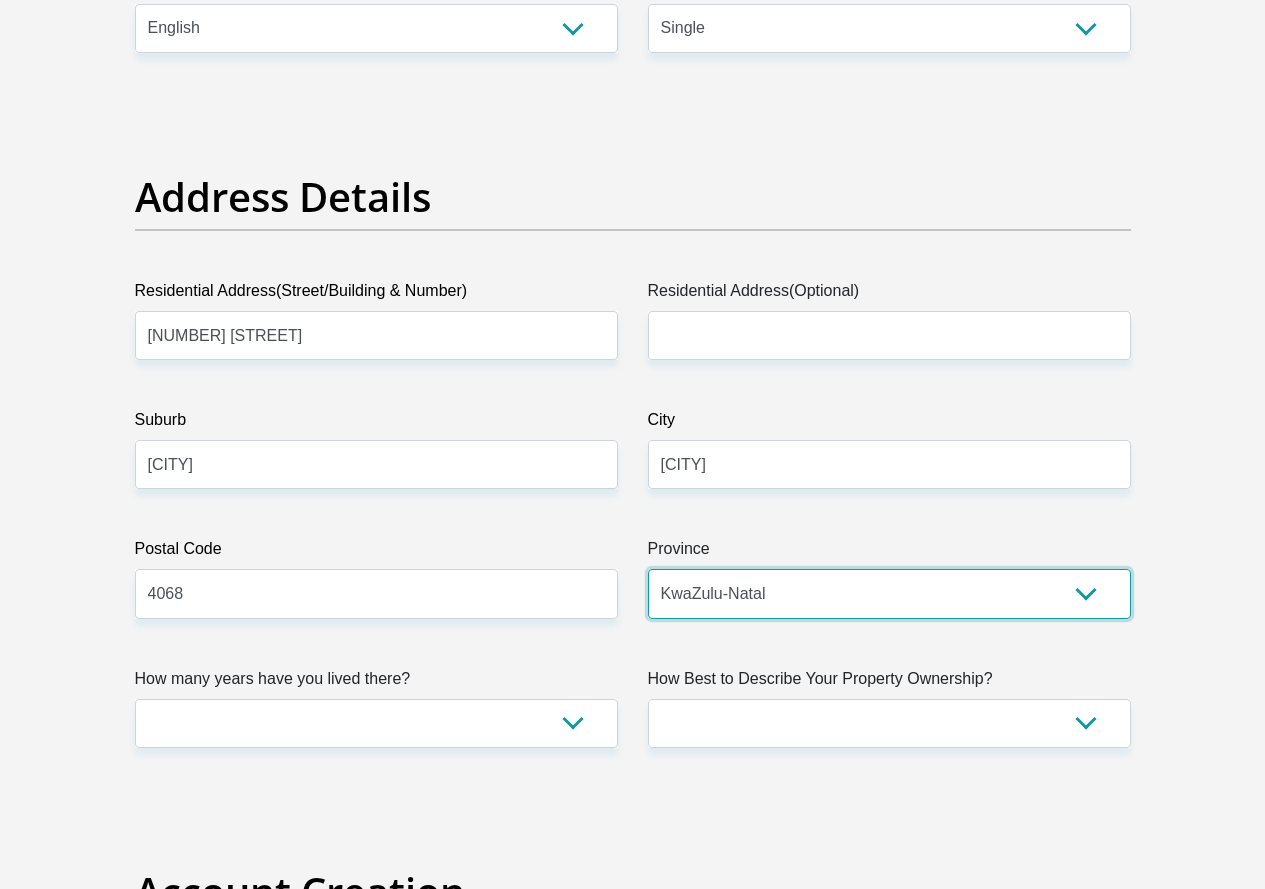 click on "Eastern Cape
Free State
Gauteng
KwaZulu-Natal
Limpopo
Mpumalanga
Northern Cape
North West
Western Cape" at bounding box center (889, 593) 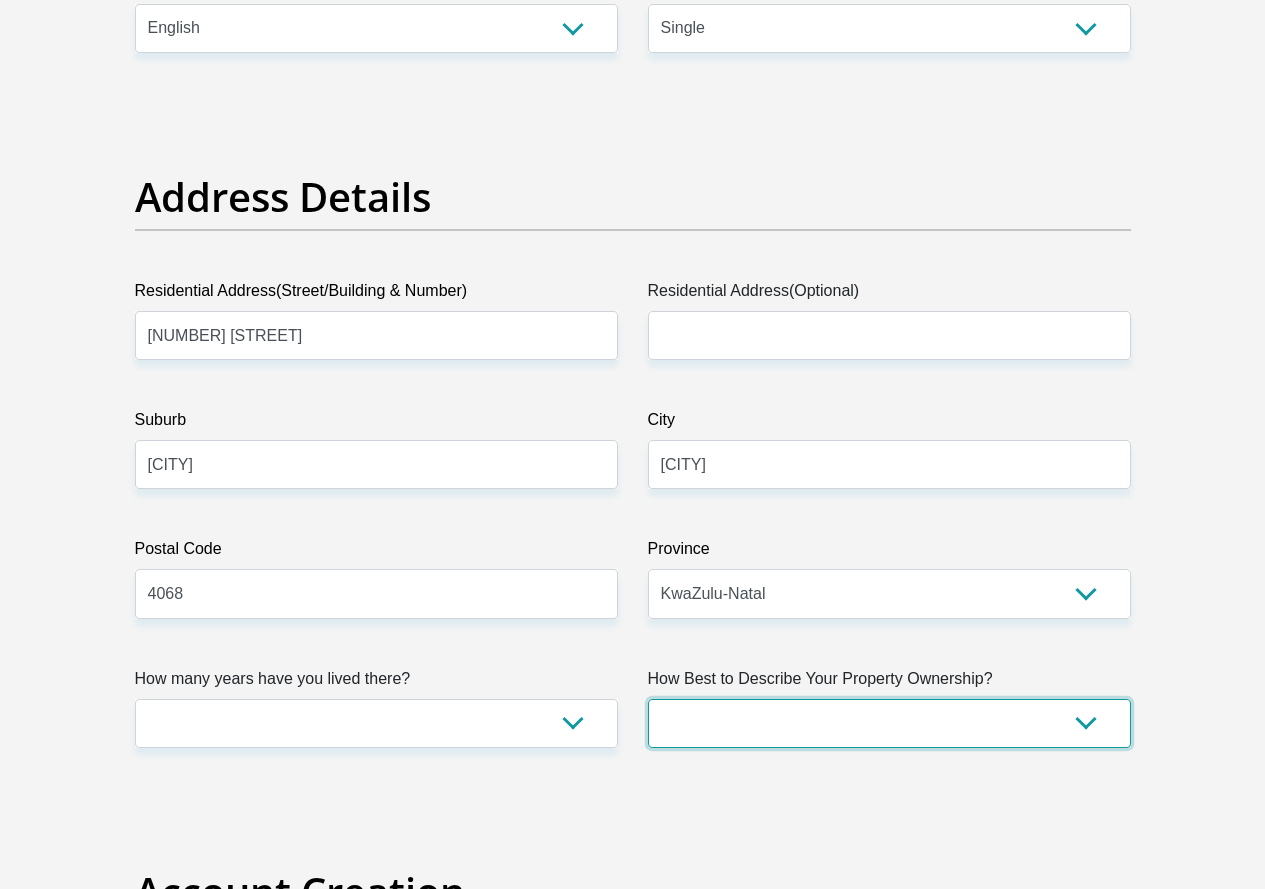 click on "Owned
Rented
Family Owned
Company Dwelling" at bounding box center (889, 723) 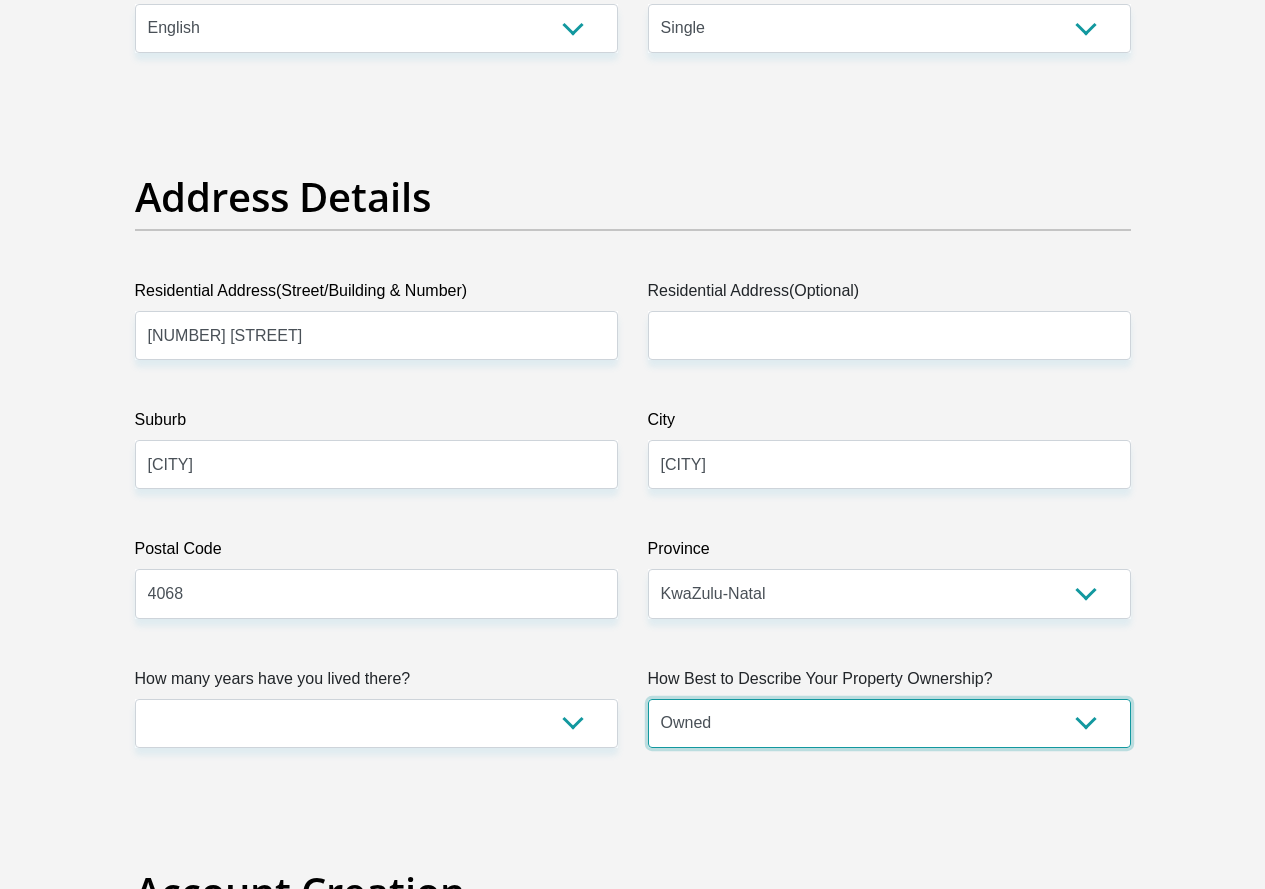 click on "Owned
Rented
Family Owned
Company Dwelling" at bounding box center (889, 723) 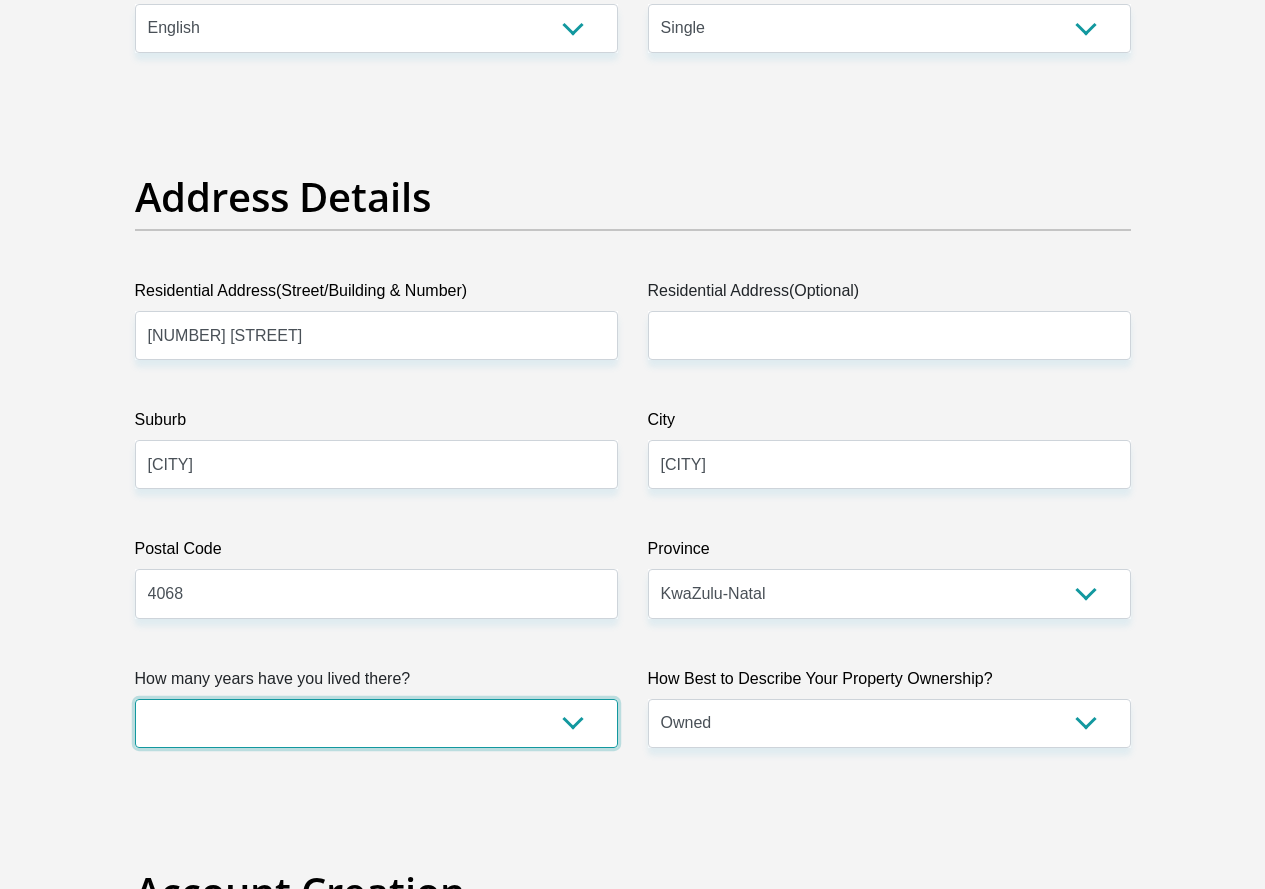 click on "less than 1 year
1-3 years
3-5 years
5+ years" at bounding box center (376, 723) 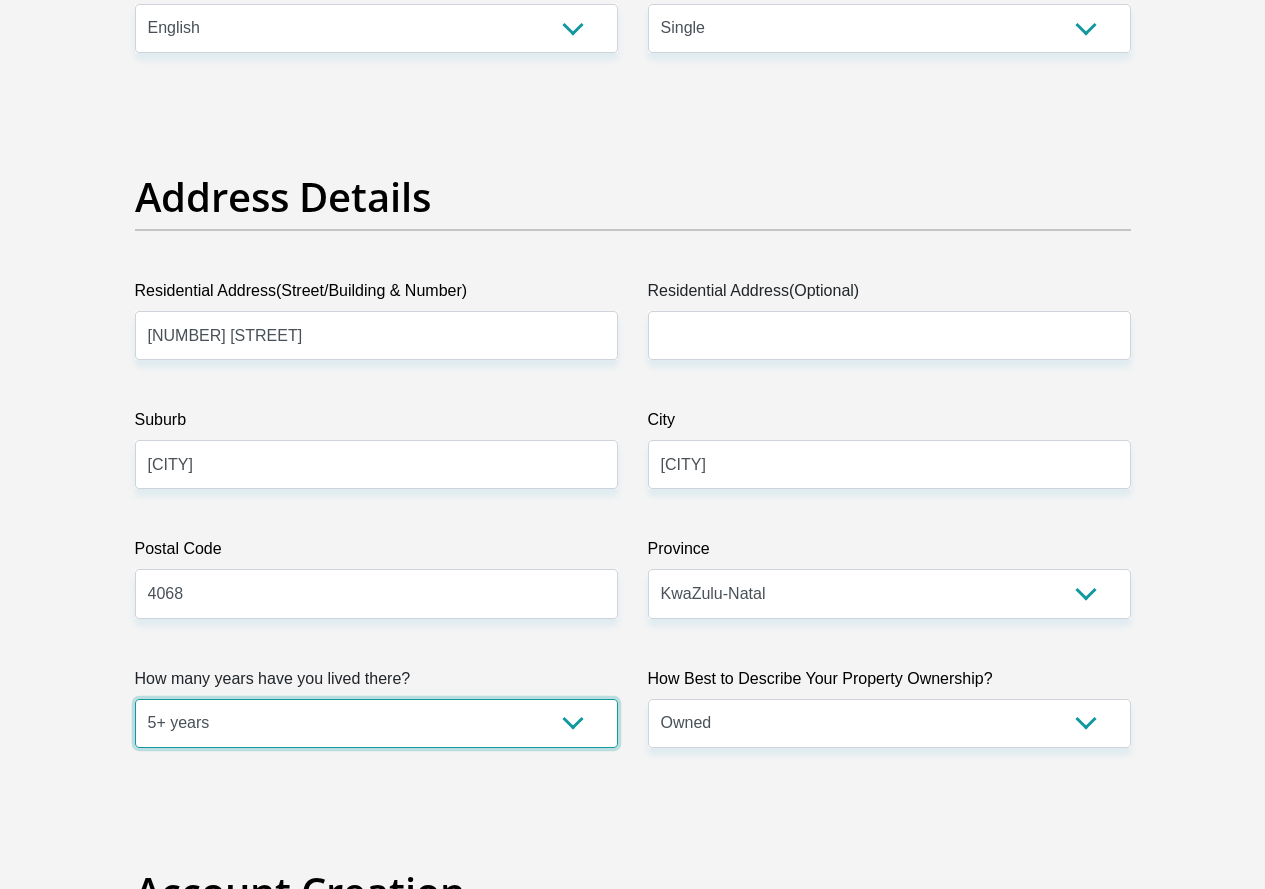 click on "less than 1 year
1-3 years
3-5 years
5+ years" at bounding box center [376, 723] 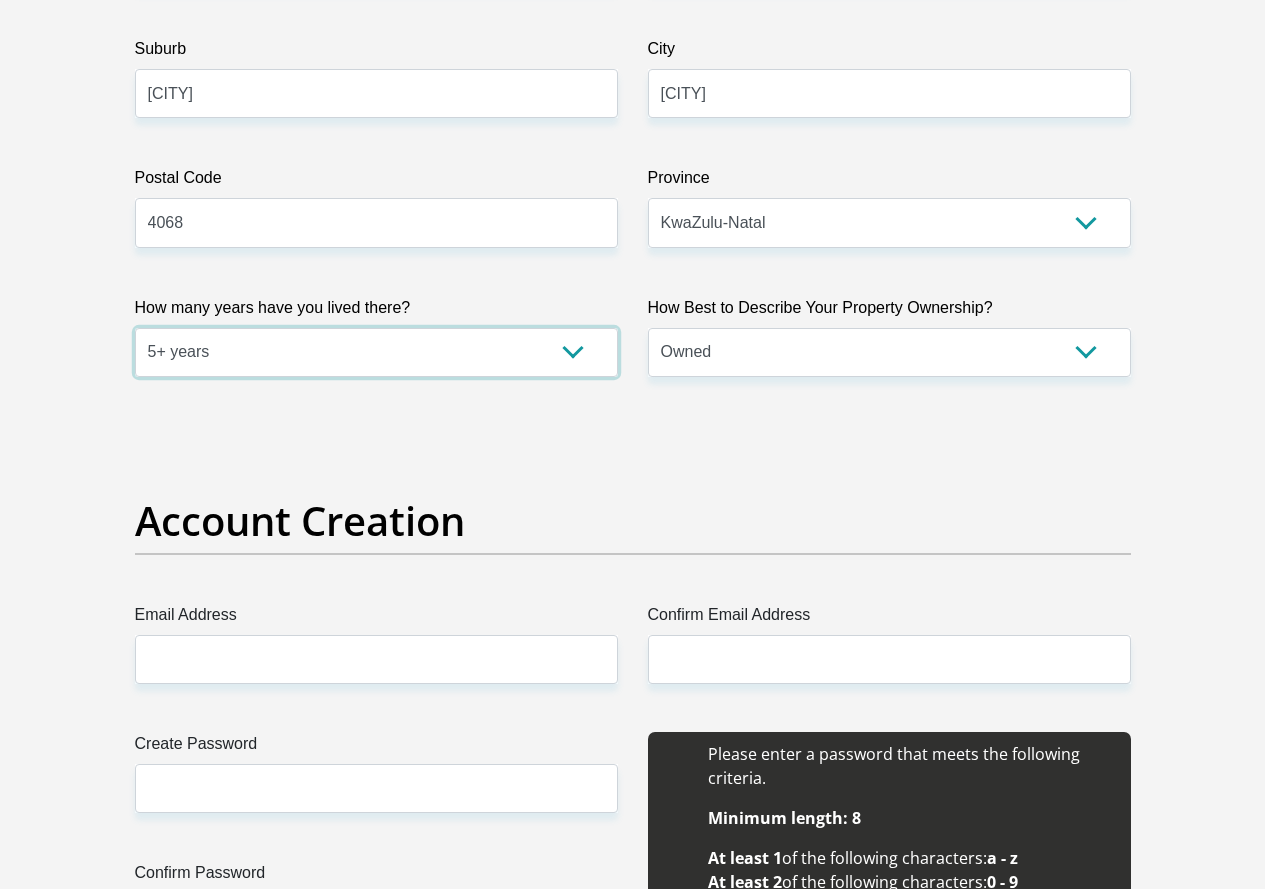 scroll, scrollTop: 1333, scrollLeft: 0, axis: vertical 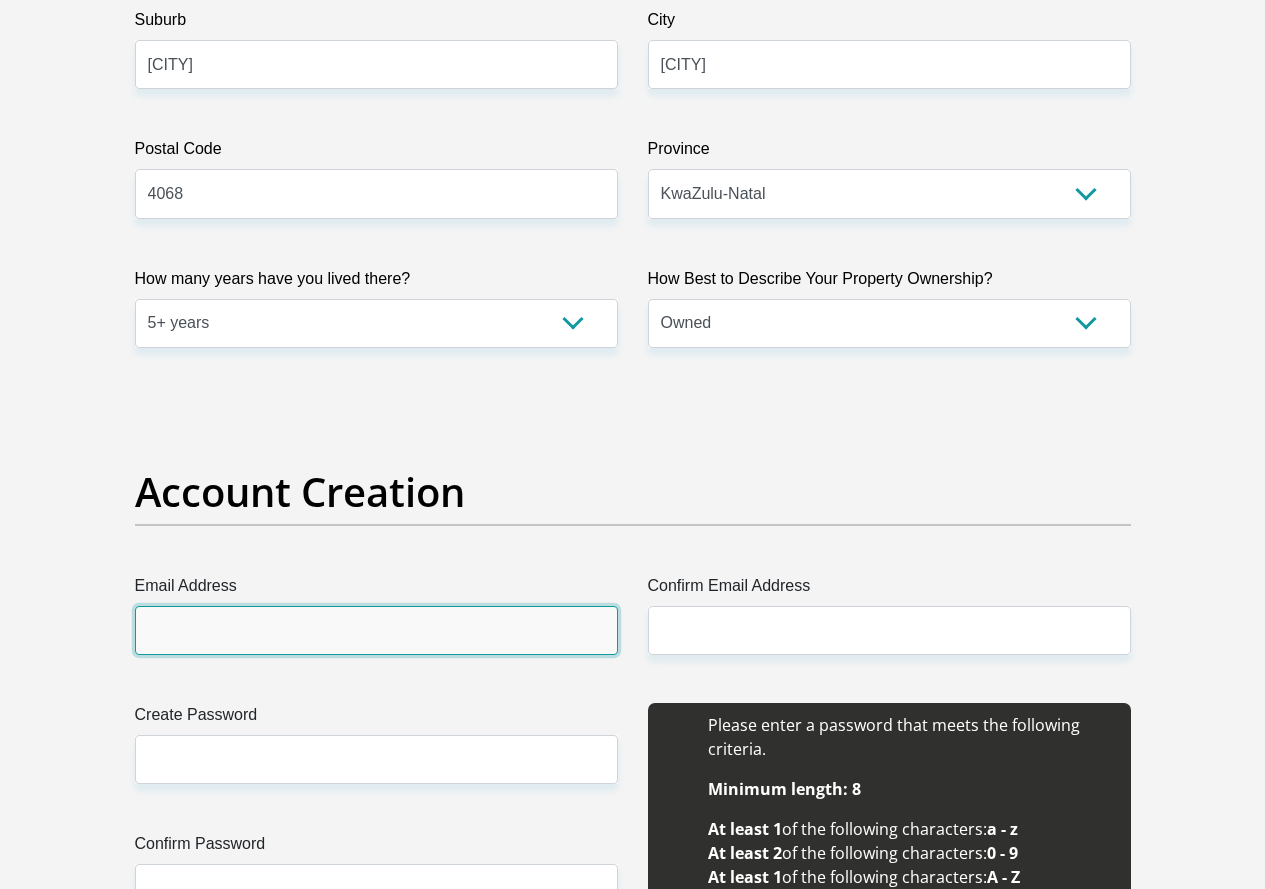 click on "Email Address" at bounding box center [376, 630] 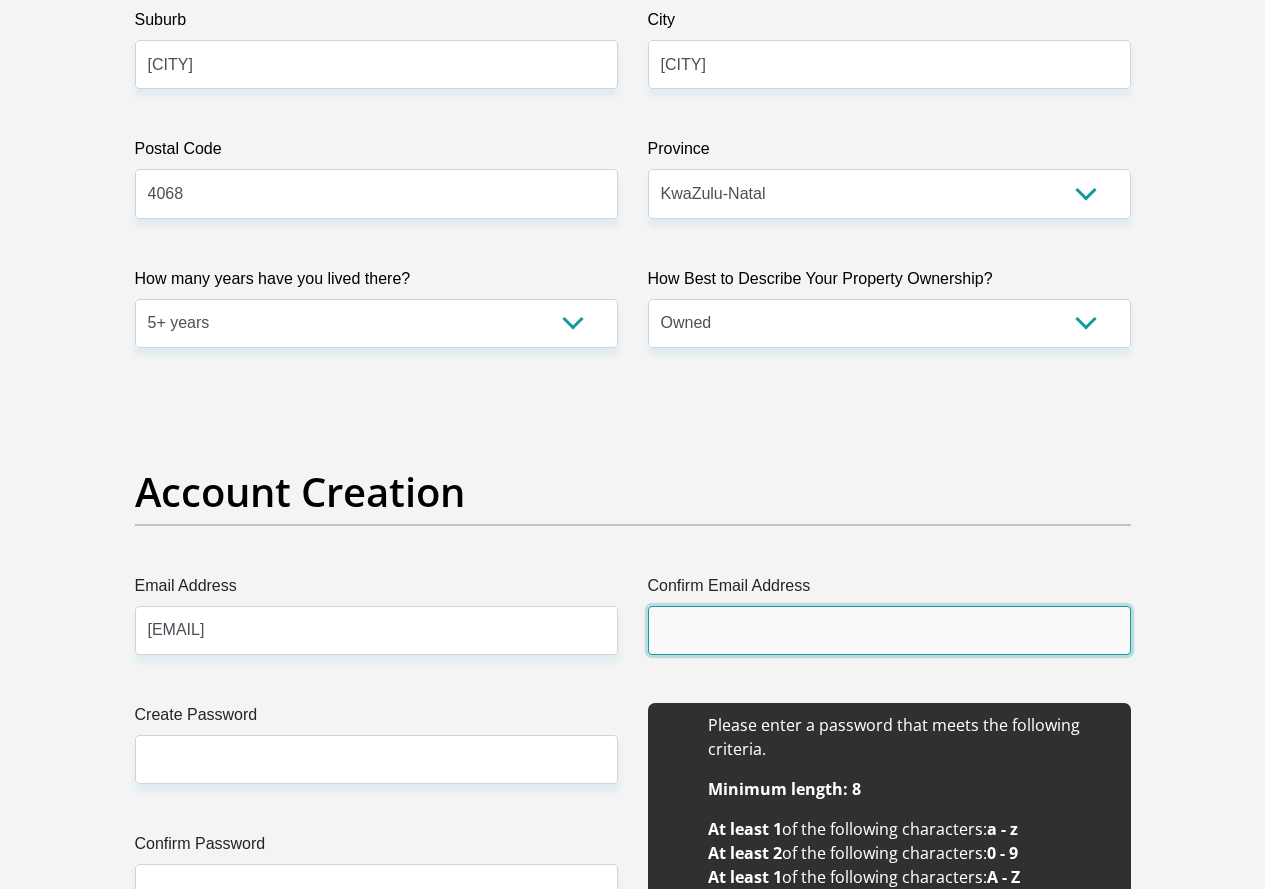 type on "sduduzo.ndlovu@yahoo.com" 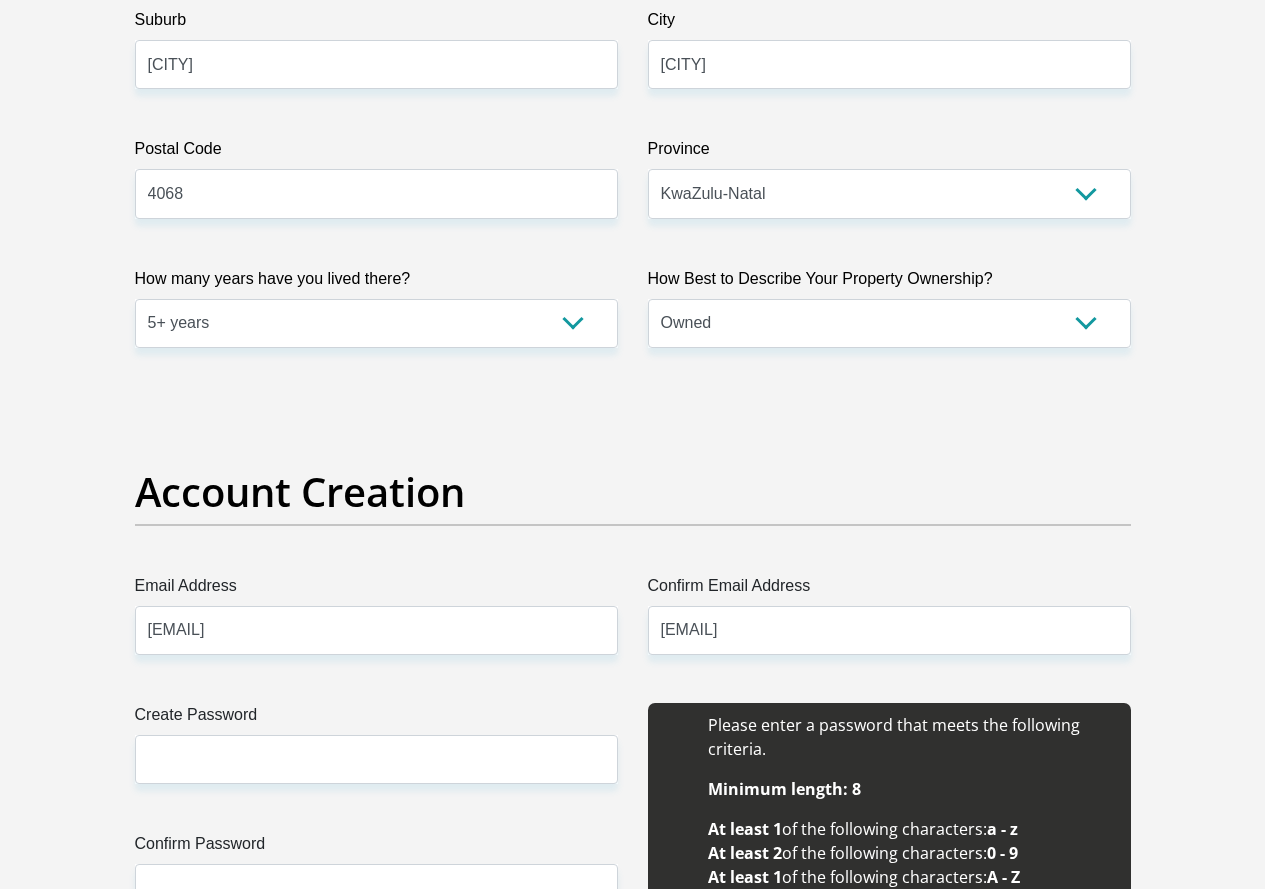 type 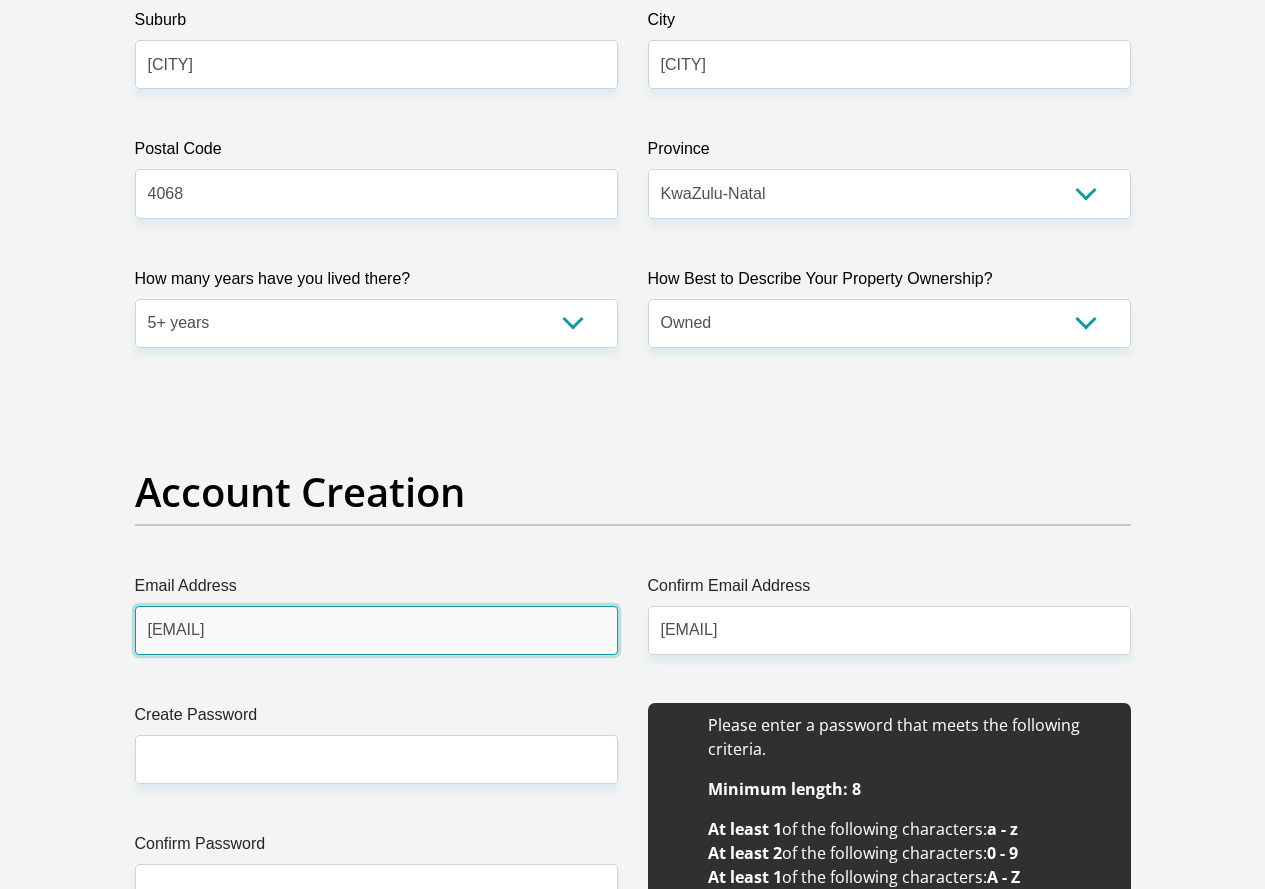 type 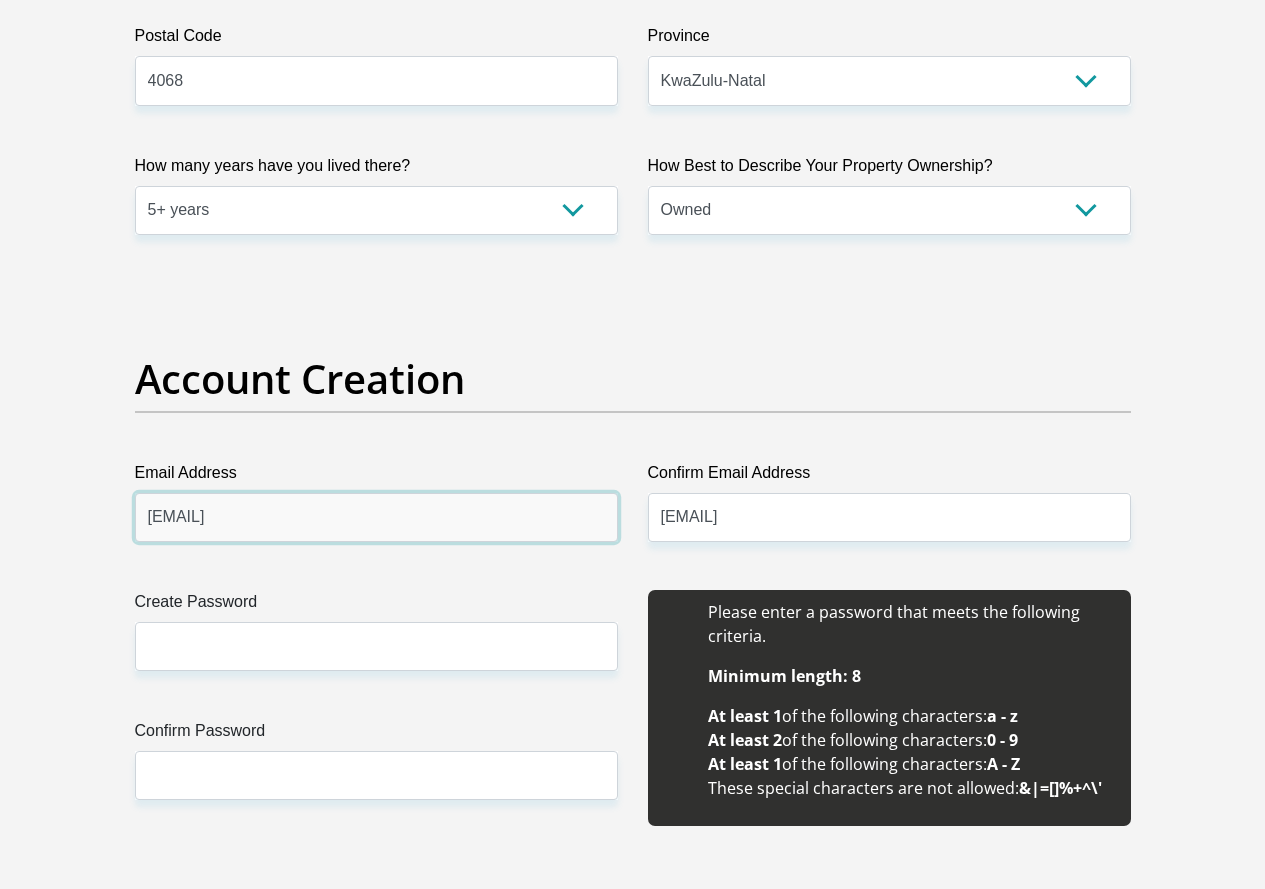 scroll, scrollTop: 1600, scrollLeft: 0, axis: vertical 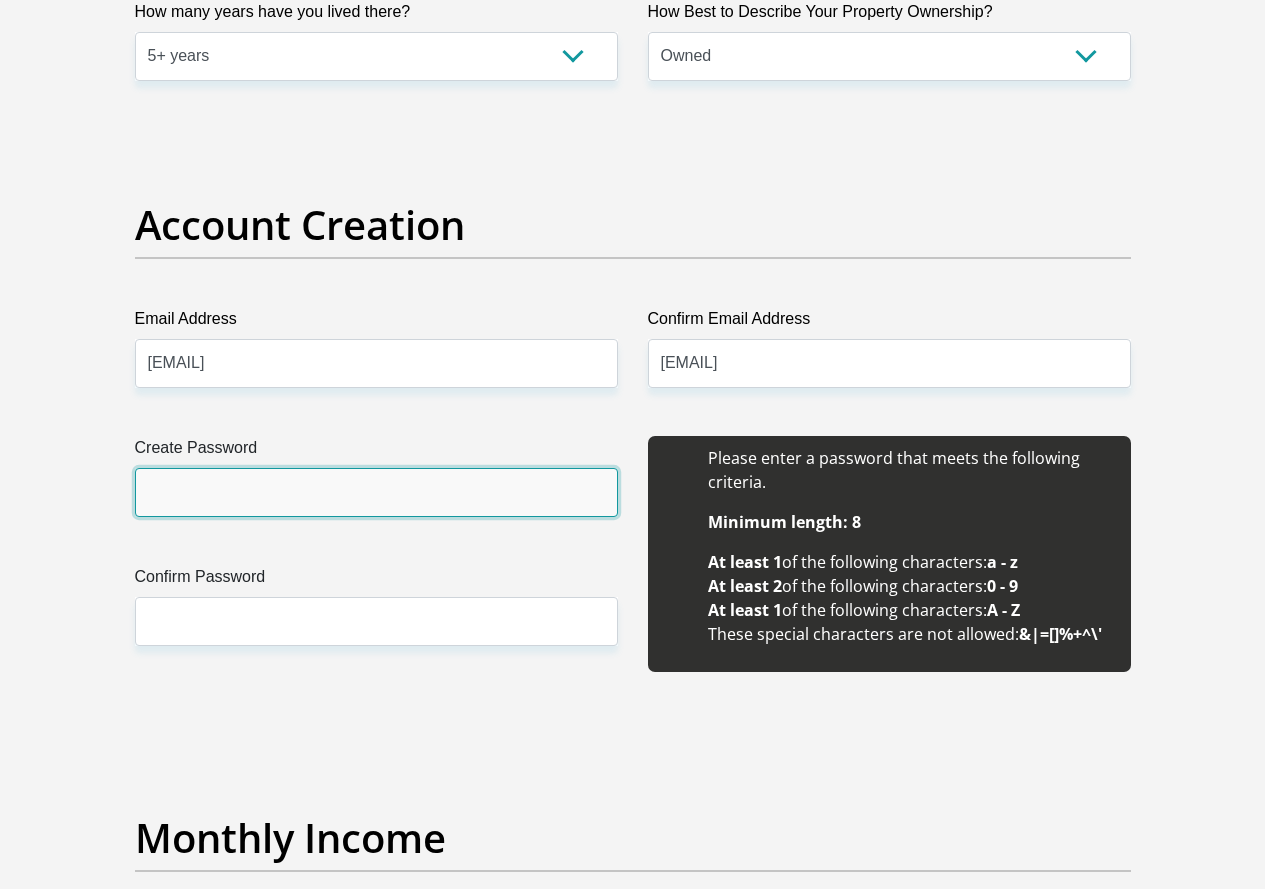 click on "Create Password" at bounding box center [376, 492] 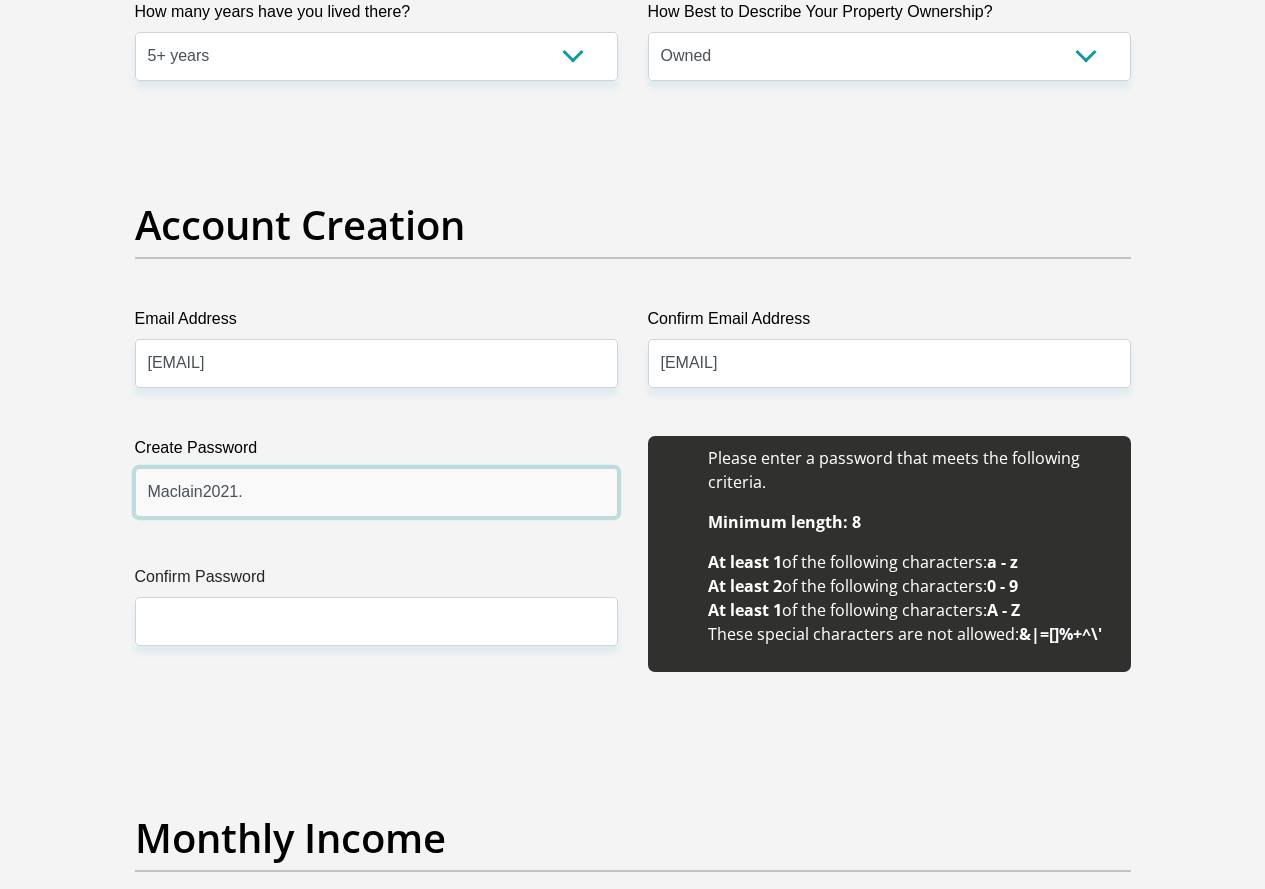 type on "Maclain2021." 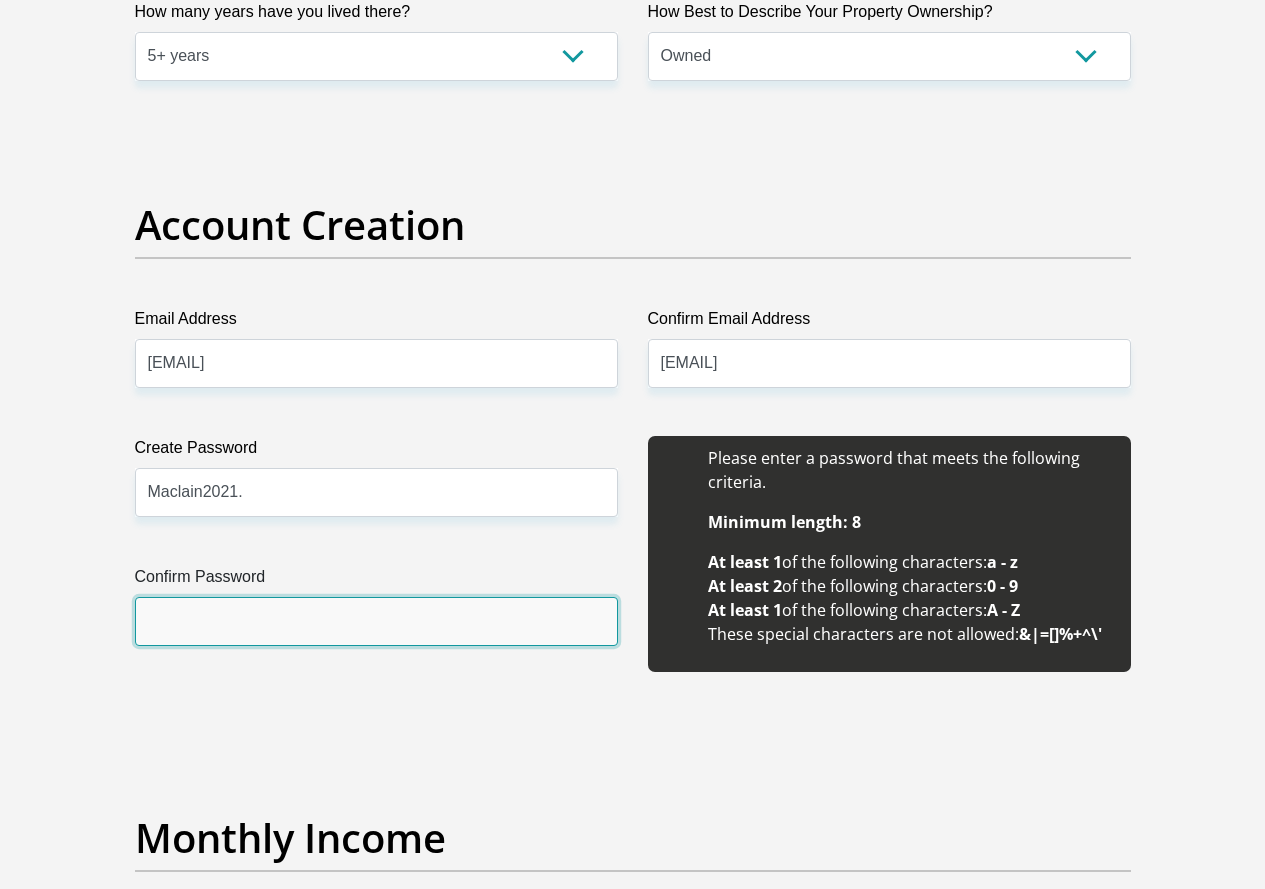 click on "Confirm Password" at bounding box center [376, 621] 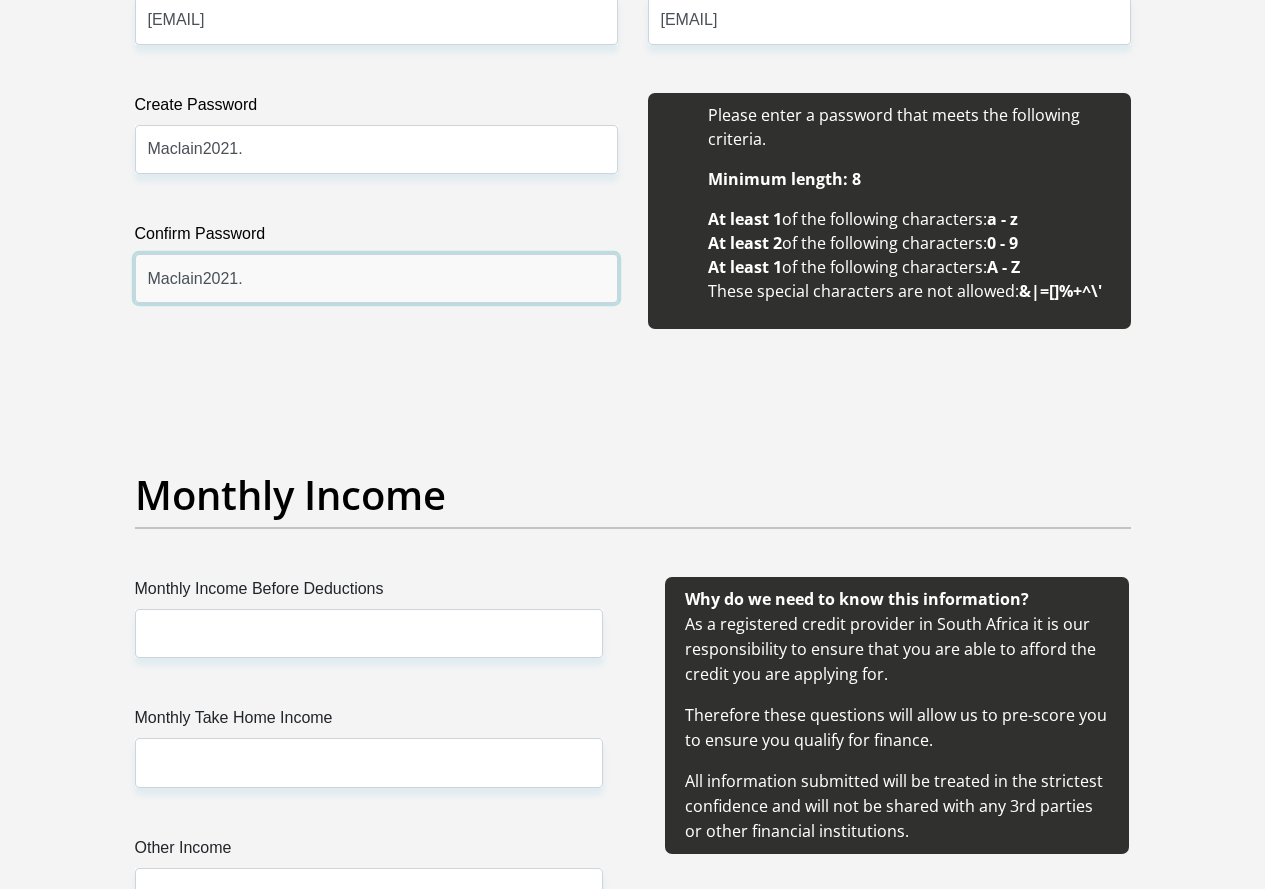 scroll, scrollTop: 2000, scrollLeft: 0, axis: vertical 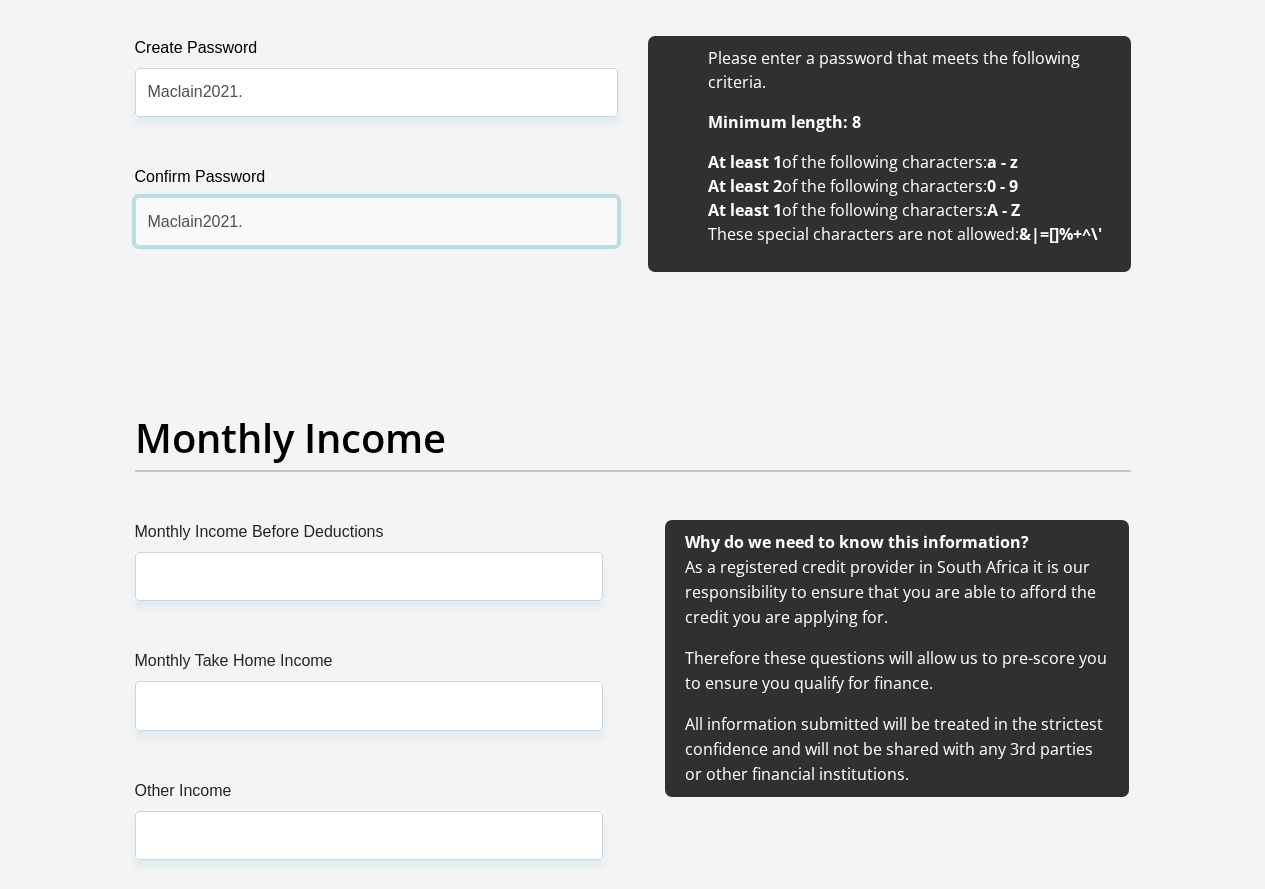 type on "Maclain2021." 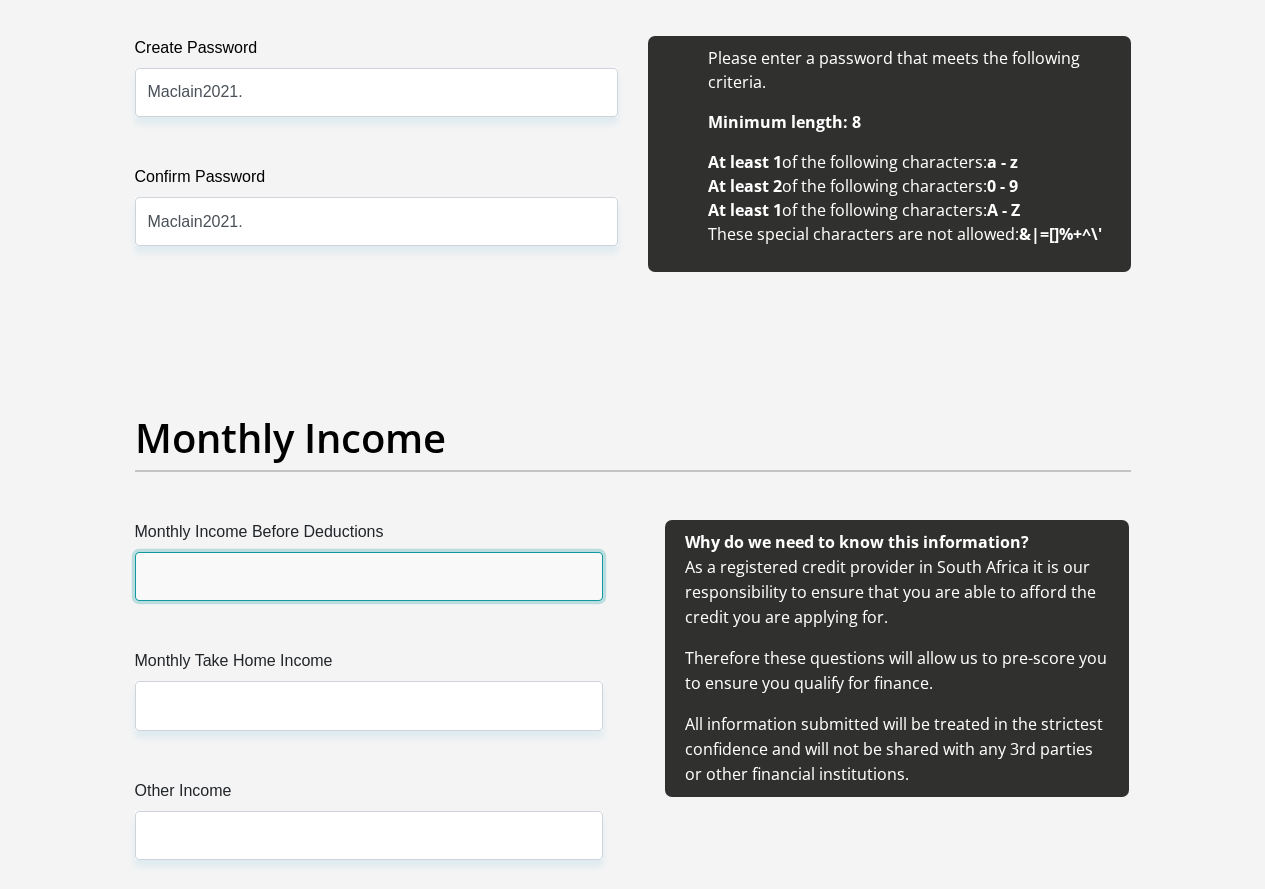 click on "Monthly Income Before Deductions" at bounding box center (369, 576) 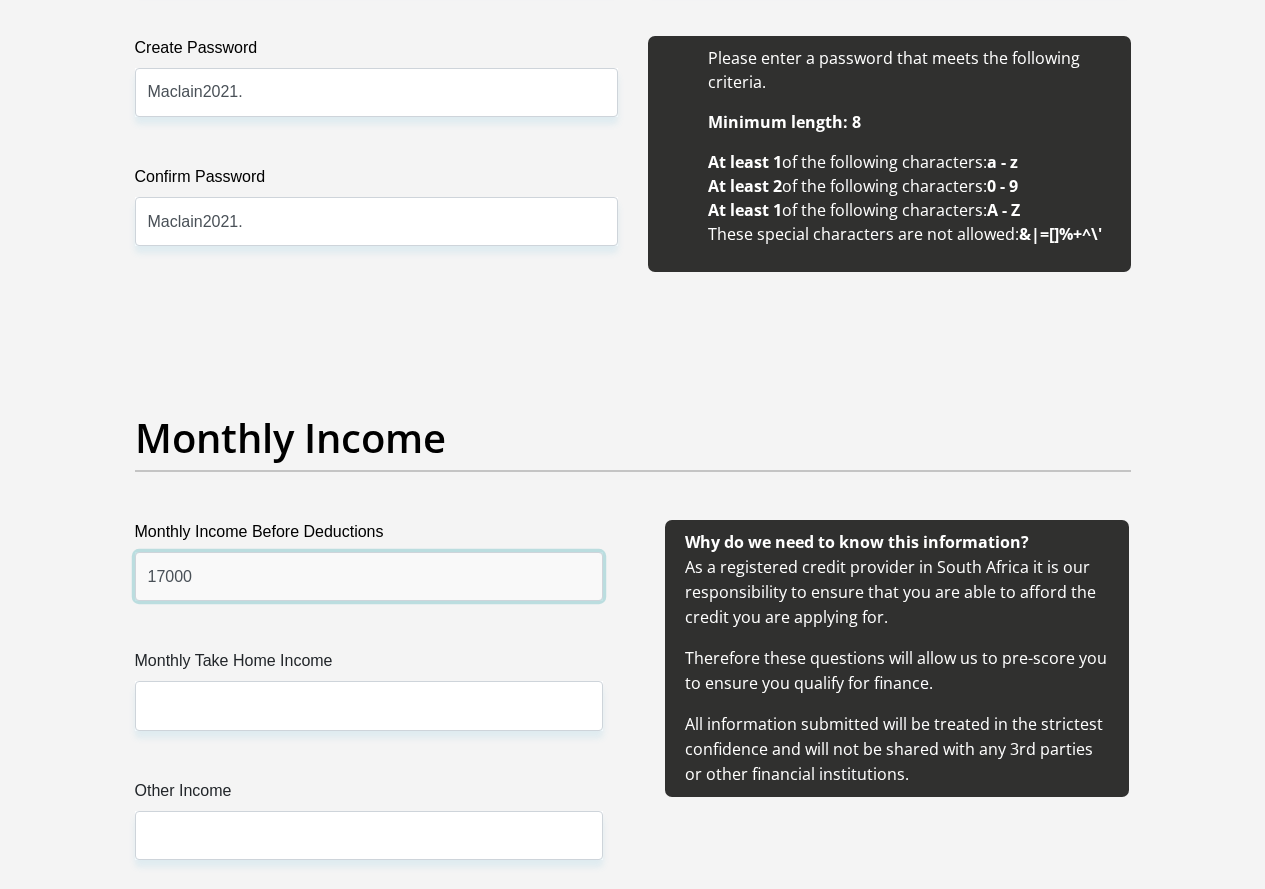 type on "17000" 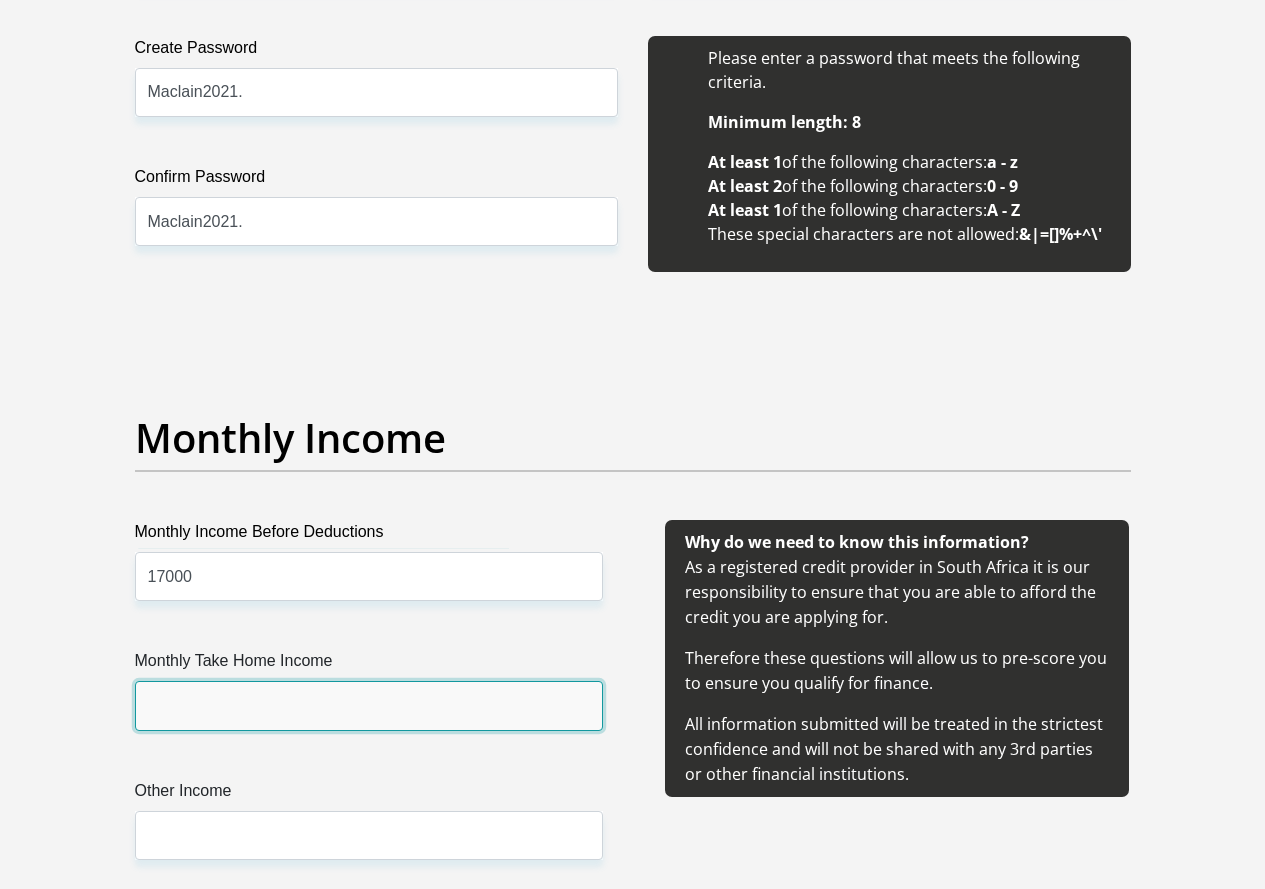click on "Monthly Take Home Income" at bounding box center (369, 705) 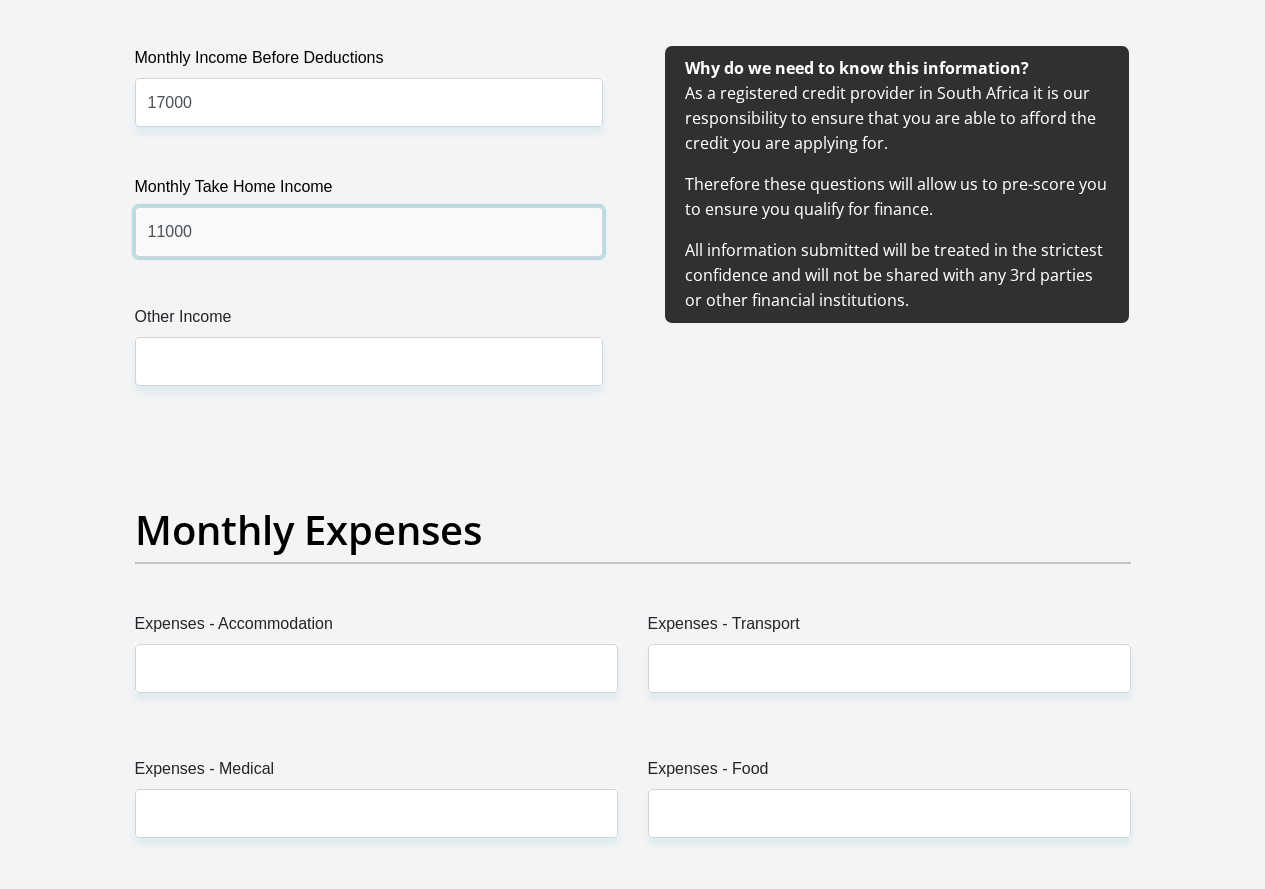 scroll, scrollTop: 2533, scrollLeft: 0, axis: vertical 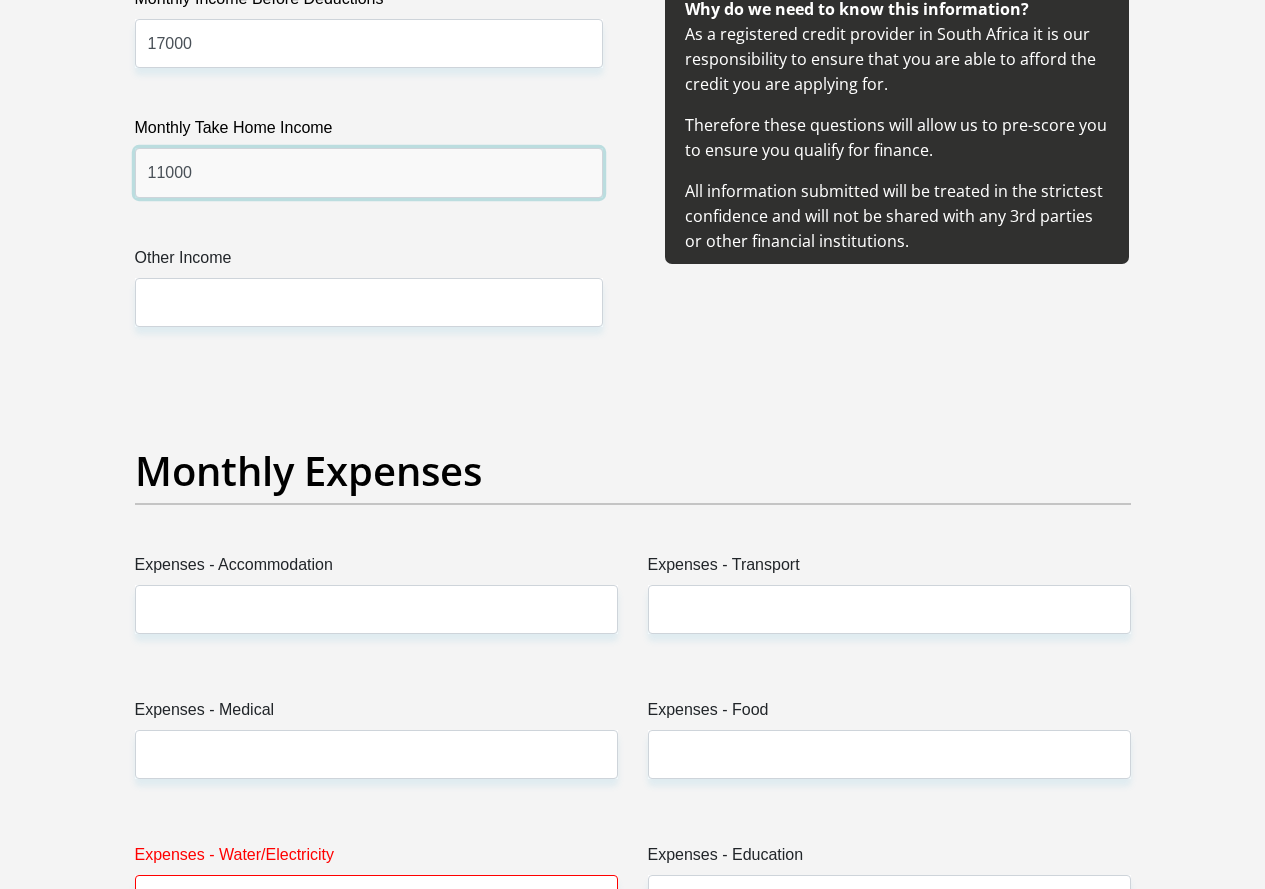 type on "11000" 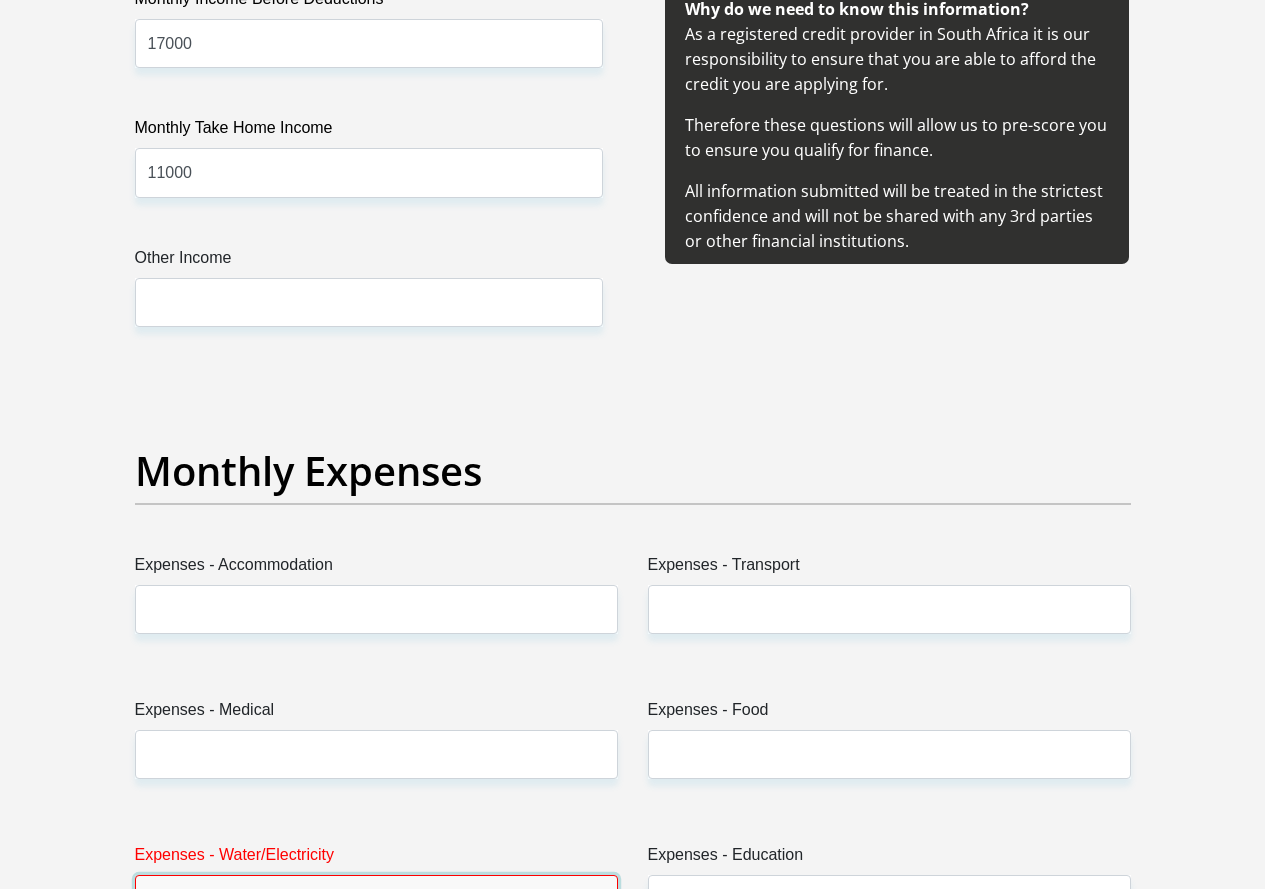 click on "Expenses - Water/Electricity" at bounding box center [376, 899] 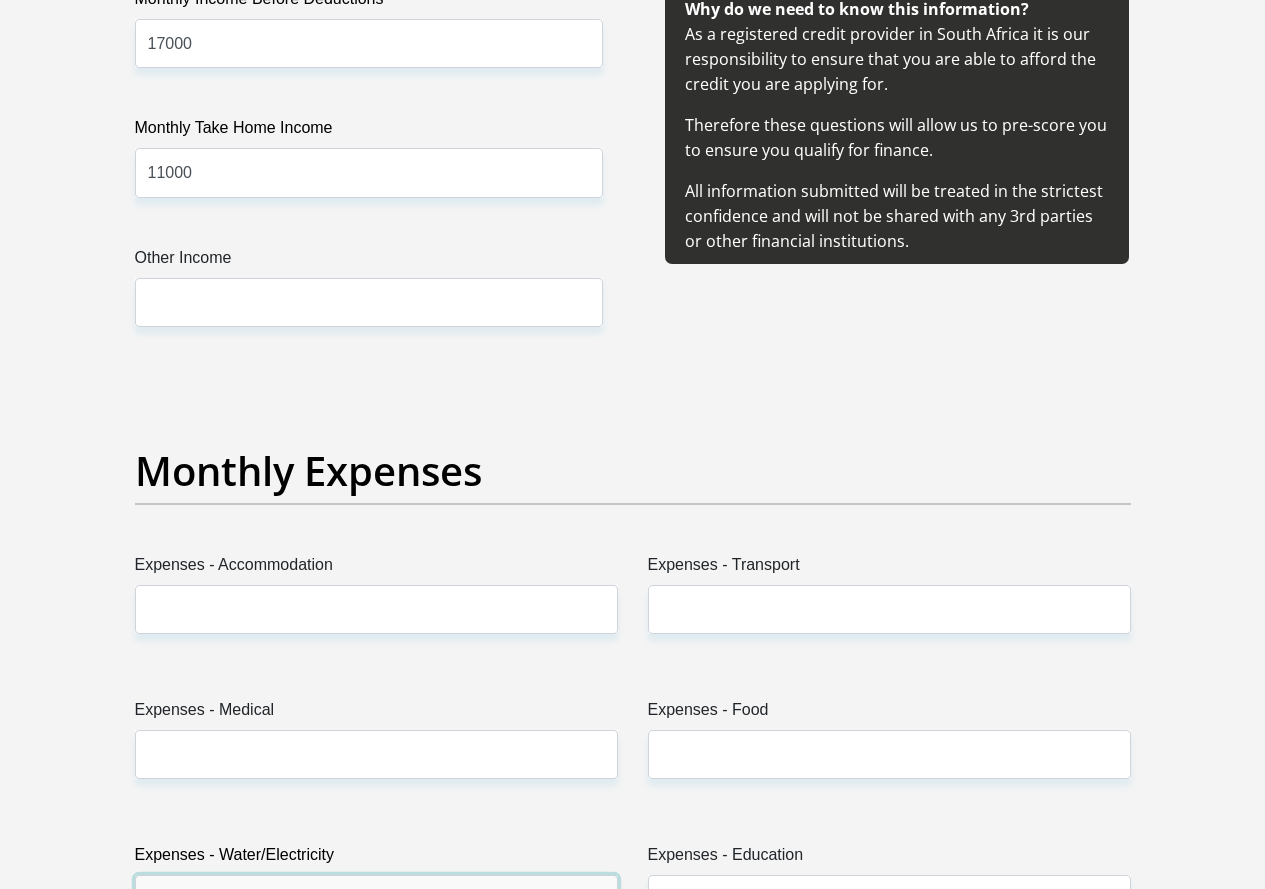 type on "500" 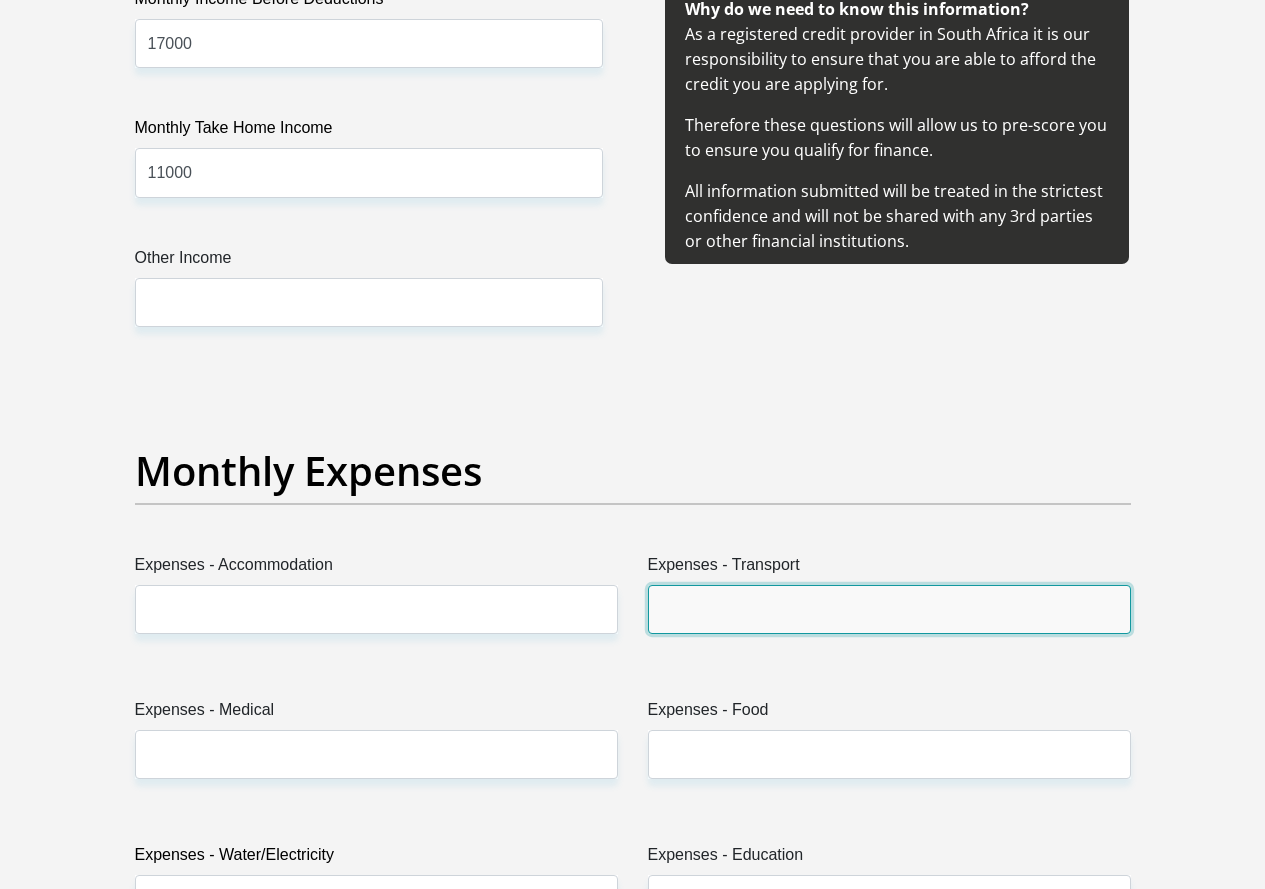 click on "Expenses - Transport" at bounding box center [889, 609] 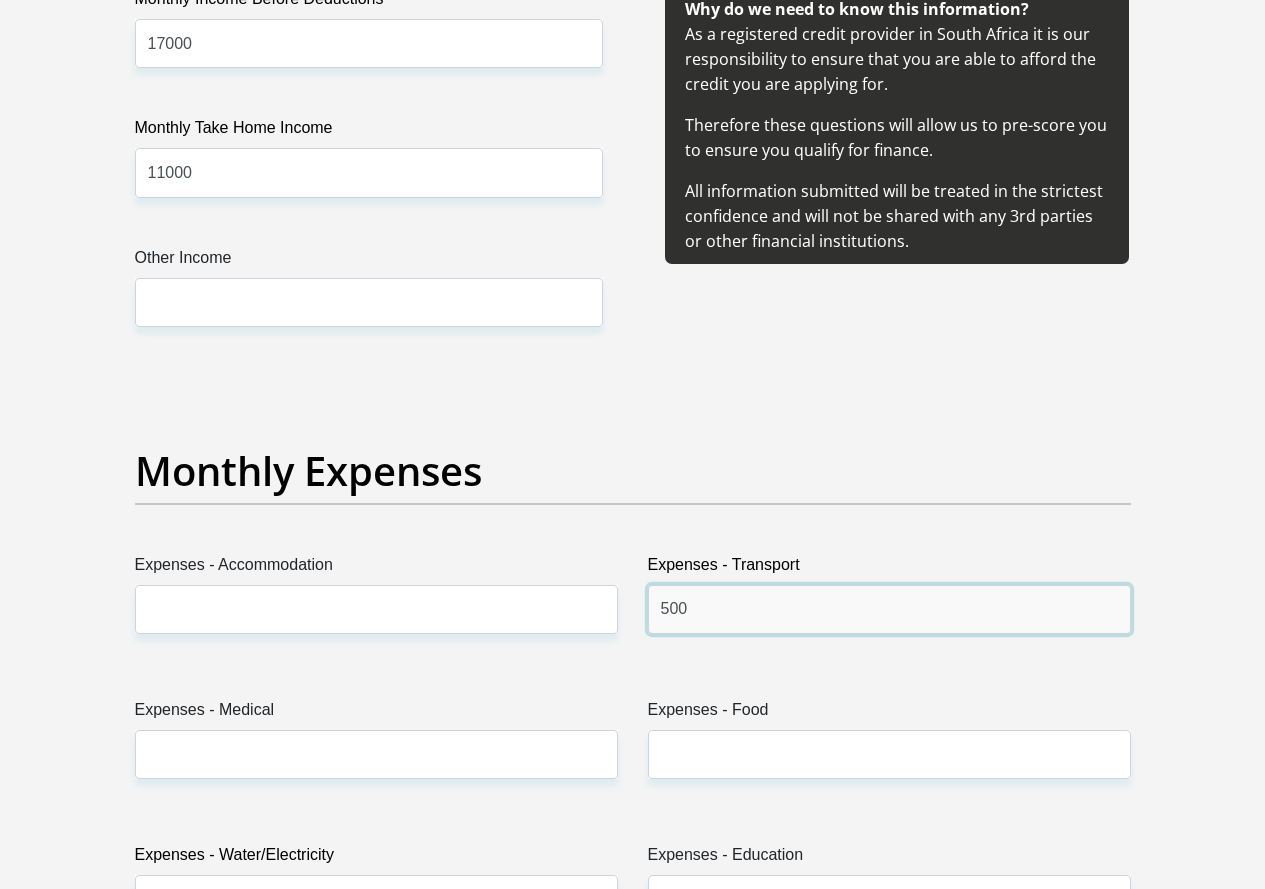 type on "500" 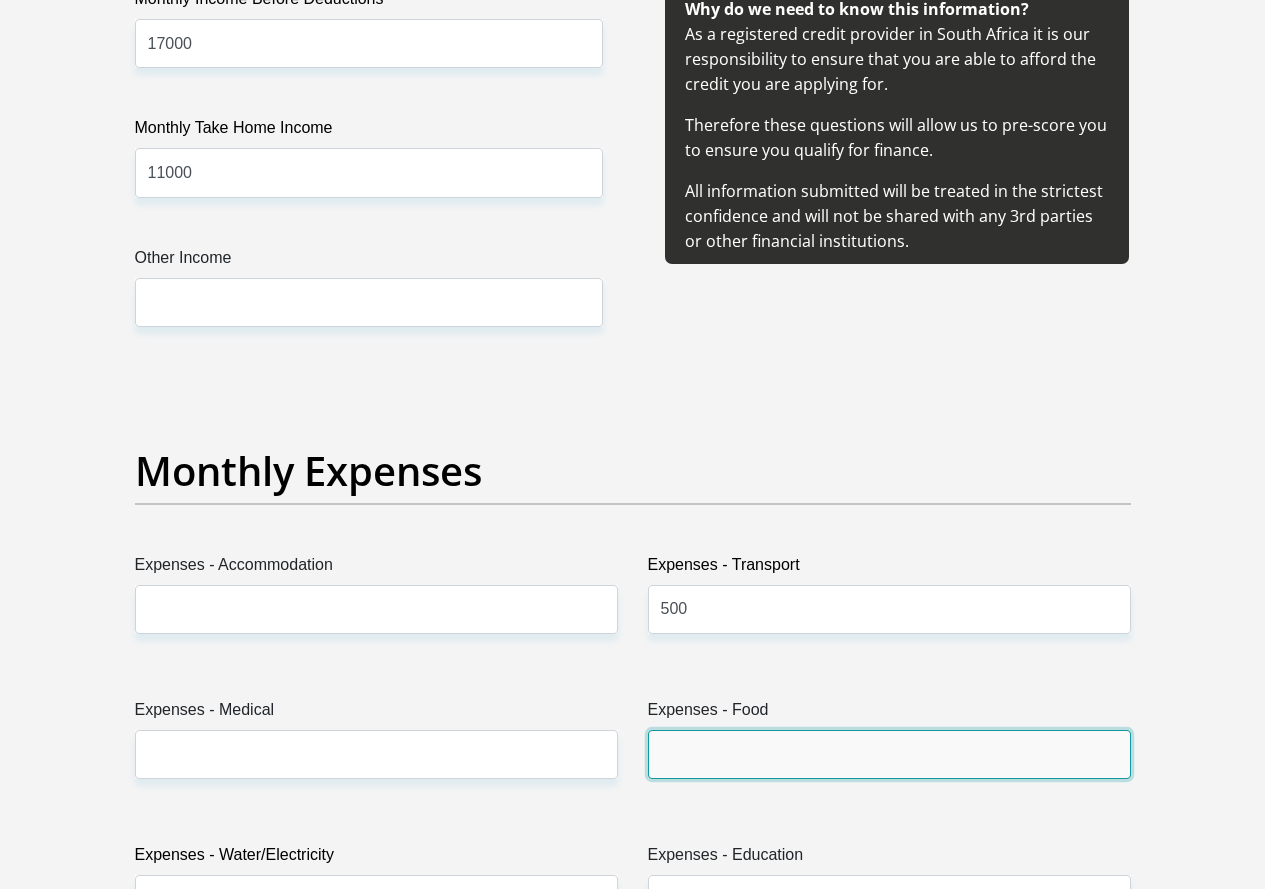 click on "Expenses - Food" at bounding box center (889, 754) 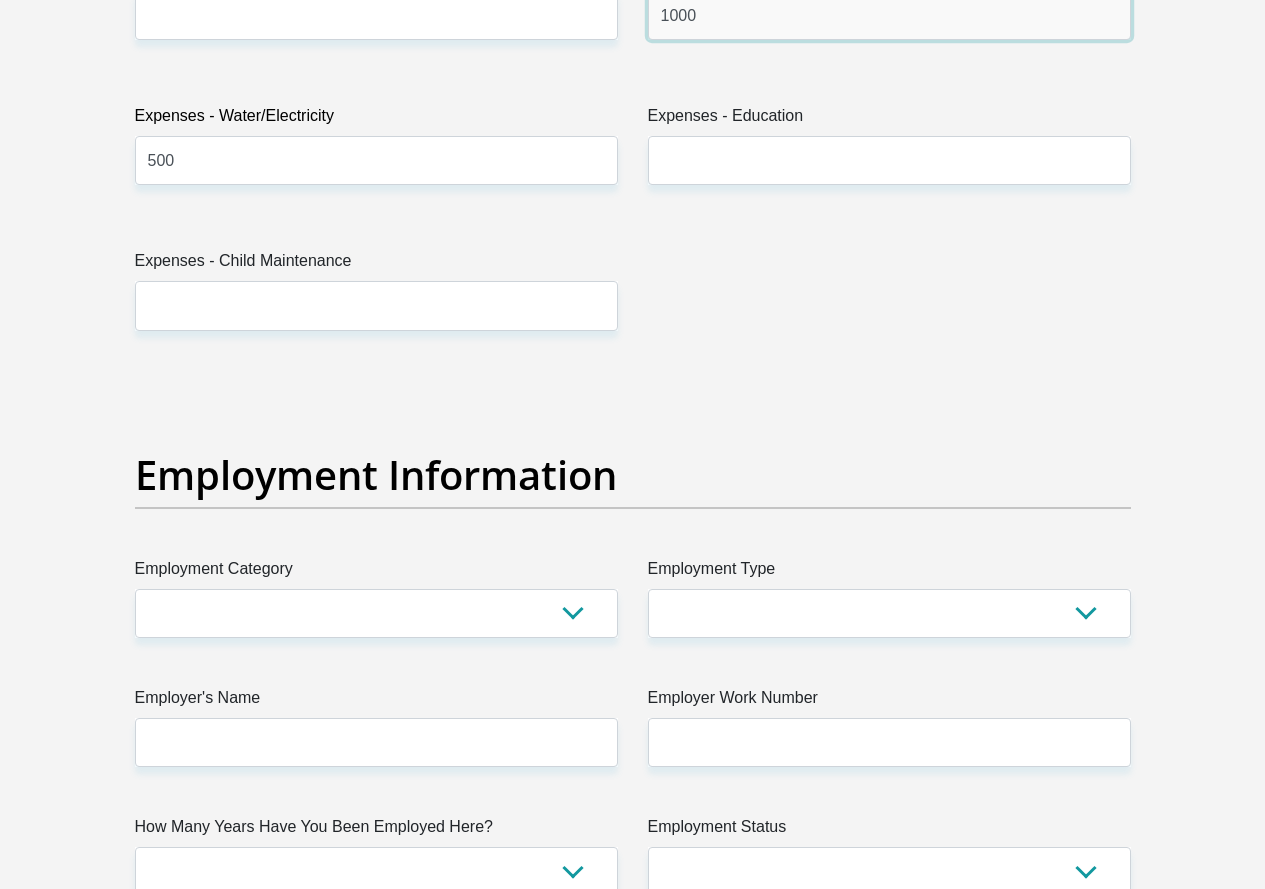 scroll, scrollTop: 3333, scrollLeft: 0, axis: vertical 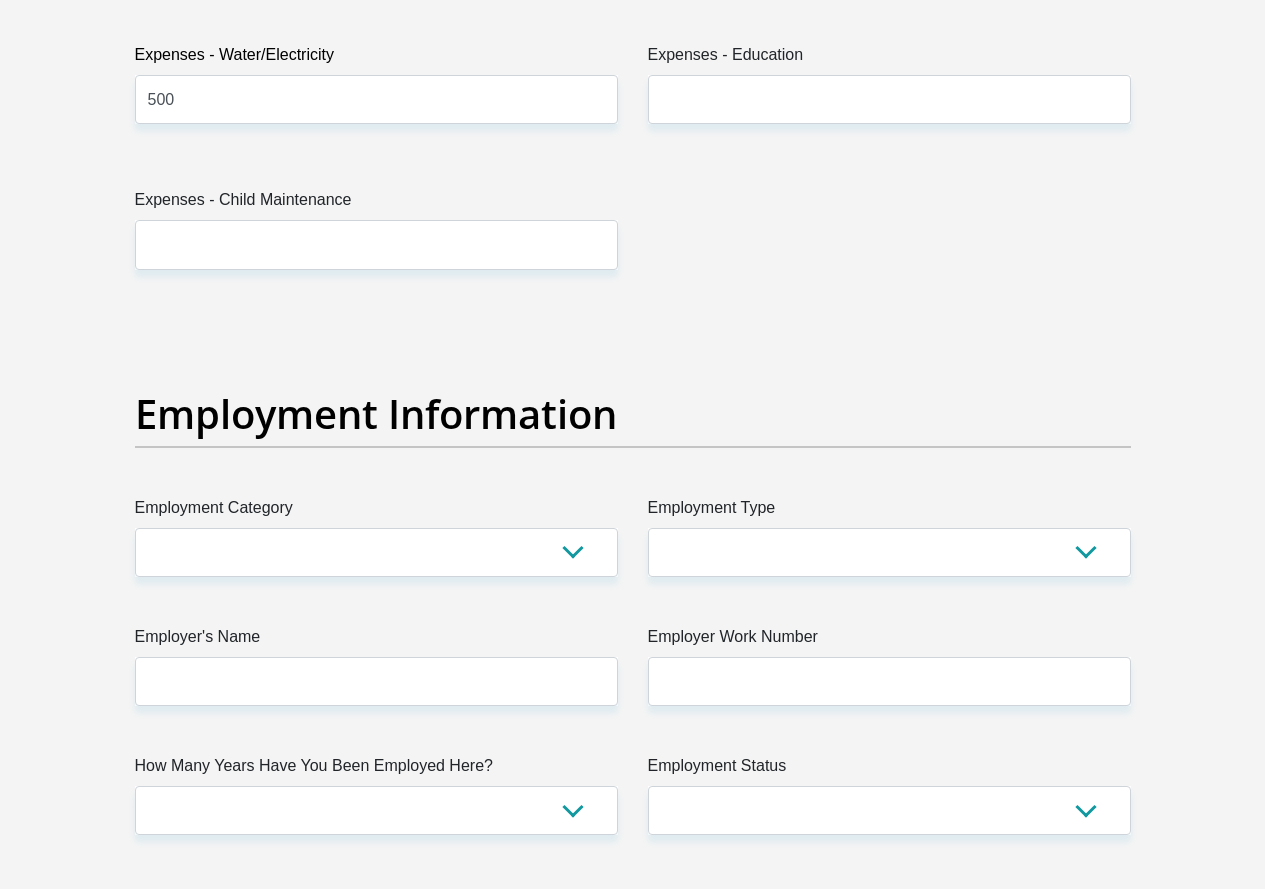 type on "1000" 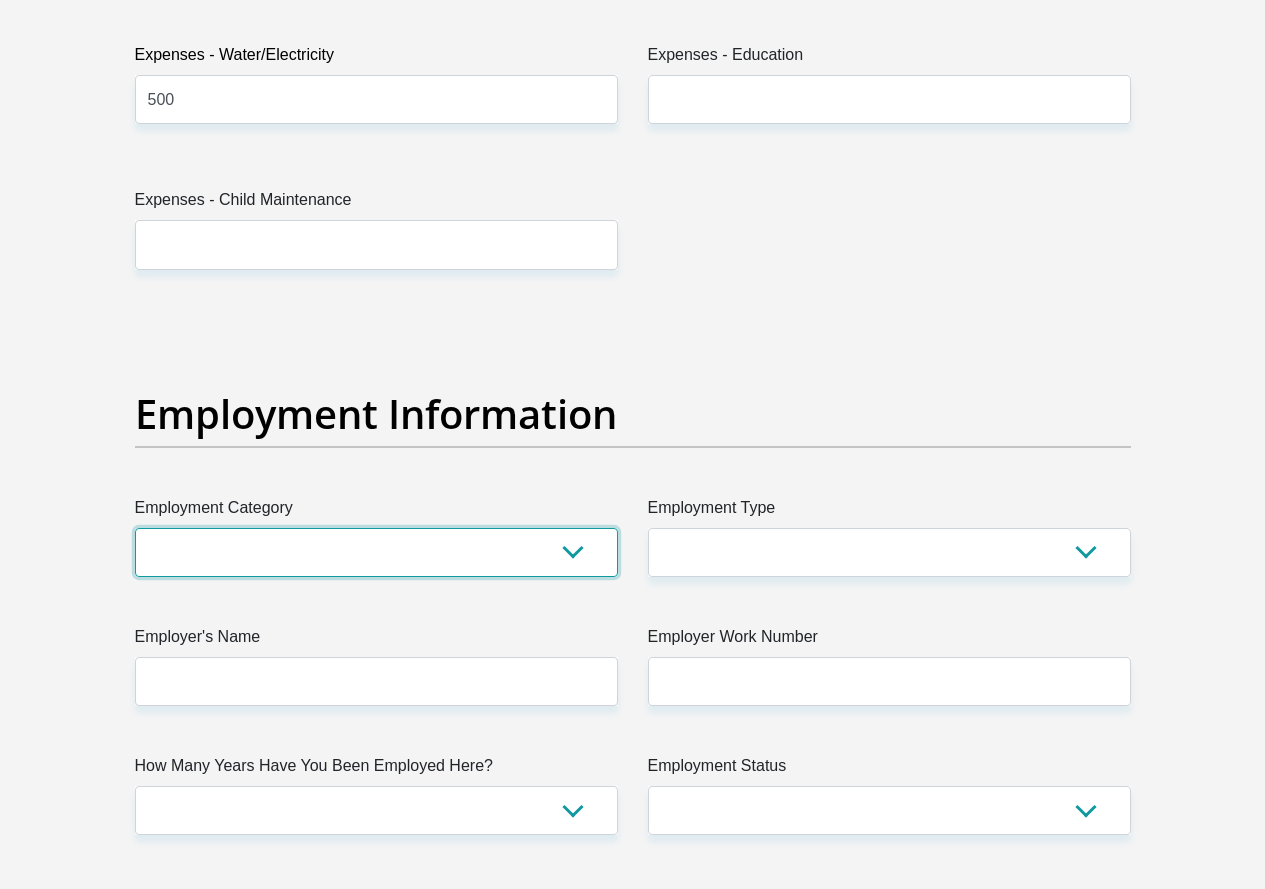 click on "AGRICULTURE
ALCOHOL & TOBACCO
CONSTRUCTION MATERIALS
METALLURGY
EQUIPMENT FOR RENEWABLE ENERGY
SPECIALIZED CONTRACTORS
CAR
GAMING (INCL. INTERNET
OTHER WHOLESALE
UNLICENSED PHARMACEUTICALS
CURRENCY EXCHANGE HOUSES
OTHER FINANCIAL INSTITUTIONS & INSURANCE
REAL ESTATE AGENTS
OIL & GAS
OTHER MATERIALS (E.G. IRON ORE)
PRECIOUS STONES & PRECIOUS METALS
POLITICAL ORGANIZATIONS
RELIGIOUS ORGANIZATIONS(NOT SECTS)
ACTI. HAVING BUSINESS DEAL WITH PUBLIC ADMINISTRATION
LAUNDROMATS" at bounding box center [376, 552] 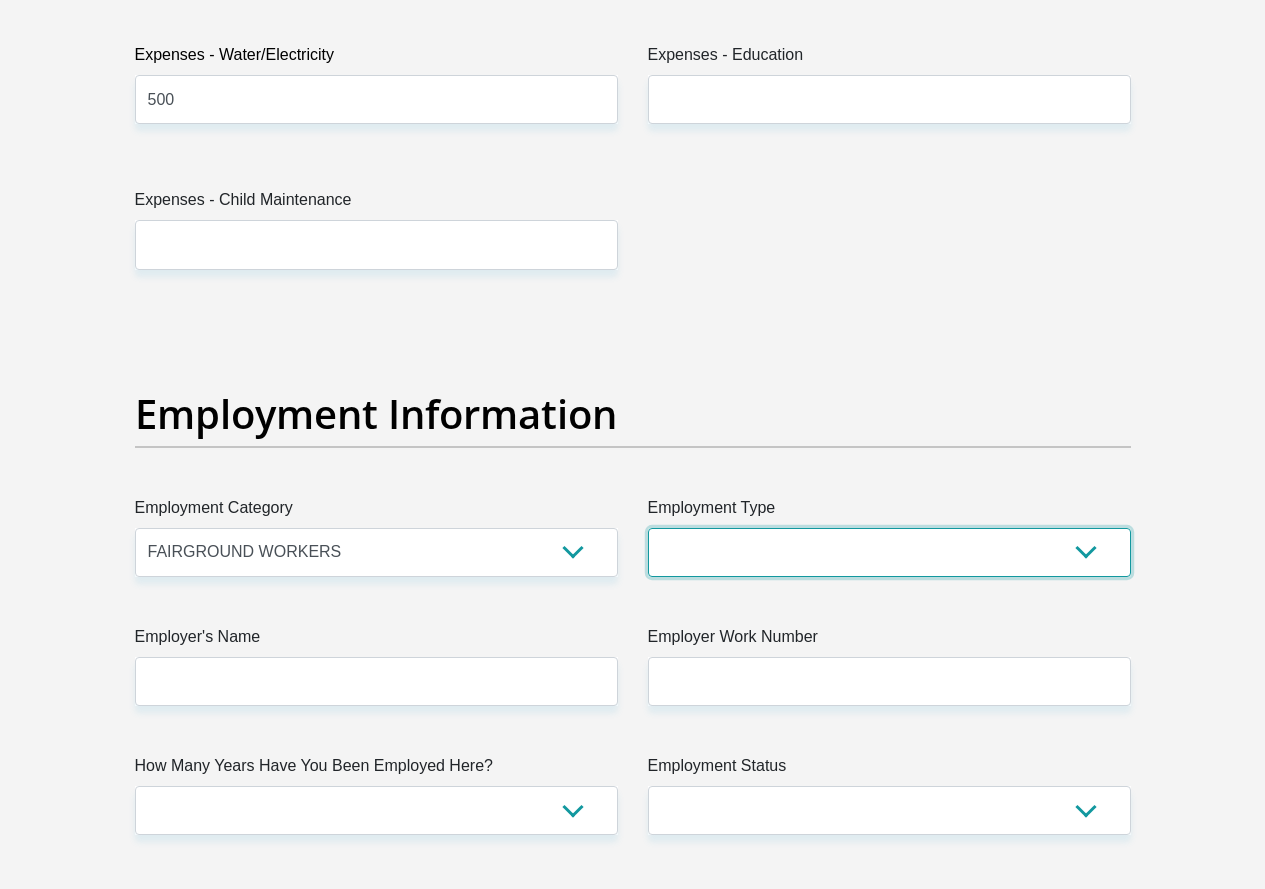 click on "College/Lecturer
Craft Seller
Creative
Driver
Executive
Farmer
Forces - Non Commissioned
Forces - Officer
Hawker
Housewife
Labourer
Licenced Professional
Manager
Miner
Non Licenced Professional
Office Staff/Clerk
Outside Worker
Pensioner
Permanent Teacher
Production/Manufacturing
Sales
Self-Employed
Semi-Professional Worker
Service Industry  Social Worker  Student" at bounding box center (889, 552) 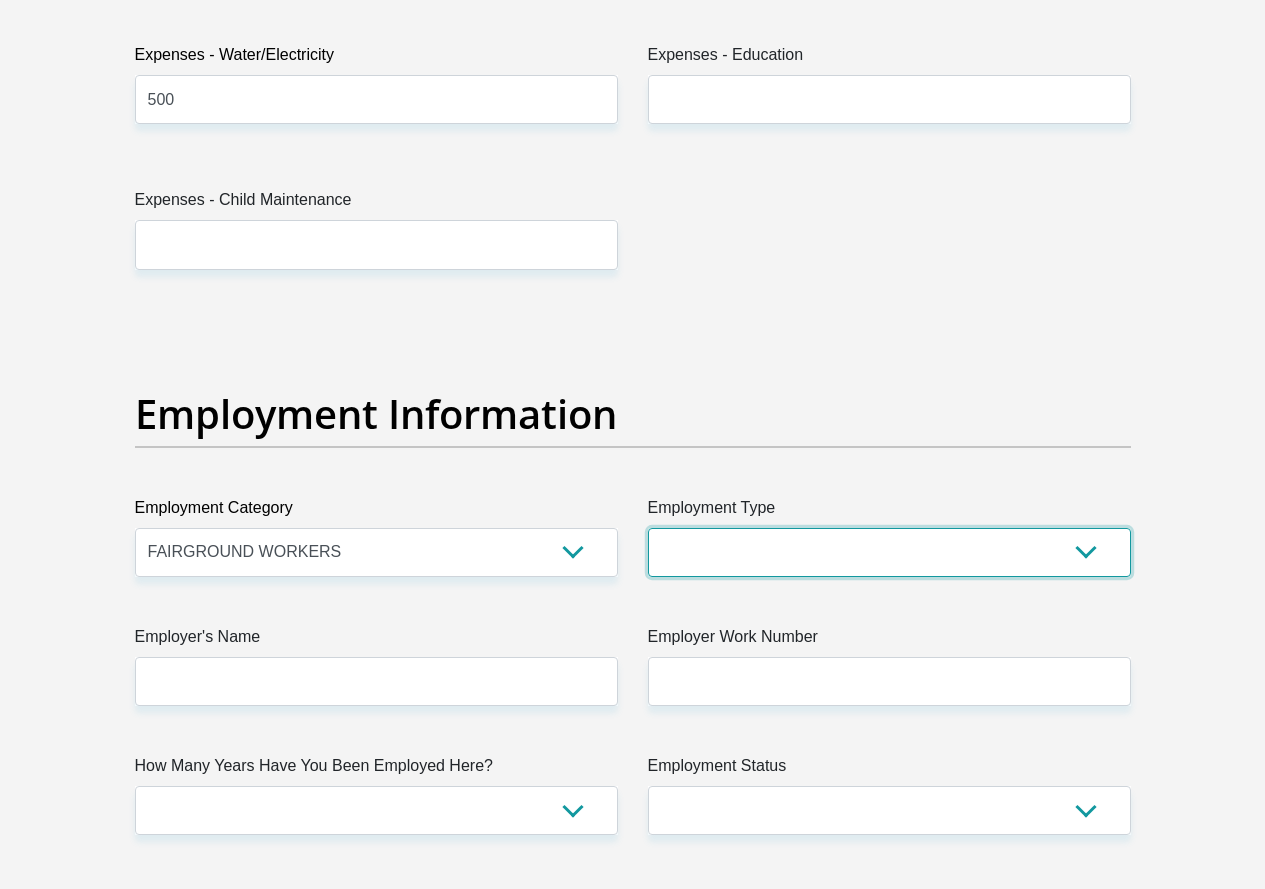 select on "Sales" 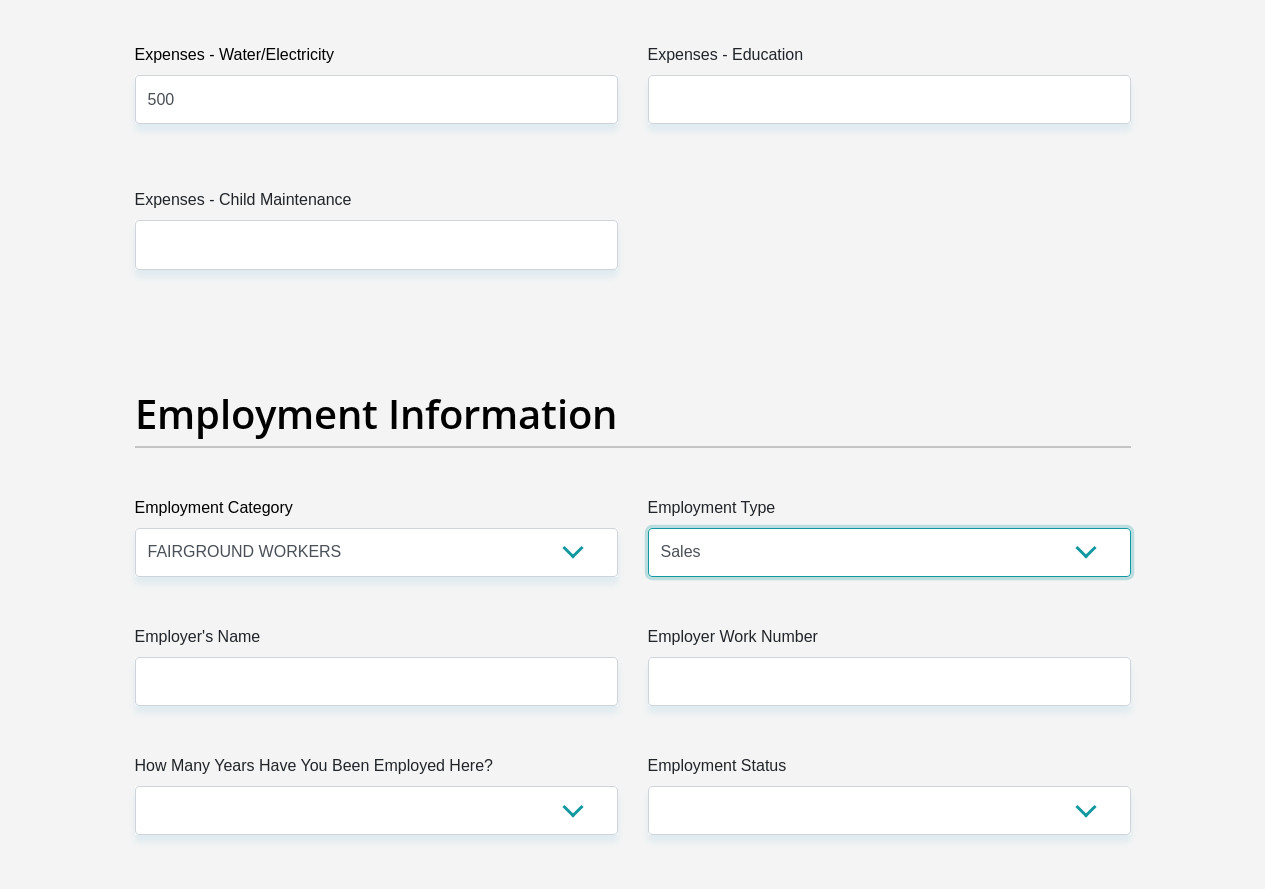 click on "College/Lecturer
Craft Seller
Creative
Driver
Executive
Farmer
Forces - Non Commissioned
Forces - Officer
Hawker
Housewife
Labourer
Licenced Professional
Manager
Miner
Non Licenced Professional
Office Staff/Clerk
Outside Worker
Pensioner
Permanent Teacher
Production/Manufacturing
Sales
Self-Employed
Semi-Professional Worker
Service Industry  Social Worker  Student" at bounding box center [889, 552] 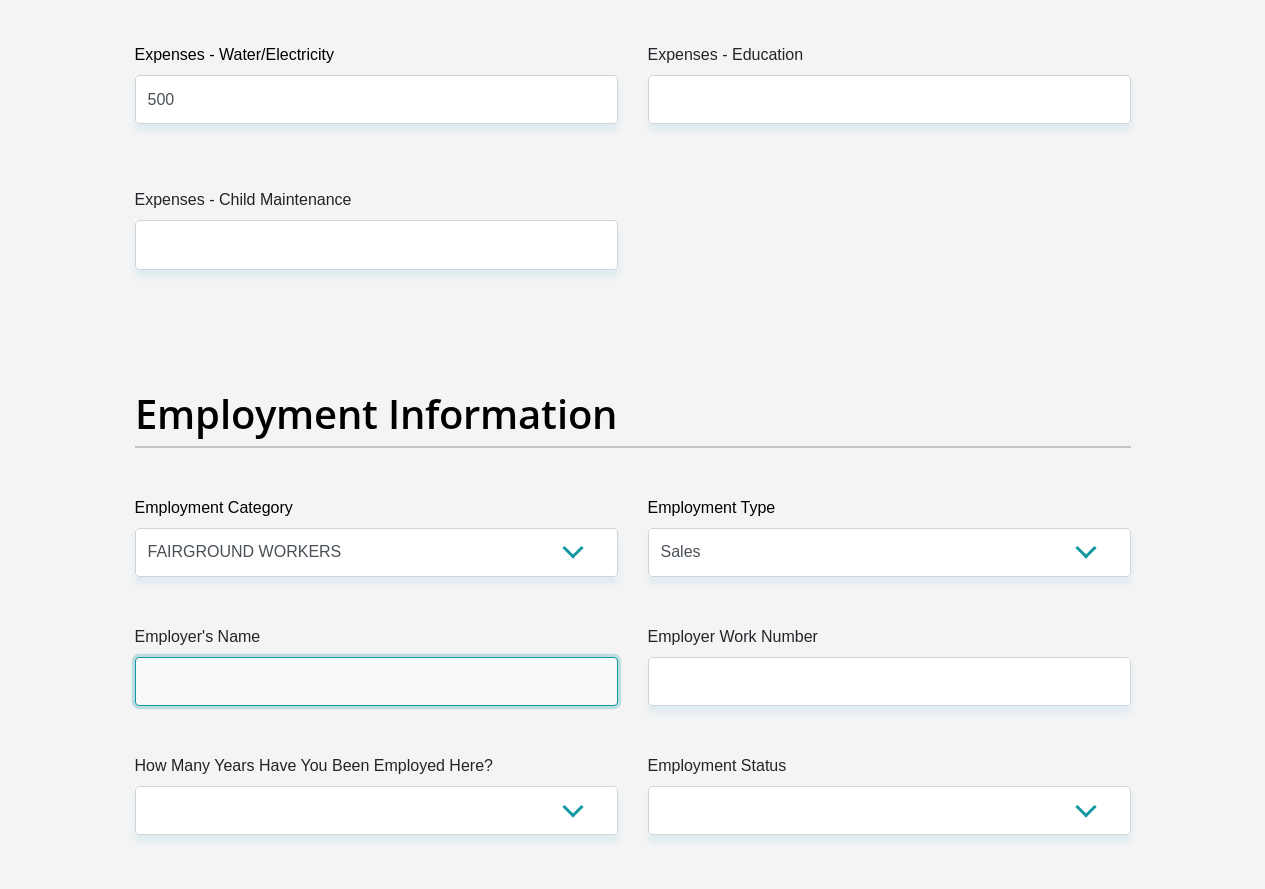click on "Employer's Name" at bounding box center (376, 681) 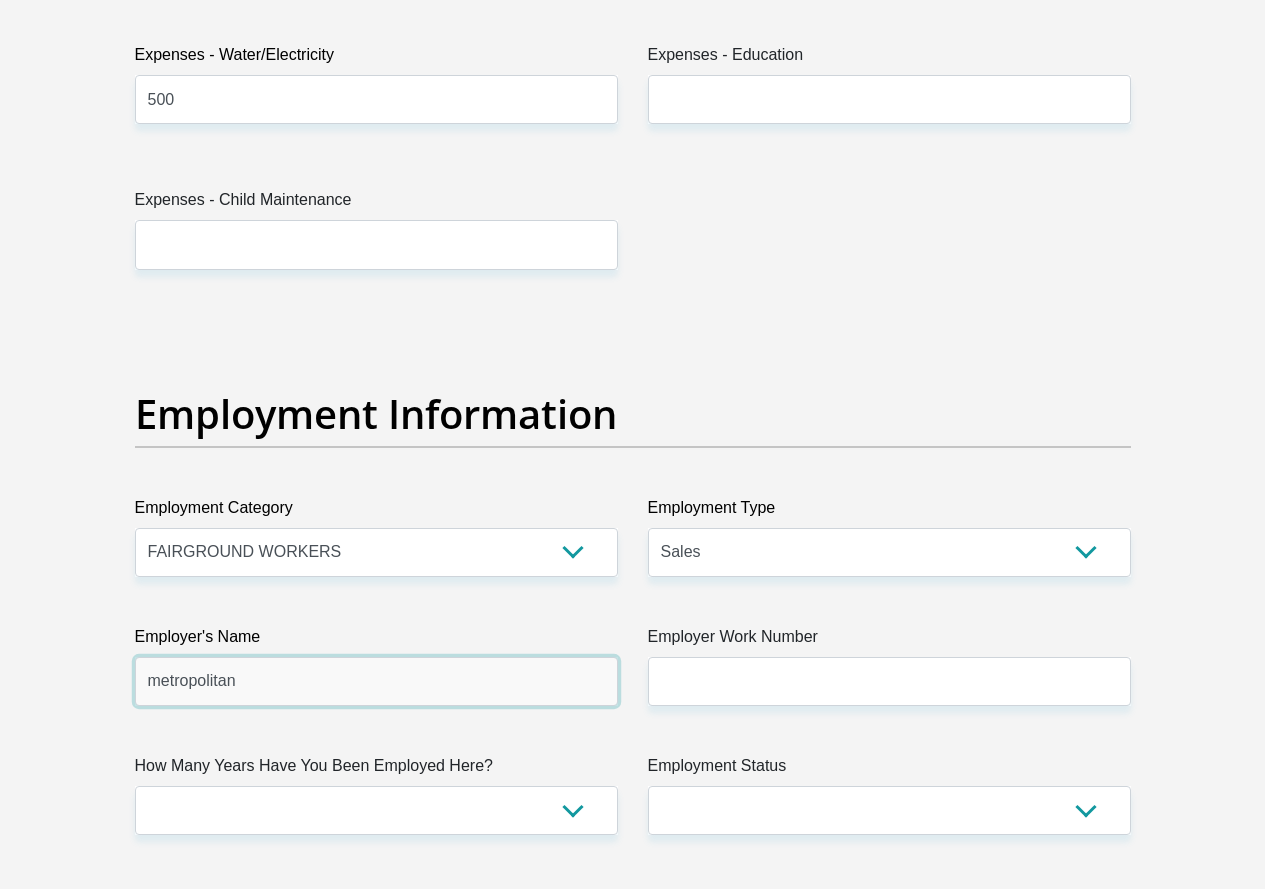 type on "metropolitan" 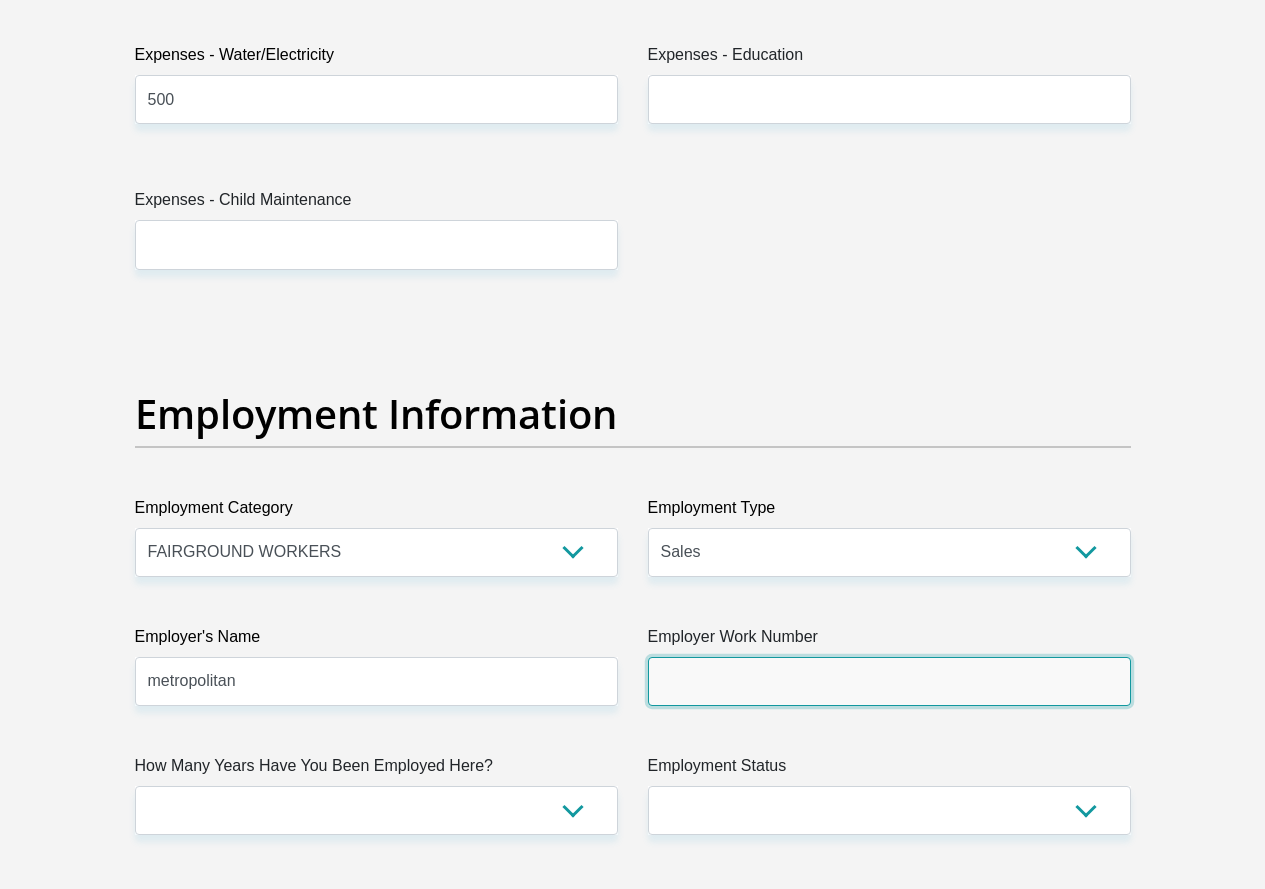 click on "Employer Work Number" at bounding box center (889, 681) 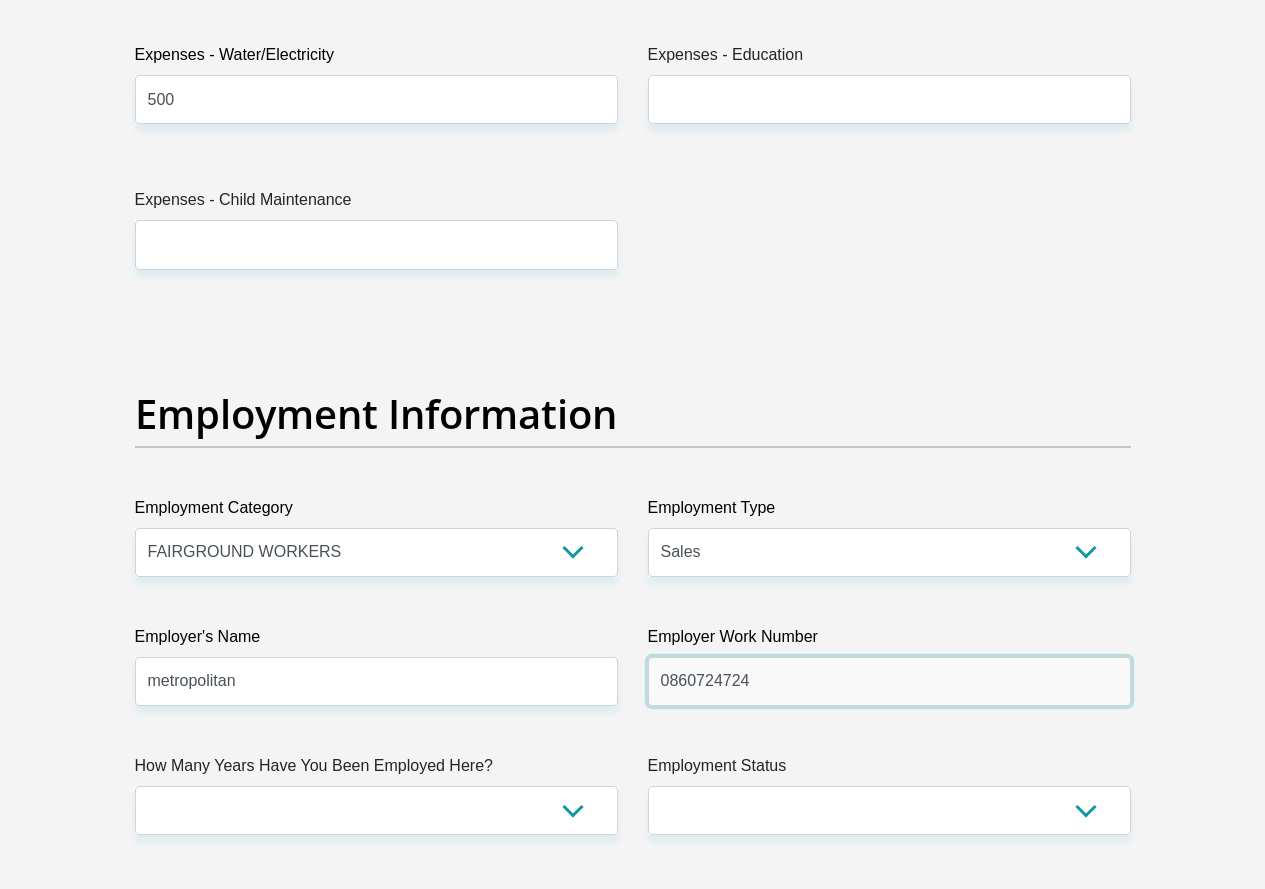 type on "0860724724" 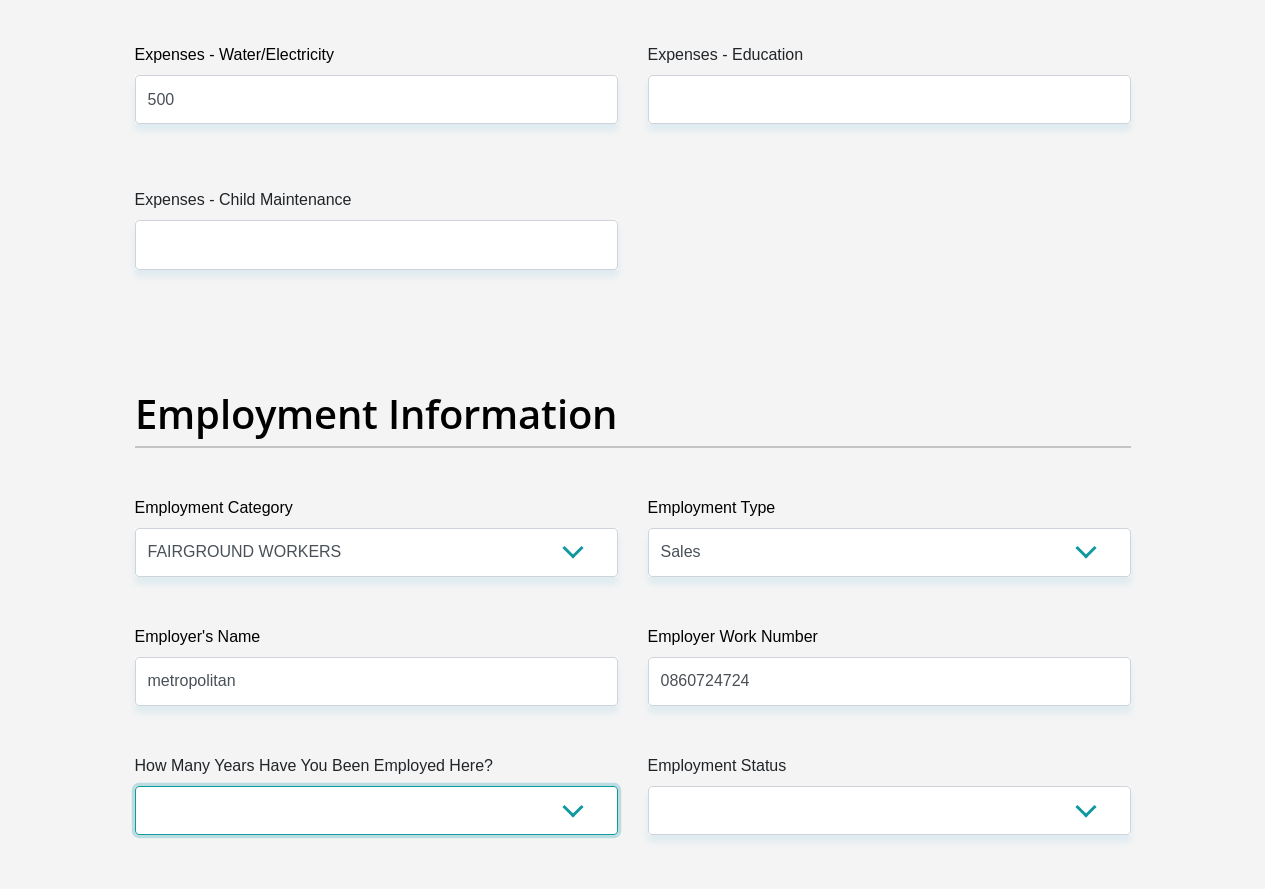 click on "less than 1 year
1-3 years
3-5 years
5+ years" at bounding box center [376, 810] 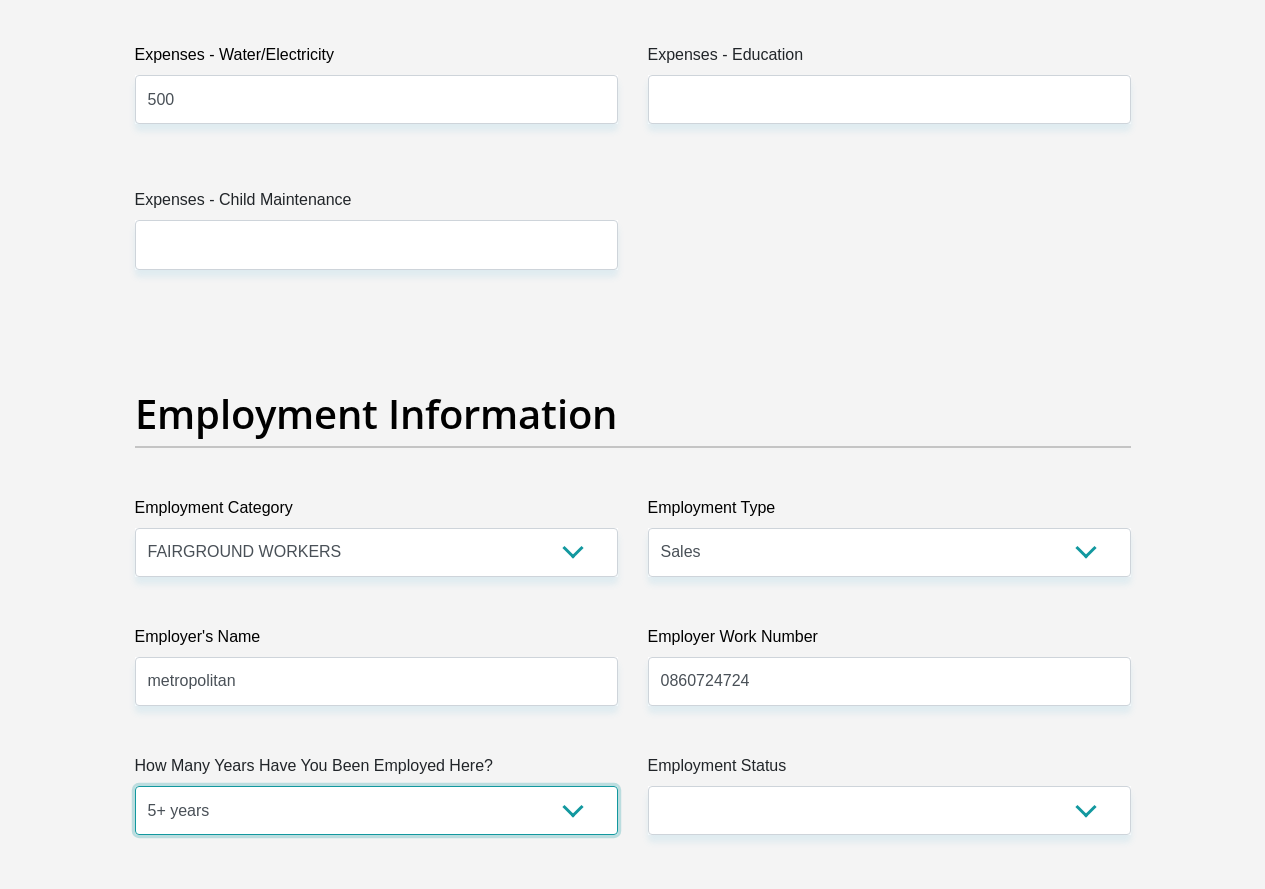 click on "less than 1 year
1-3 years
3-5 years
5+ years" at bounding box center [376, 810] 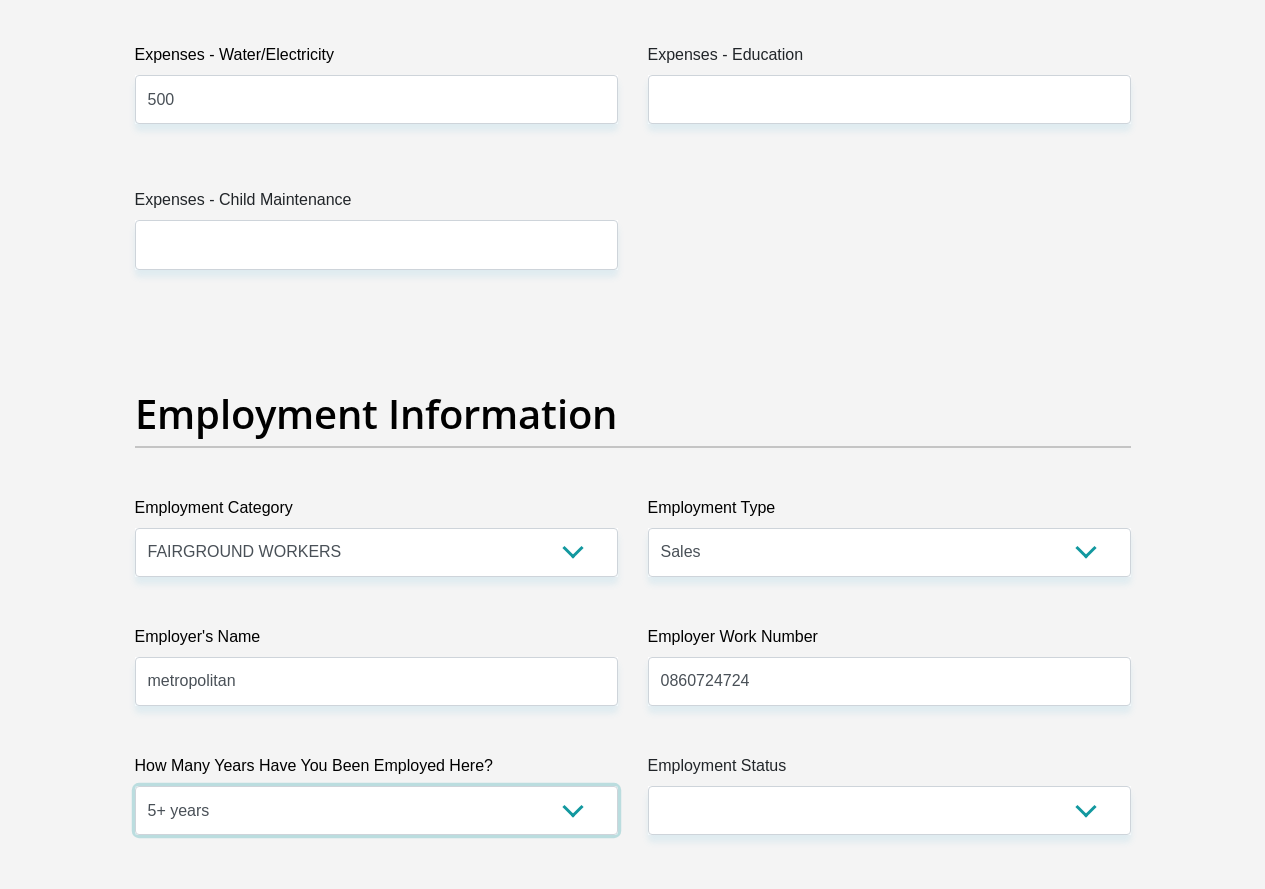 click on "less than 1 year
1-3 years
3-5 years
5+ years" at bounding box center (376, 810) 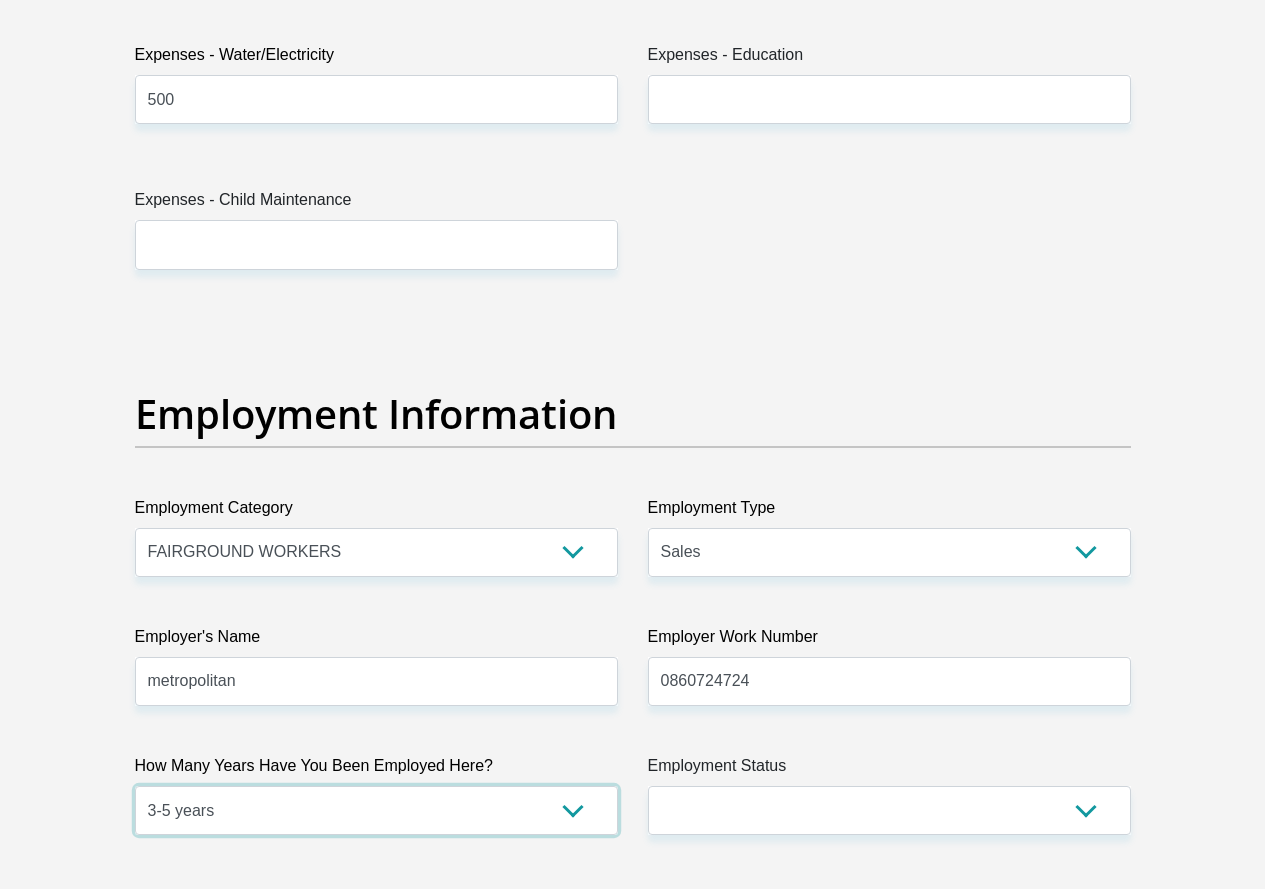 click on "less than 1 year
1-3 years
3-5 years
5+ years" at bounding box center [376, 810] 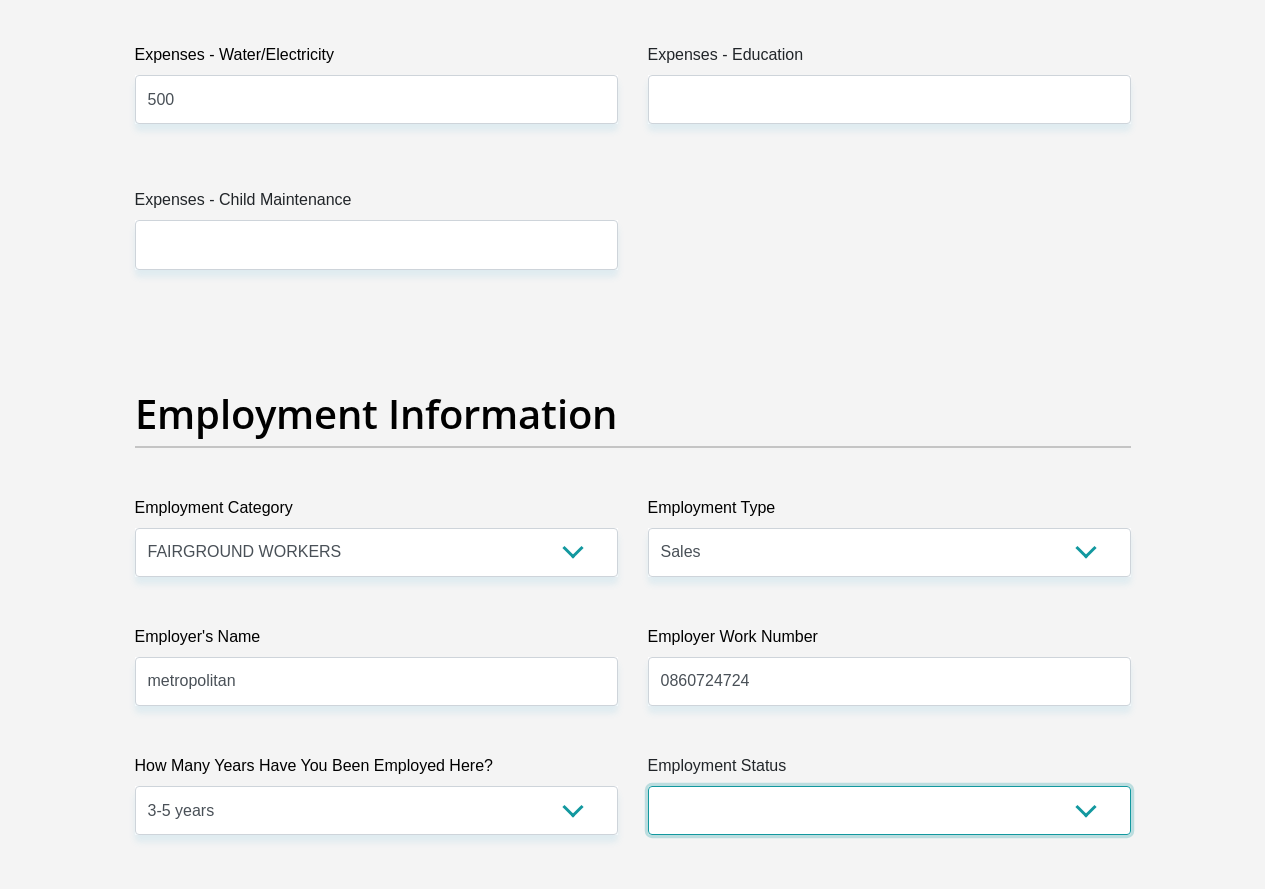 click on "Permanent/Full-time
Part-time/Casual
Contract Worker
Self-Employed
Housewife
Retired
Student
Medically Boarded
Disability
Unemployed" at bounding box center (889, 810) 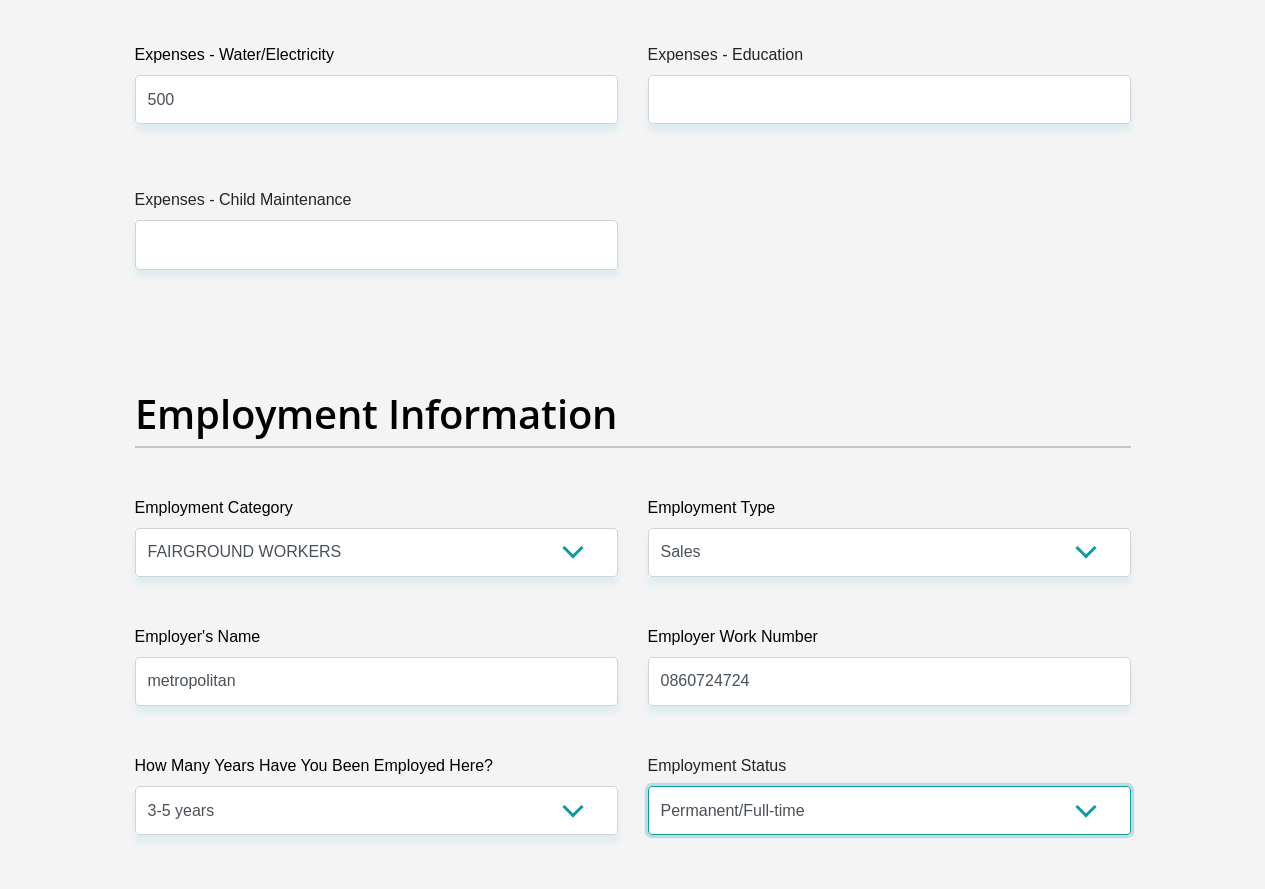 click on "Permanent/Full-time
Part-time/Casual
Contract Worker
Self-Employed
Housewife
Retired
Student
Medically Boarded
Disability
Unemployed" at bounding box center [889, 810] 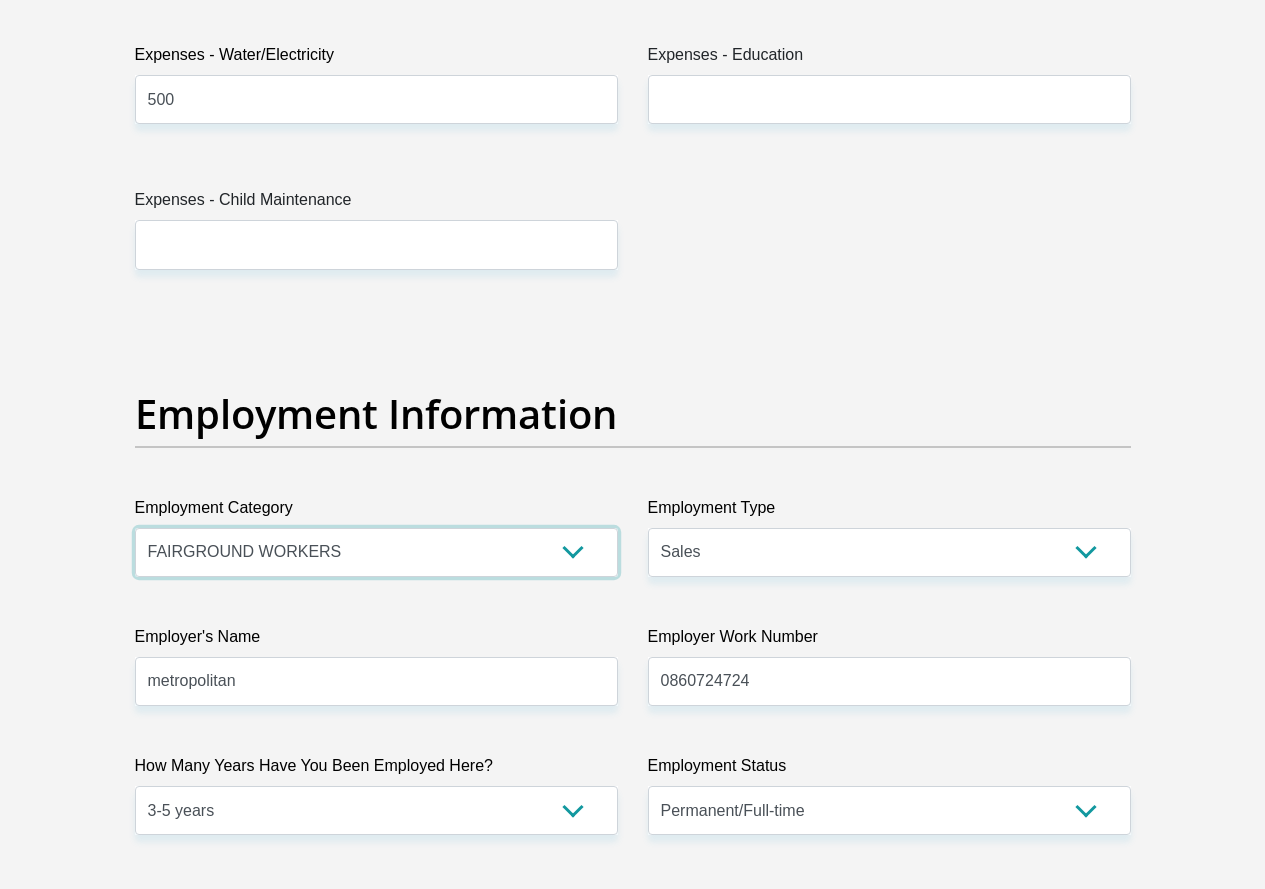 click on "AGRICULTURE
ALCOHOL & TOBACCO
CONSTRUCTION MATERIALS
METALLURGY
EQUIPMENT FOR RENEWABLE ENERGY
SPECIALIZED CONTRACTORS
CAR
GAMING (INCL. INTERNET
OTHER WHOLESALE
UNLICENSED PHARMACEUTICALS
CURRENCY EXCHANGE HOUSES
OTHER FINANCIAL INSTITUTIONS & INSURANCE
REAL ESTATE AGENTS
OIL & GAS
OTHER MATERIALS (E.G. IRON ORE)
PRECIOUS STONES & PRECIOUS METALS
POLITICAL ORGANIZATIONS
RELIGIOUS ORGANIZATIONS(NOT SECTS)
ACTI. HAVING BUSINESS DEAL WITH PUBLIC ADMINISTRATION
LAUNDROMATS" at bounding box center (376, 552) 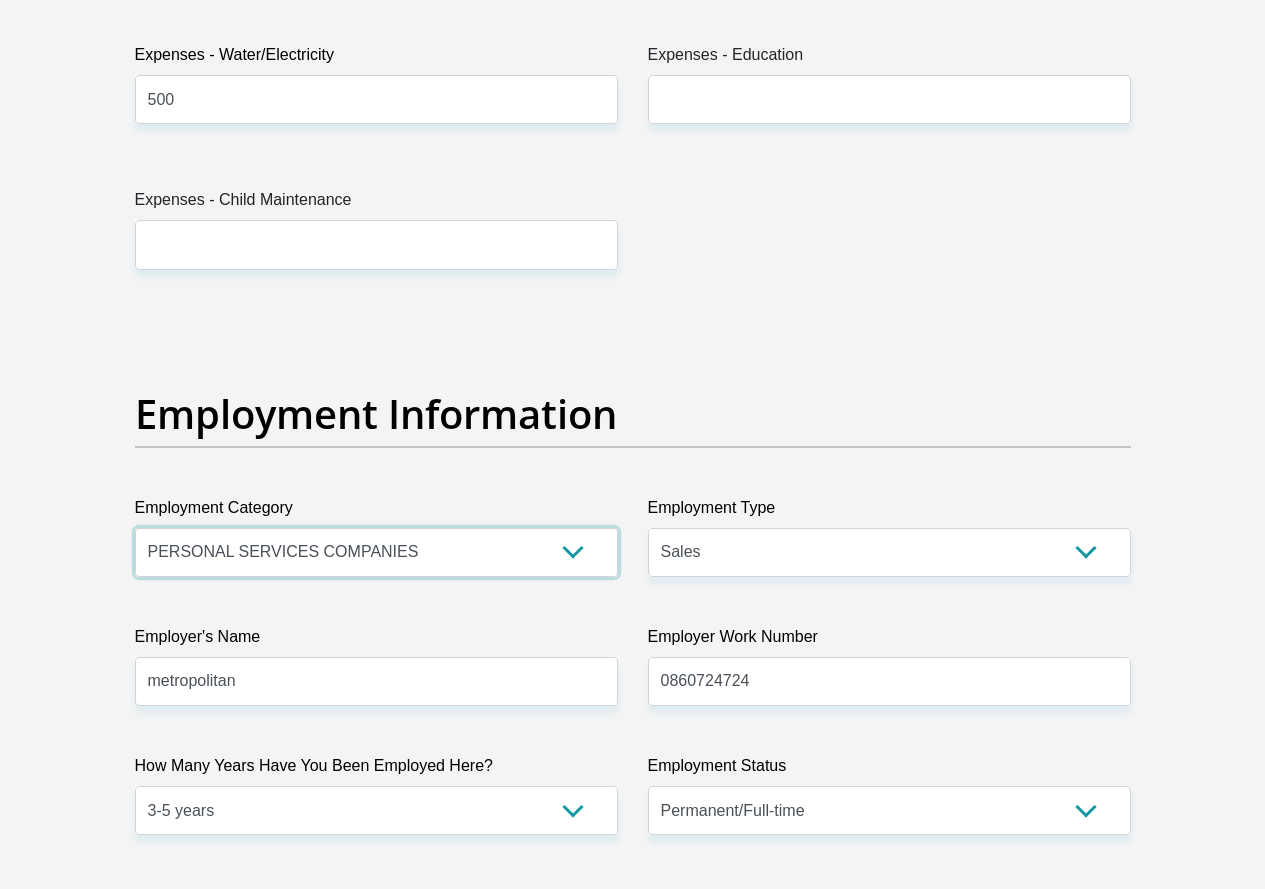 click on "AGRICULTURE
ALCOHOL & TOBACCO
CONSTRUCTION MATERIALS
METALLURGY
EQUIPMENT FOR RENEWABLE ENERGY
SPECIALIZED CONTRACTORS
CAR
GAMING (INCL. INTERNET
OTHER WHOLESALE
UNLICENSED PHARMACEUTICALS
CURRENCY EXCHANGE HOUSES
OTHER FINANCIAL INSTITUTIONS & INSURANCE
REAL ESTATE AGENTS
OIL & GAS
OTHER MATERIALS (E.G. IRON ORE)
PRECIOUS STONES & PRECIOUS METALS
POLITICAL ORGANIZATIONS
RELIGIOUS ORGANIZATIONS(NOT SECTS)
ACTI. HAVING BUSINESS DEAL WITH PUBLIC ADMINISTRATION
LAUNDROMATS" at bounding box center [376, 552] 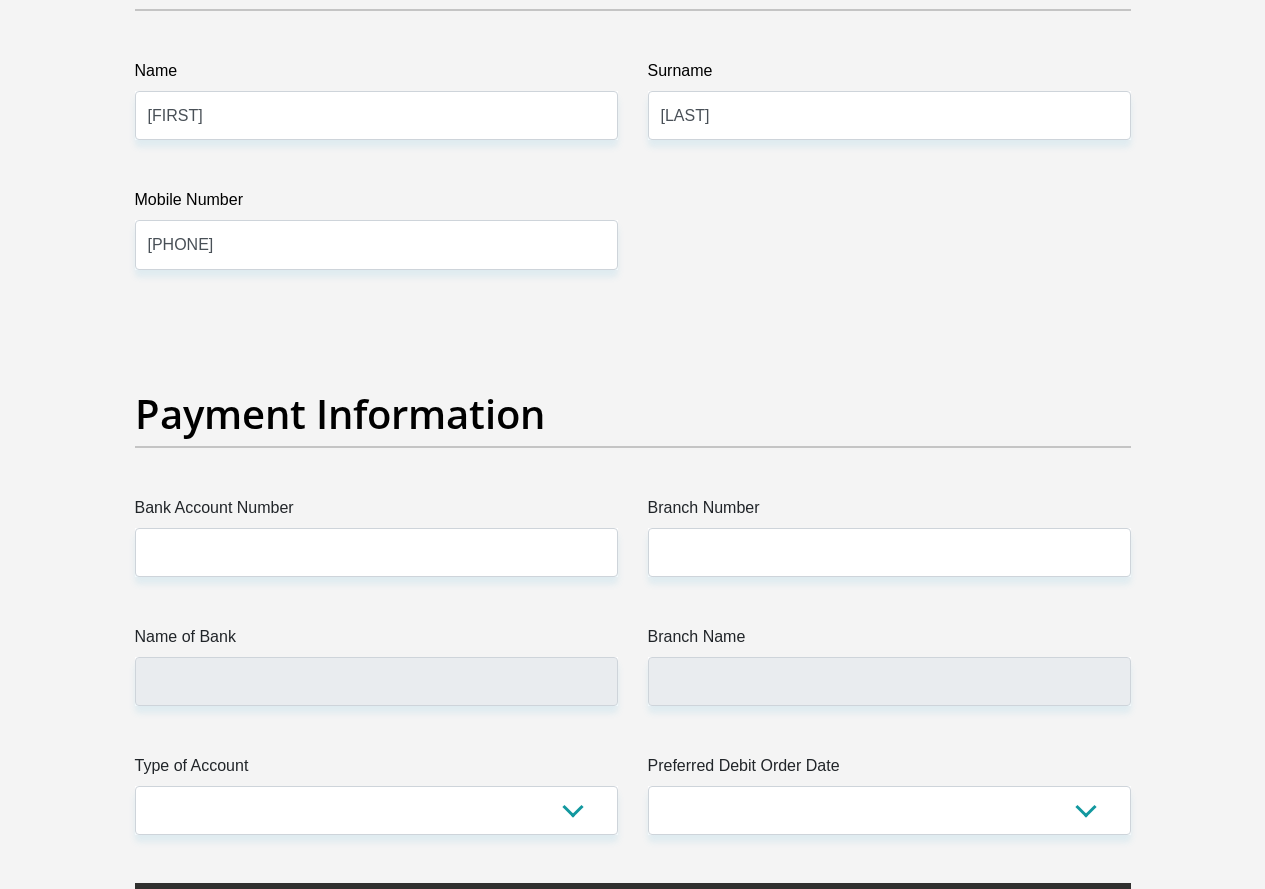 scroll, scrollTop: 4400, scrollLeft: 0, axis: vertical 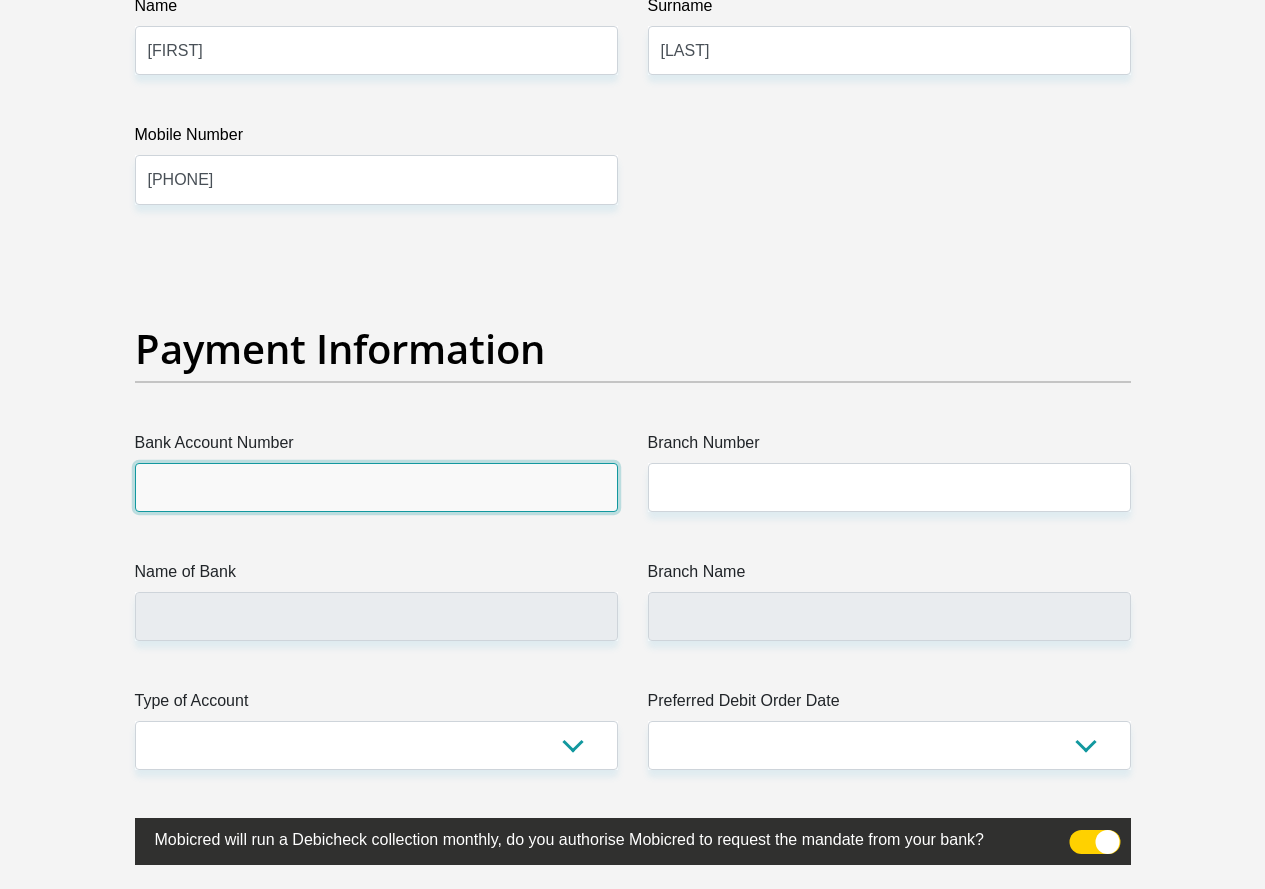 click on "Bank Account Number" at bounding box center [376, 487] 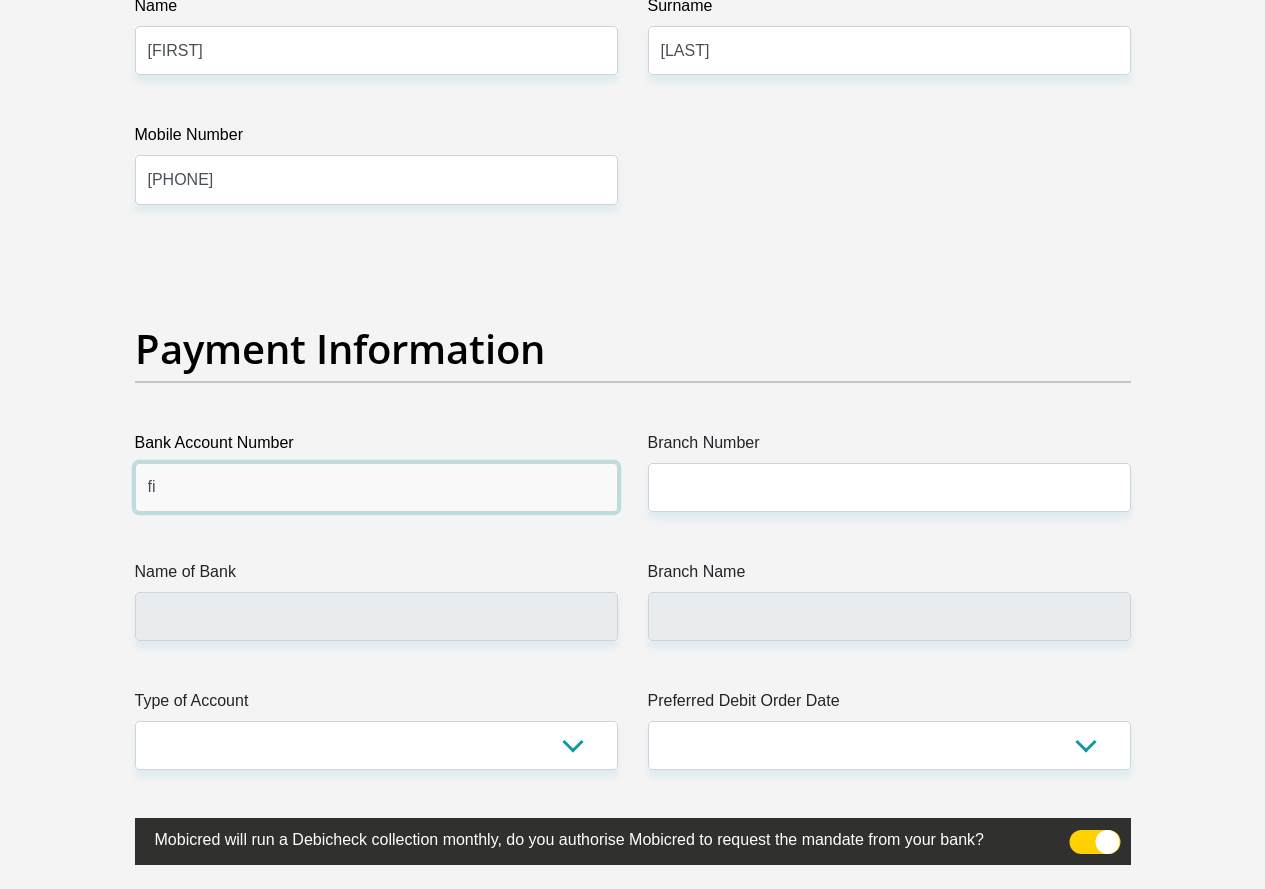 type on "f" 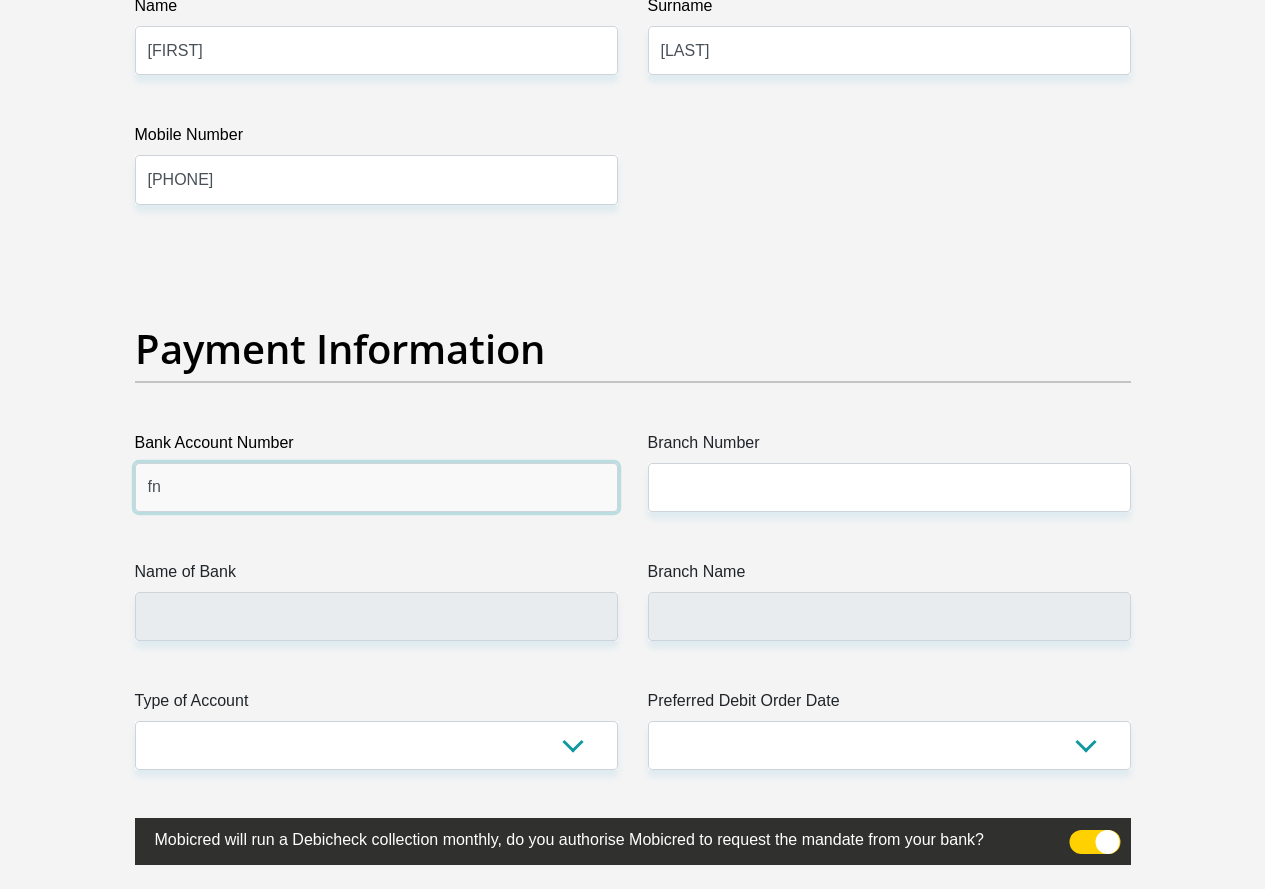 type on "fnb" 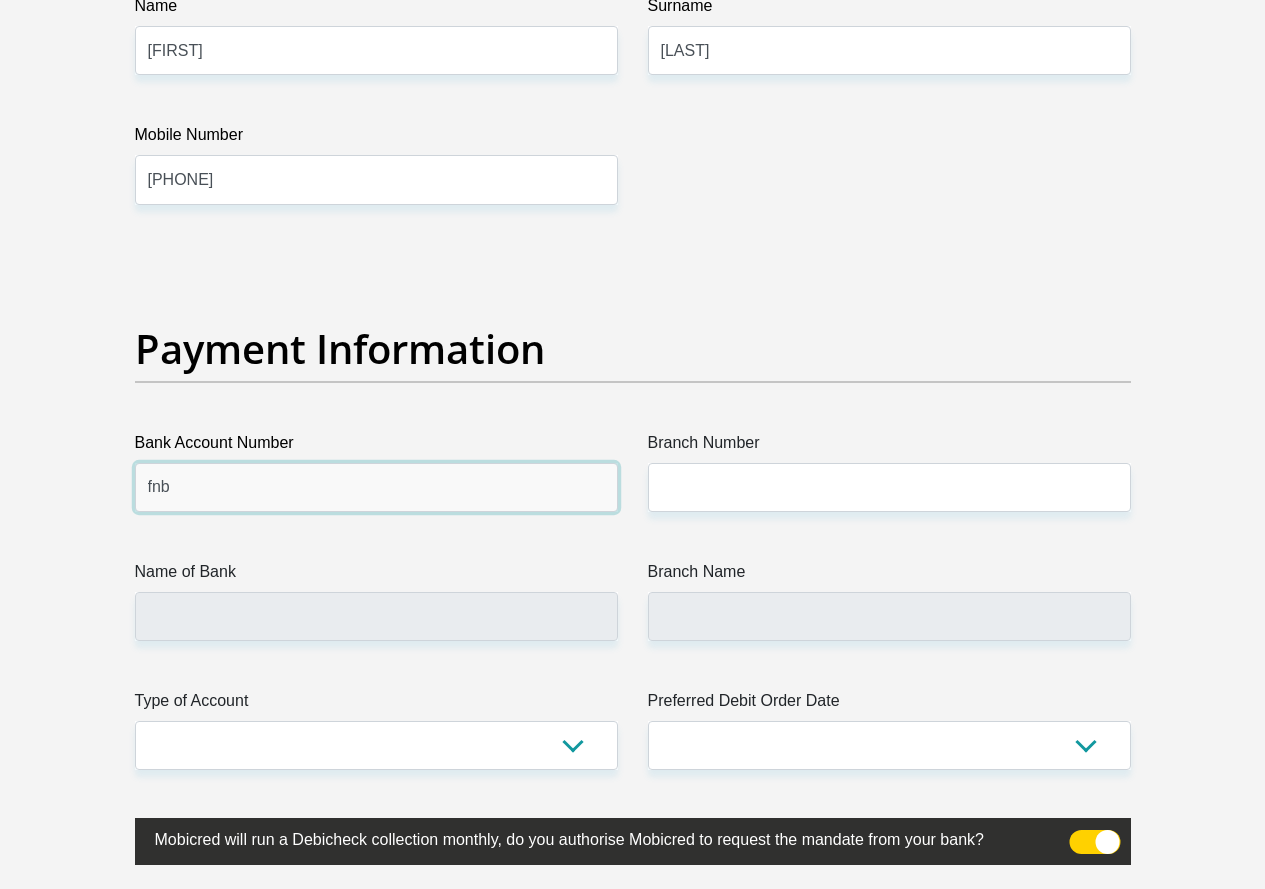 drag, startPoint x: 261, startPoint y: 409, endPoint x: 80, endPoint y: 433, distance: 182.58423 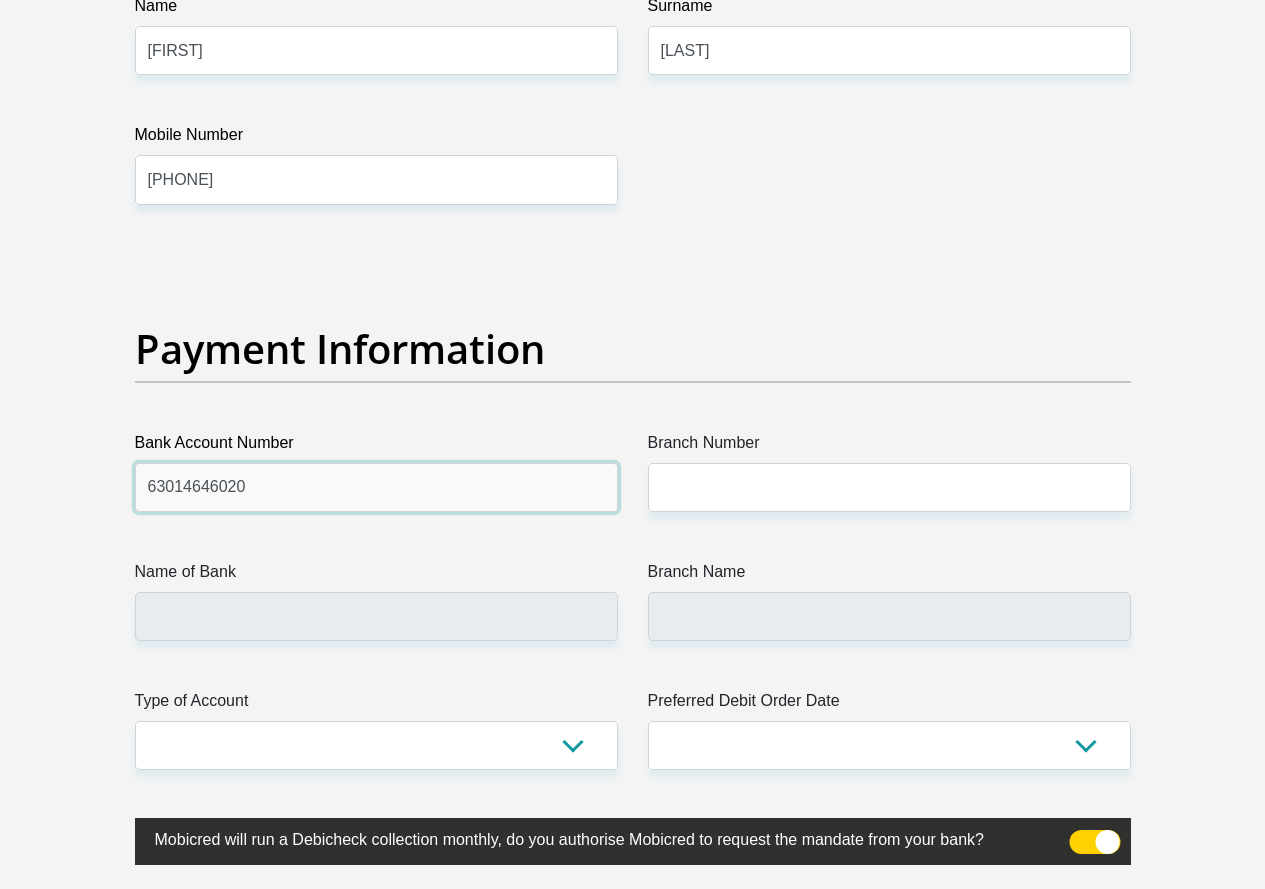 type on "63014646020" 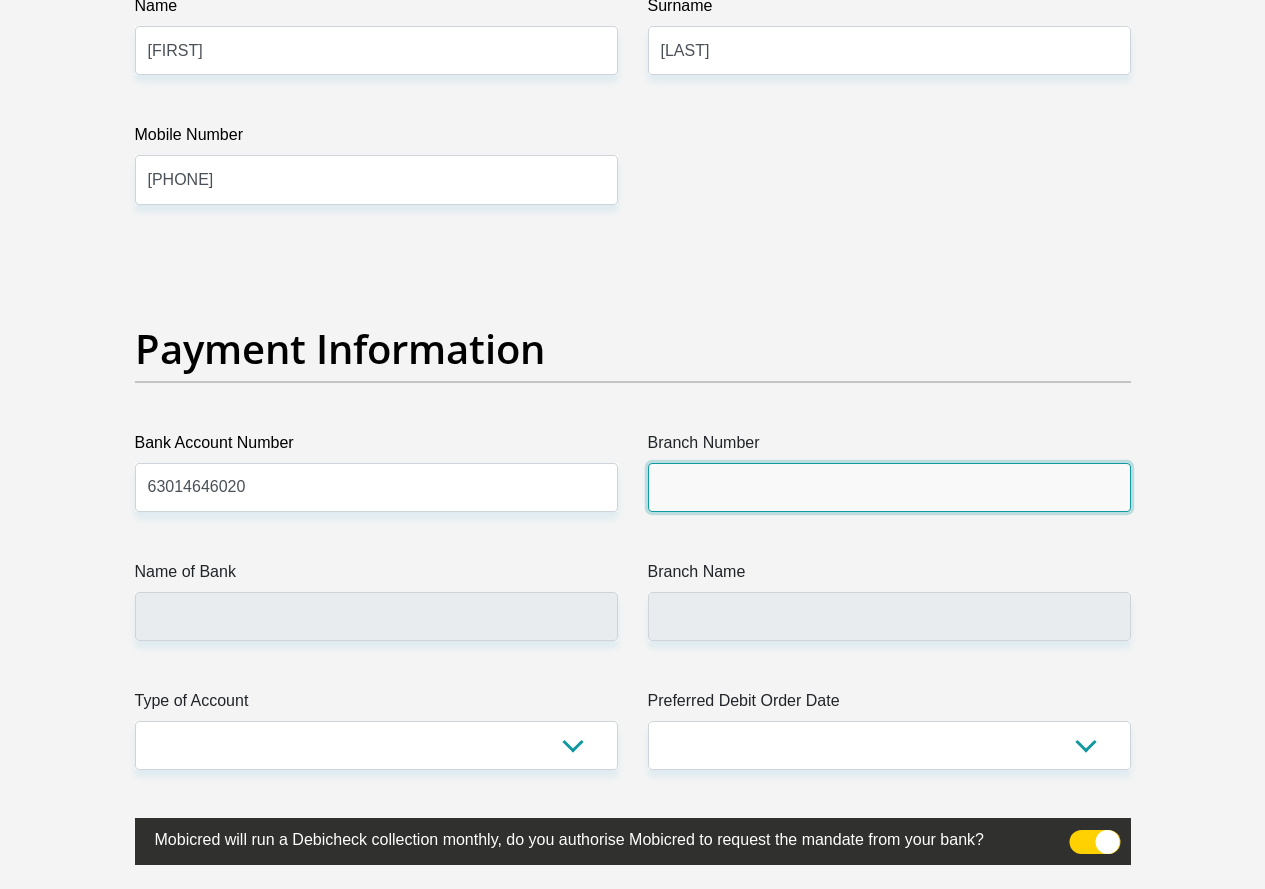 click on "Branch Number" at bounding box center (889, 487) 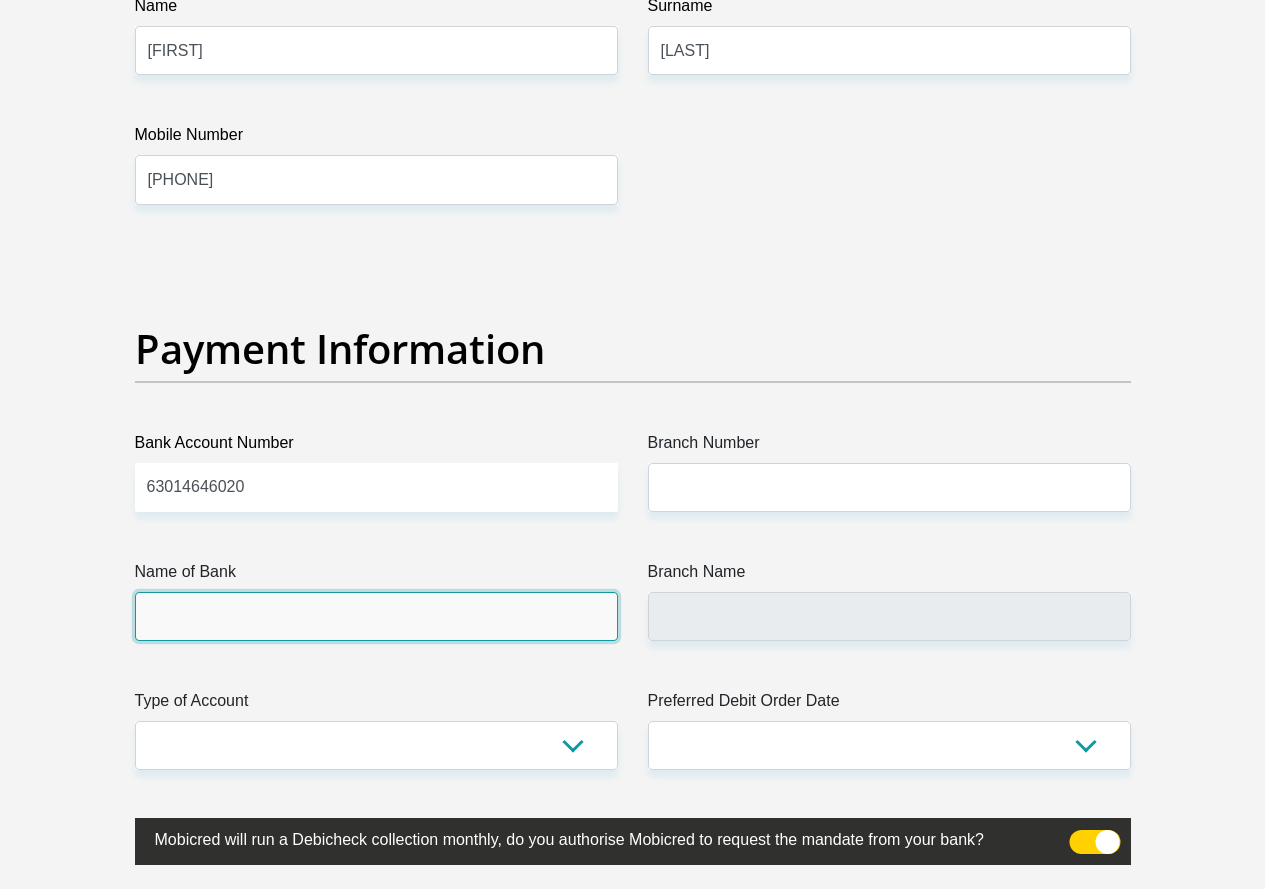 click on "Name of Bank" at bounding box center (376, 616) 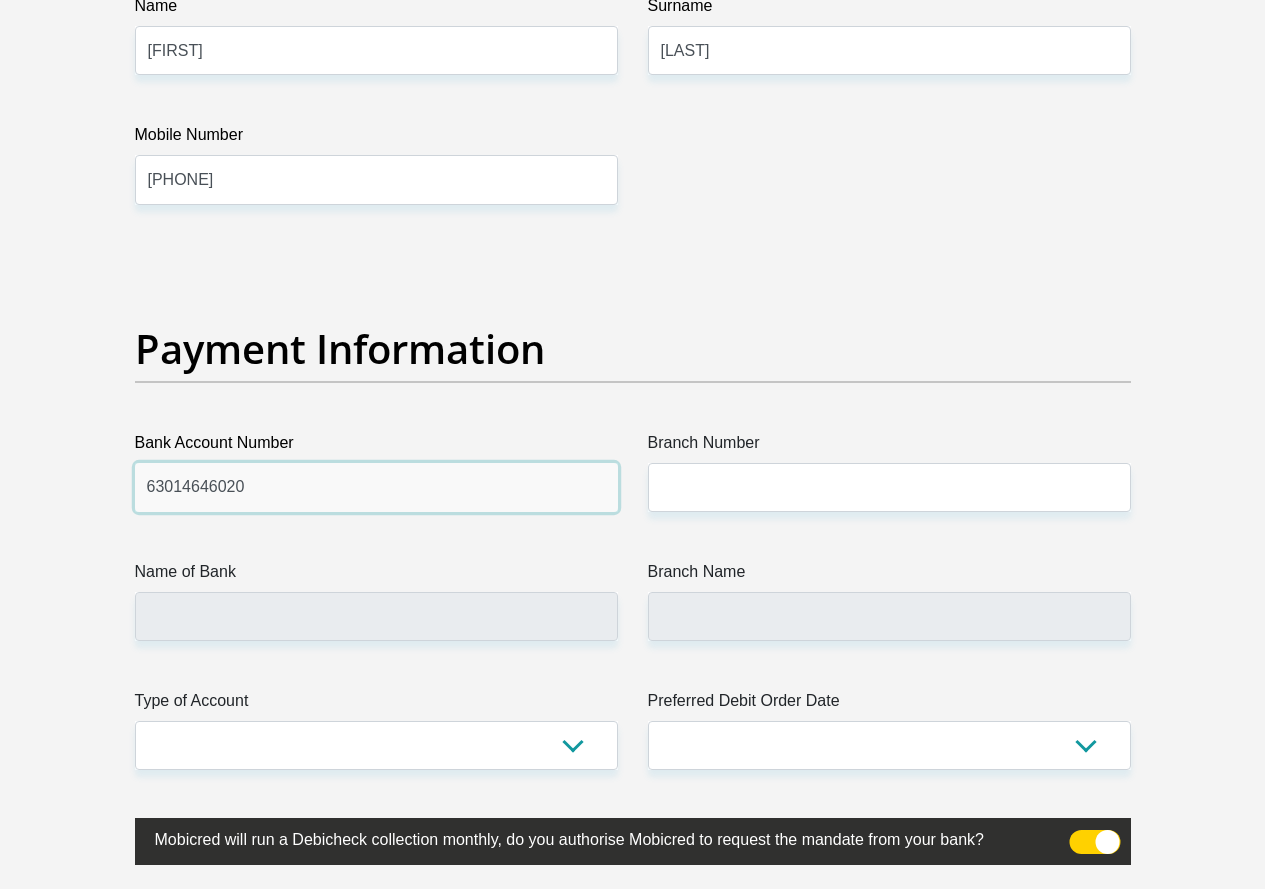 click on "63014646020" at bounding box center (376, 487) 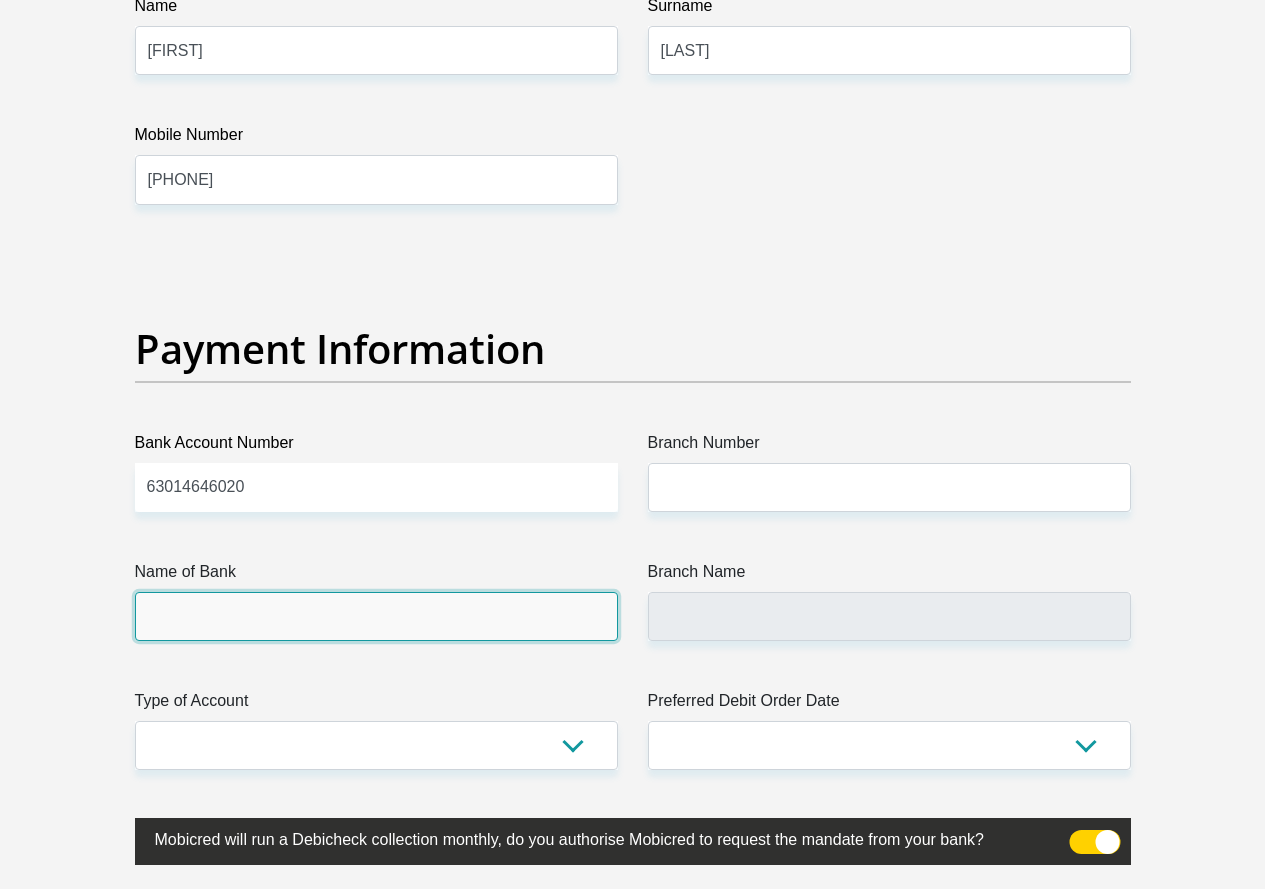click on "Name of Bank" at bounding box center [376, 616] 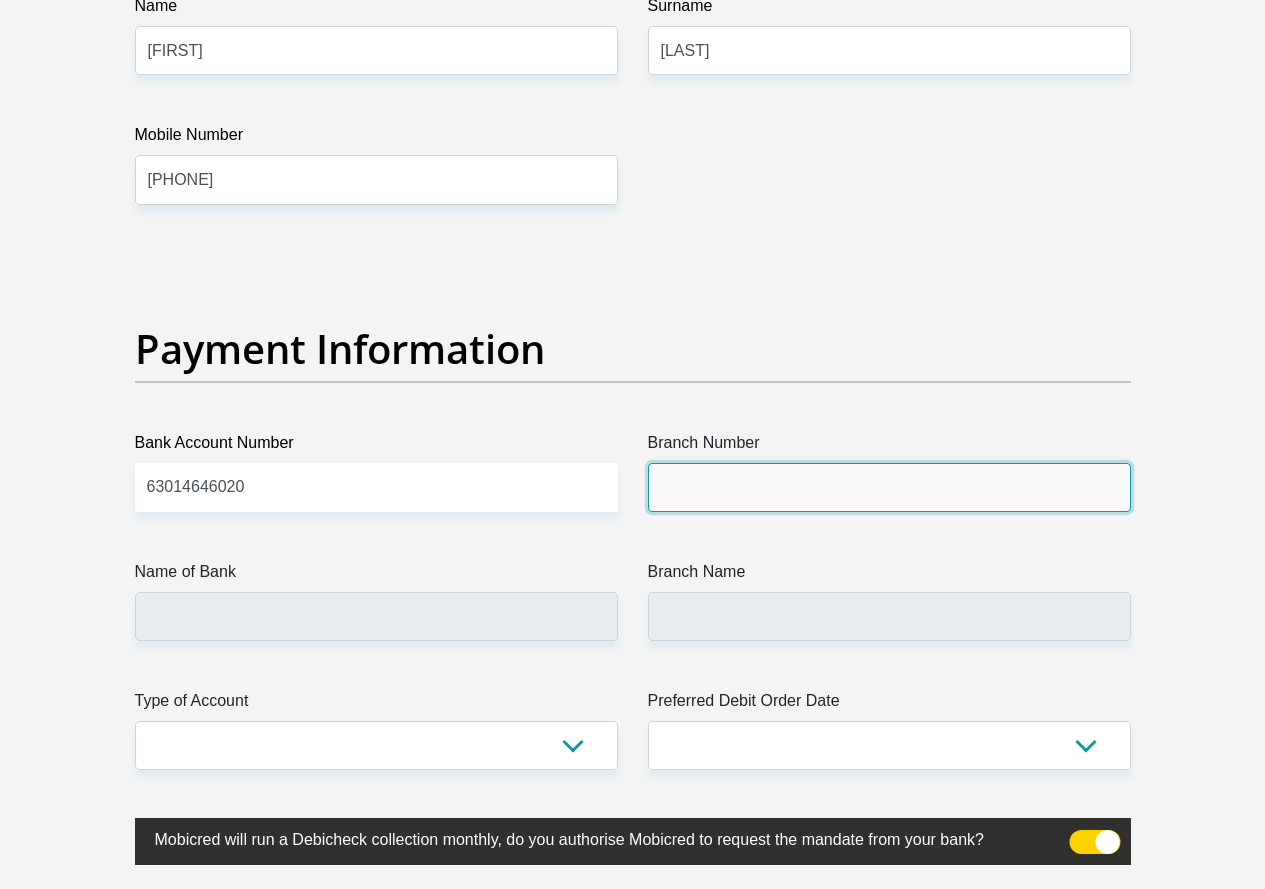 click on "Branch Number" at bounding box center [889, 487] 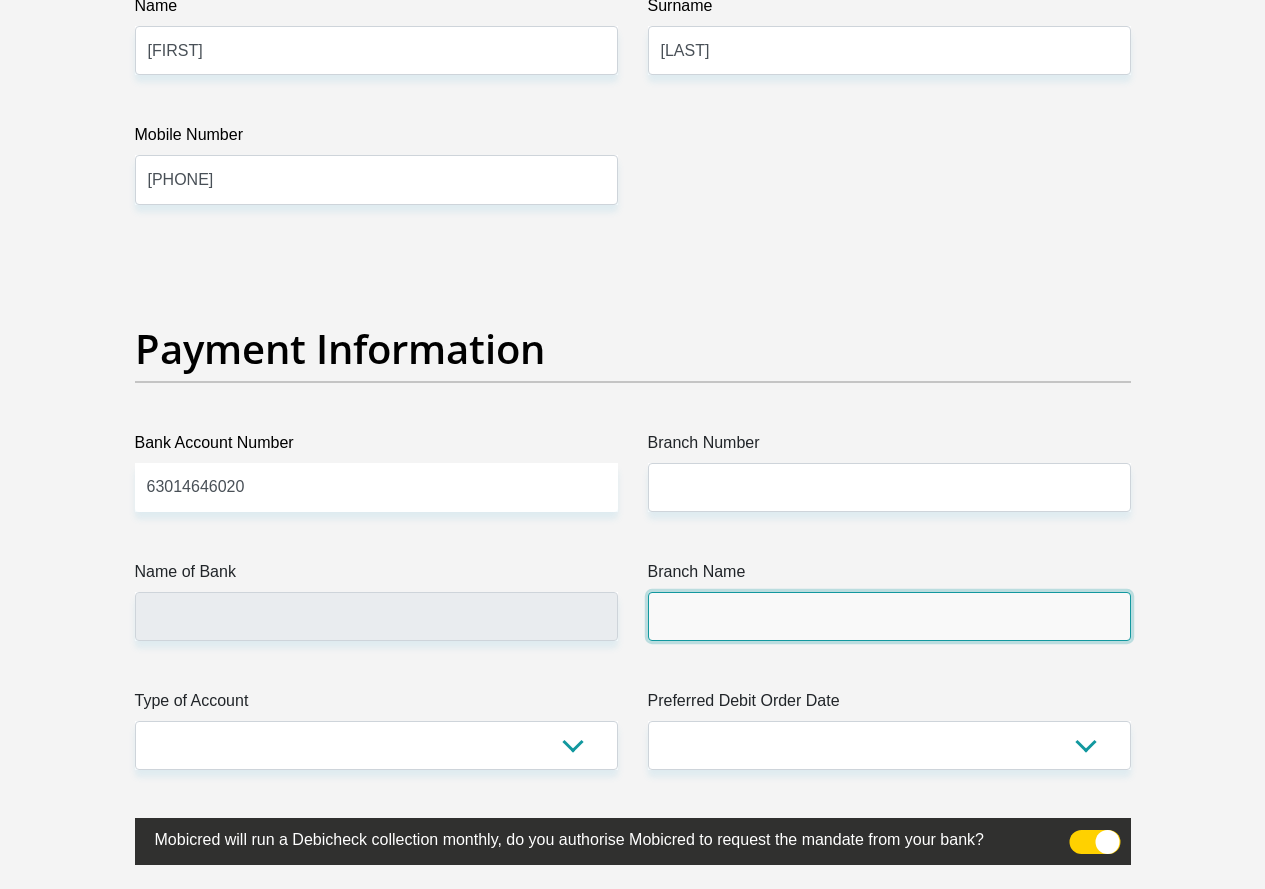 click on "Branch Name" at bounding box center [889, 616] 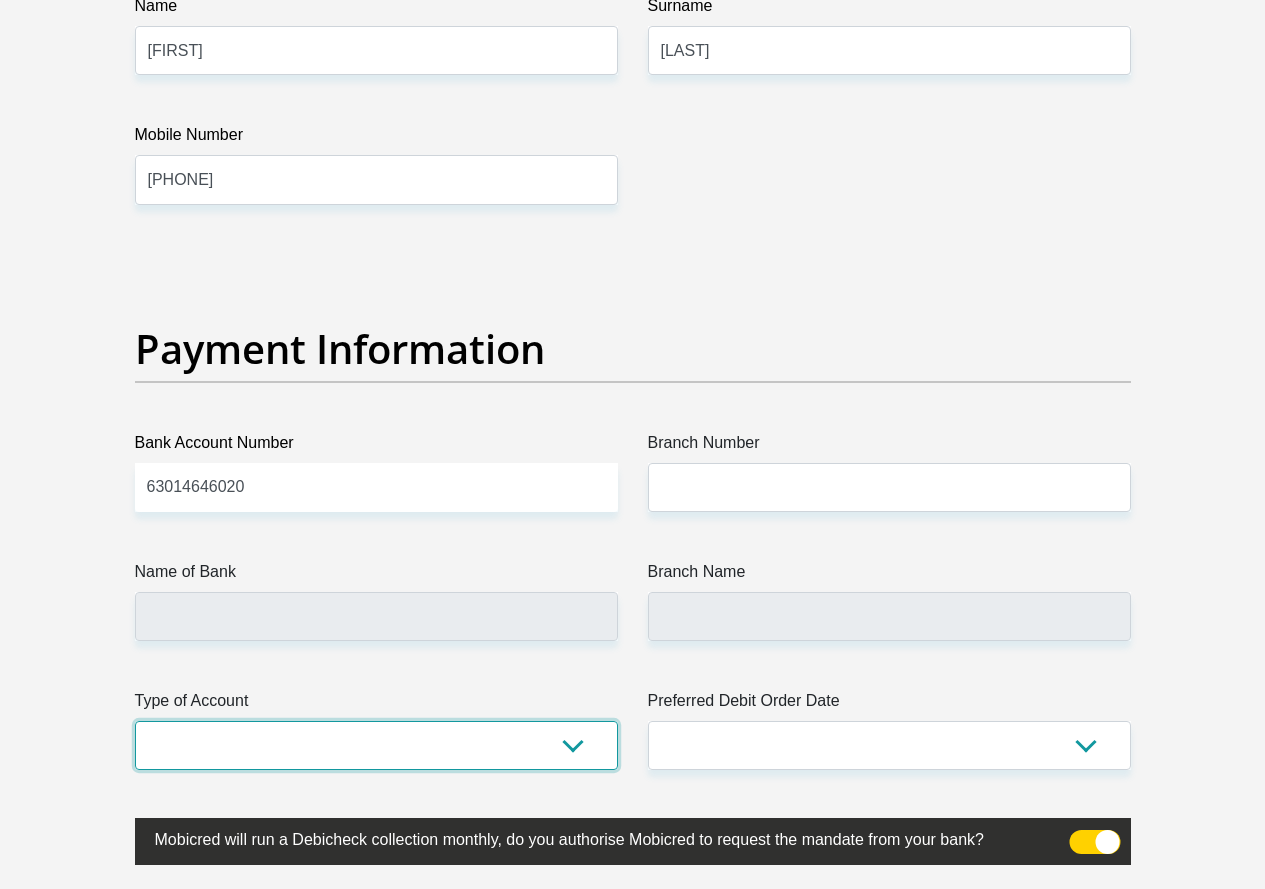 click on "Cheque
Savings" at bounding box center [376, 745] 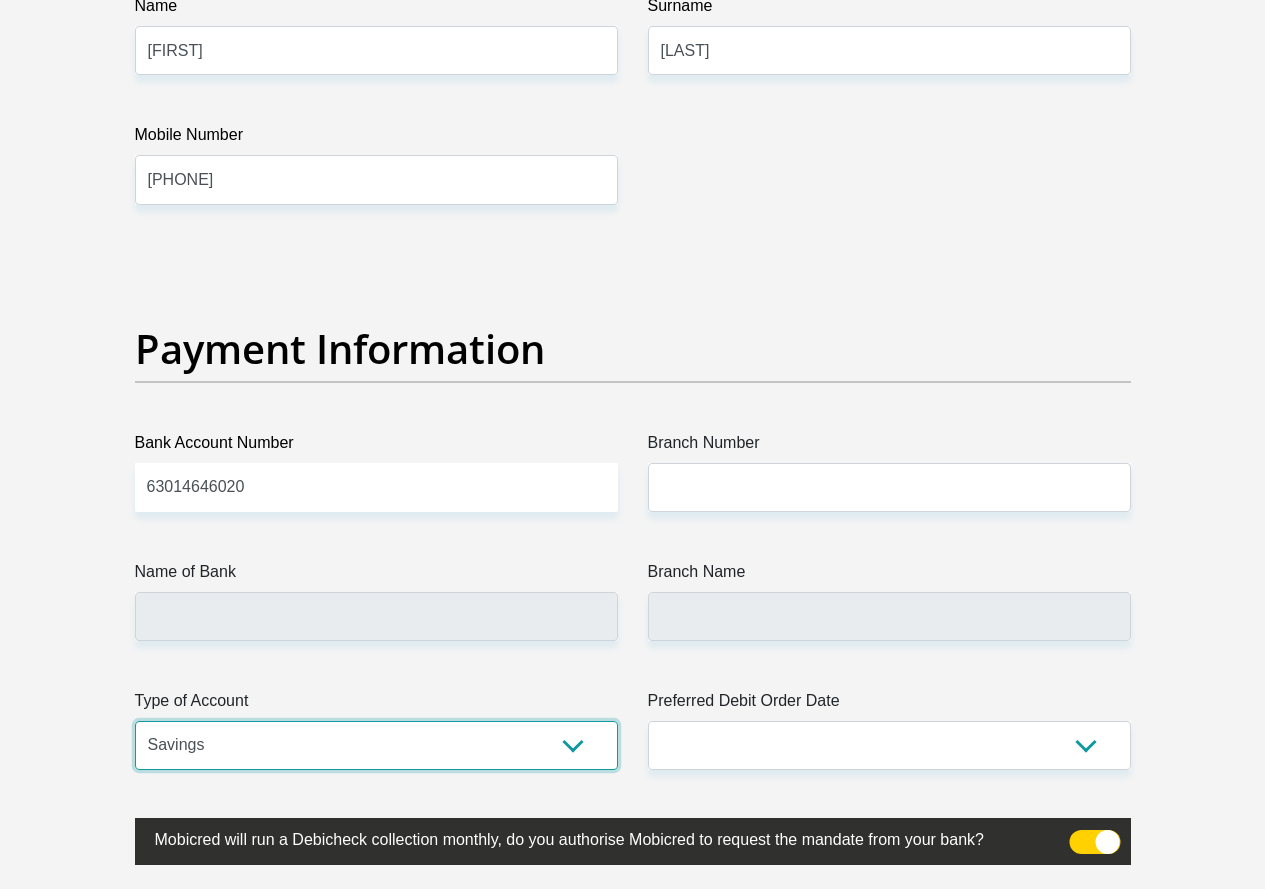 click on "Cheque
Savings" at bounding box center (376, 745) 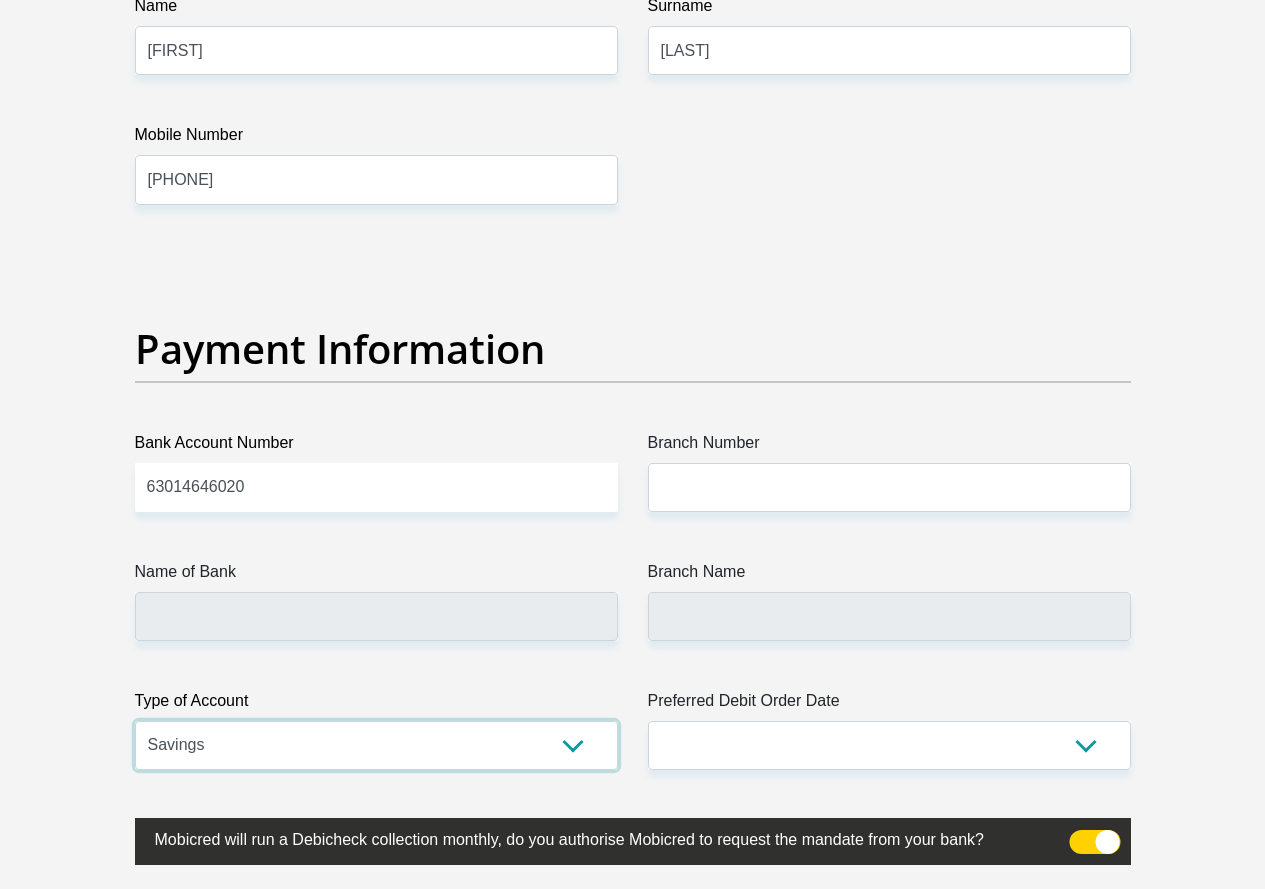 drag, startPoint x: 398, startPoint y: 671, endPoint x: 368, endPoint y: 691, distance: 36.05551 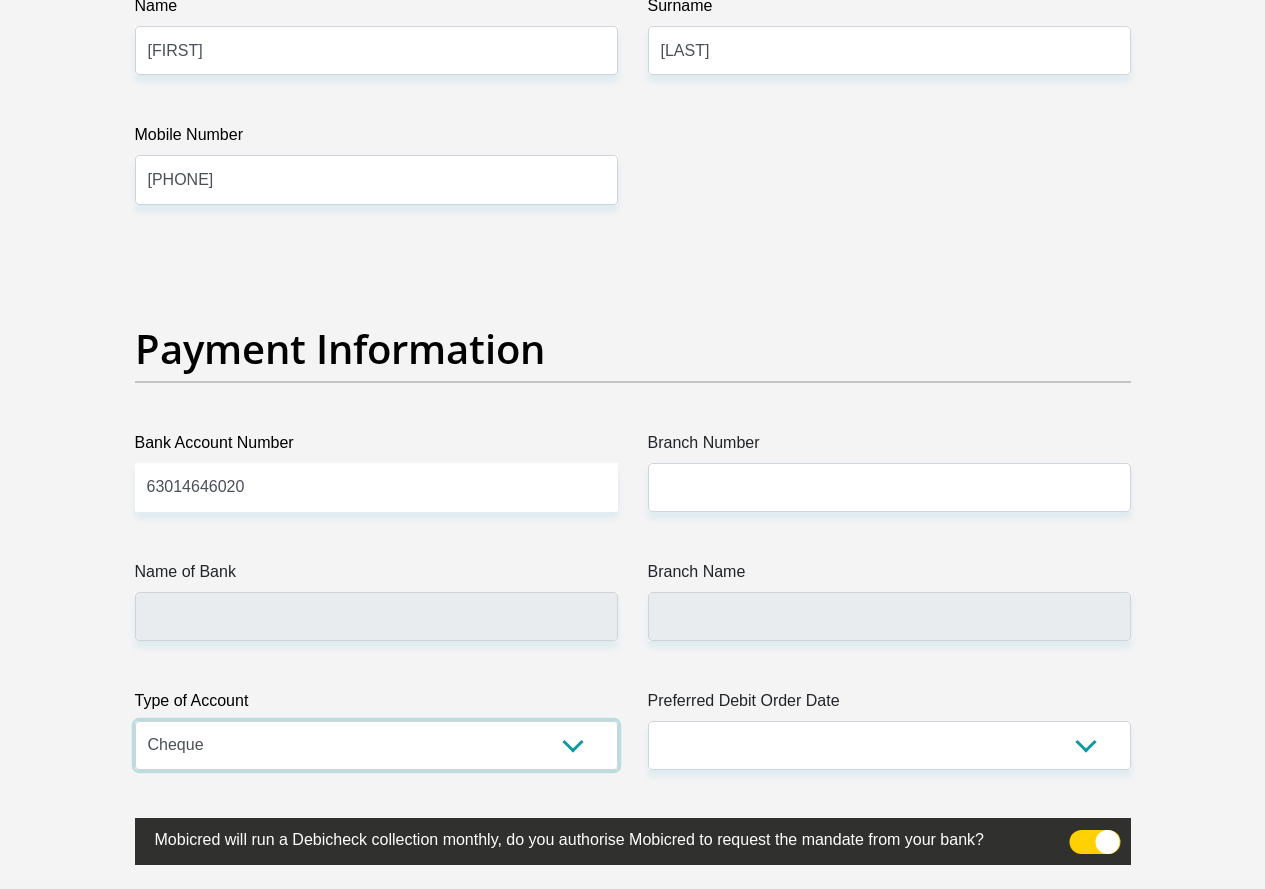 click on "Cheque
Savings" at bounding box center (376, 745) 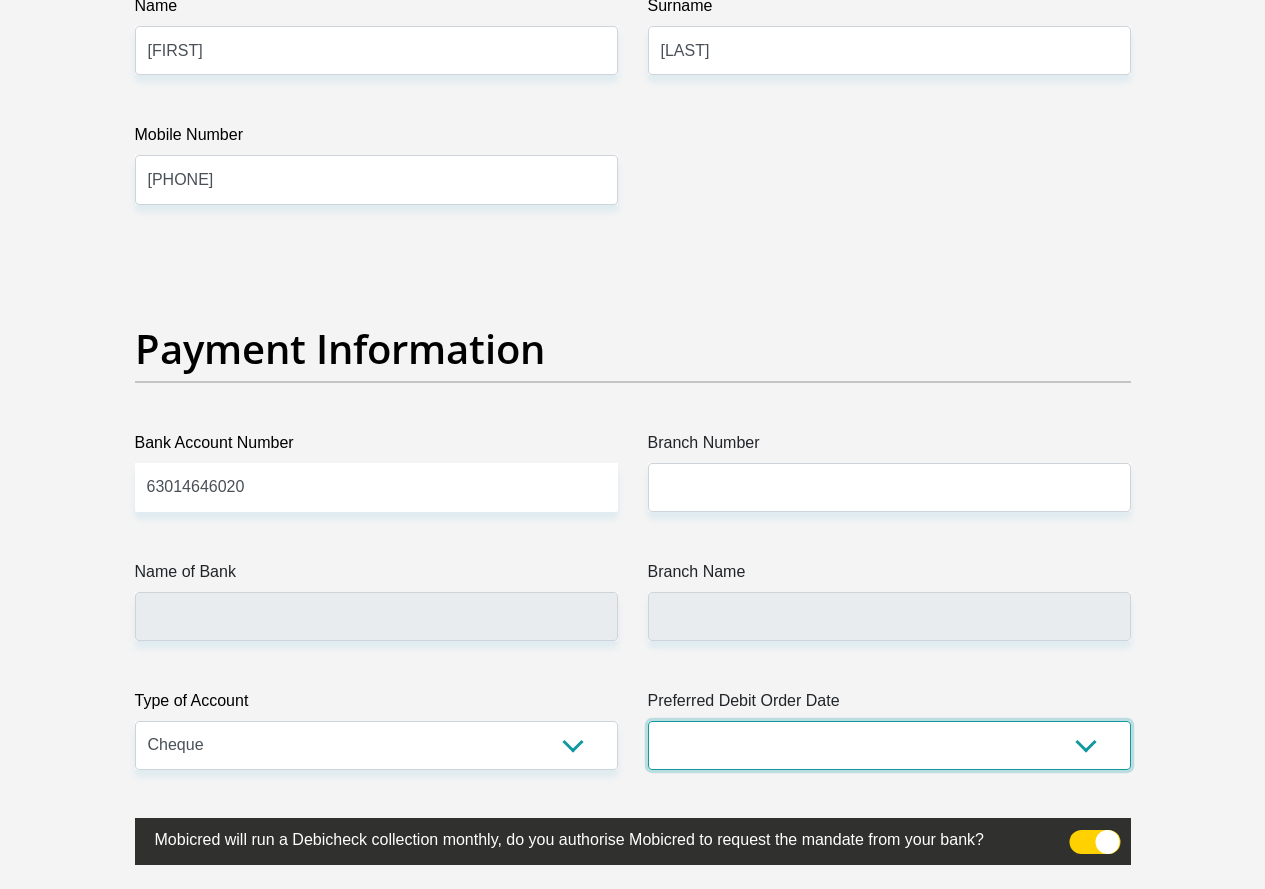 click on "1st
2nd
3rd
4th
5th
7th
18th
19th
20th
21st
22nd
23rd
24th
25th
26th
27th
28th
29th
30th" at bounding box center (889, 745) 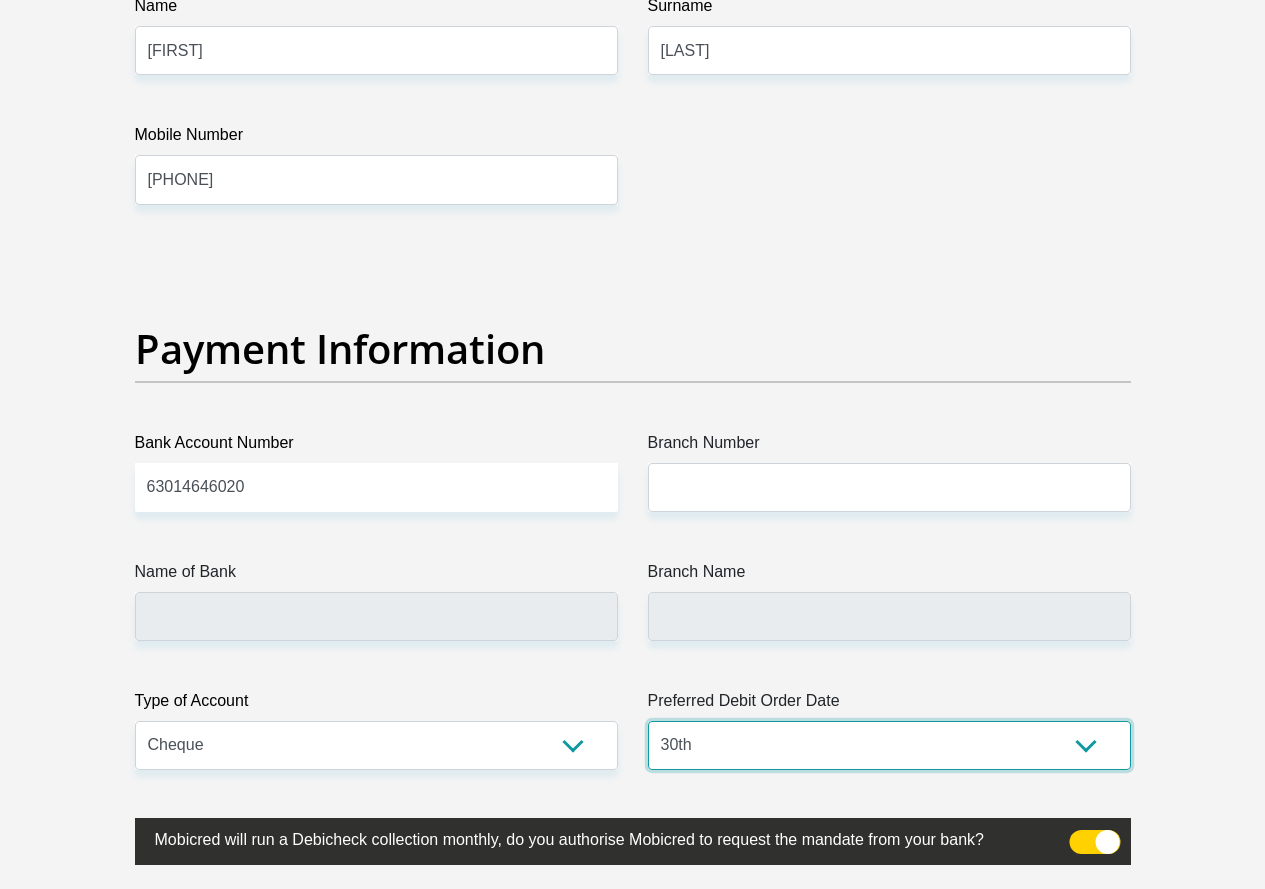 click on "1st
2nd
3rd
4th
5th
7th
18th
19th
20th
21st
22nd
23rd
24th
25th
26th
27th
28th
29th
30th" at bounding box center [889, 745] 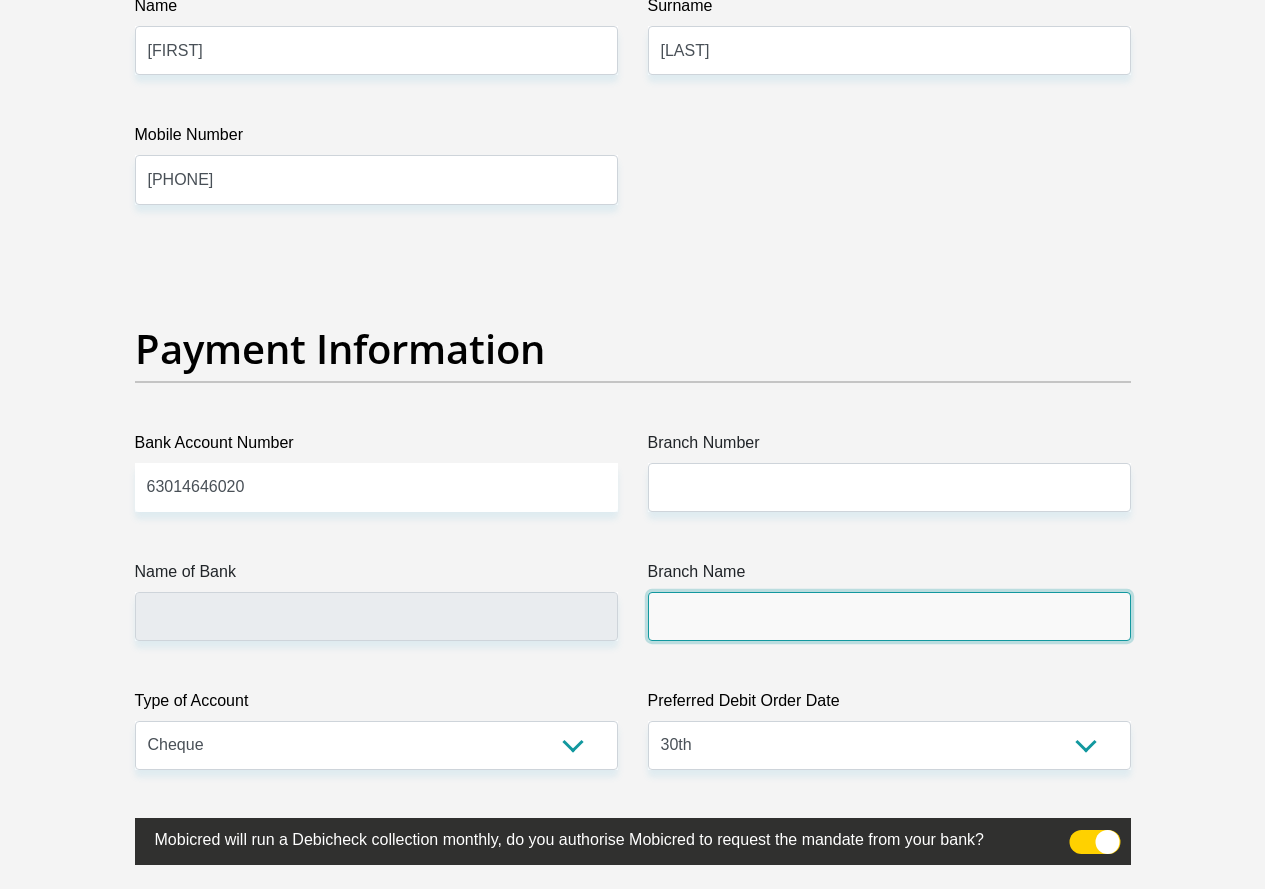 click on "Branch Name" at bounding box center [889, 616] 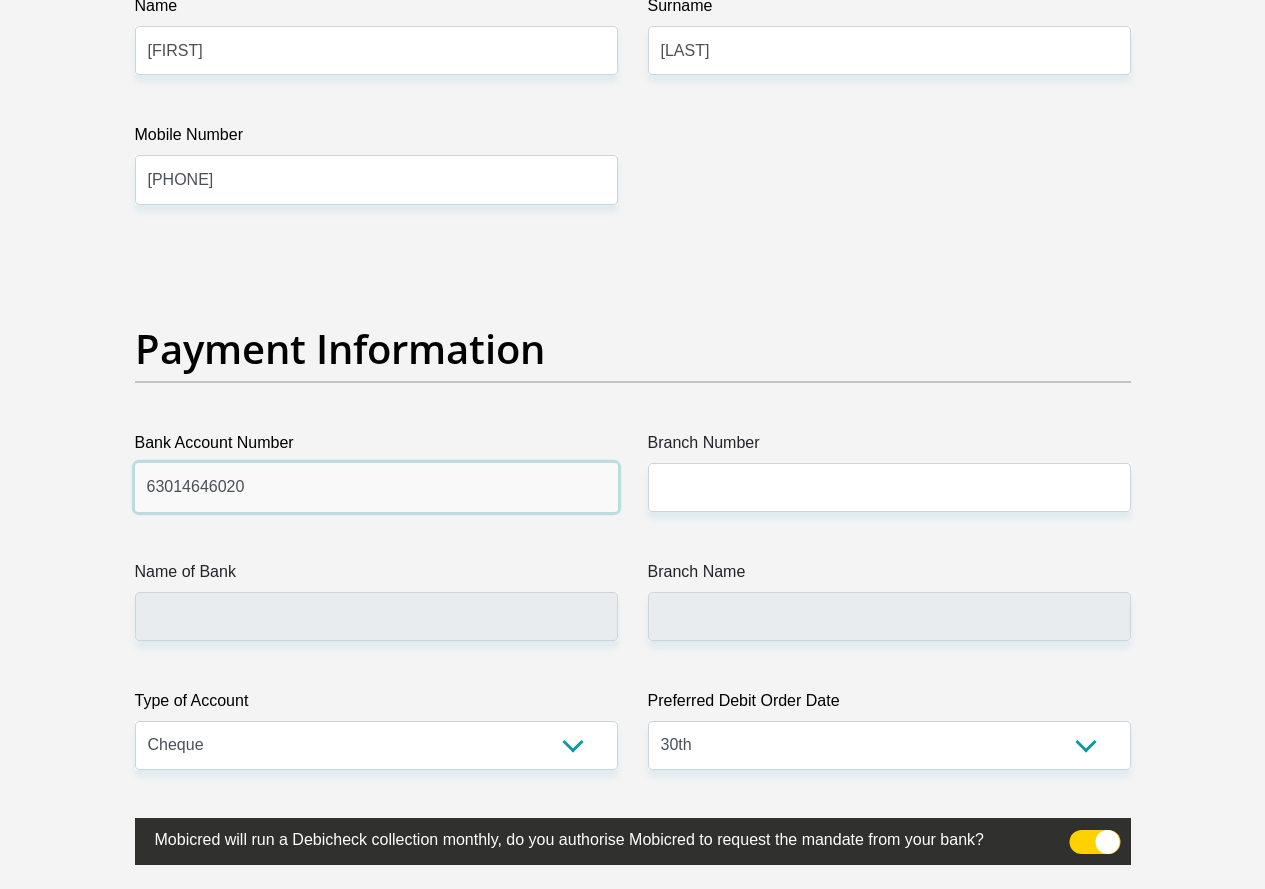 click on "63014646020" at bounding box center [376, 487] 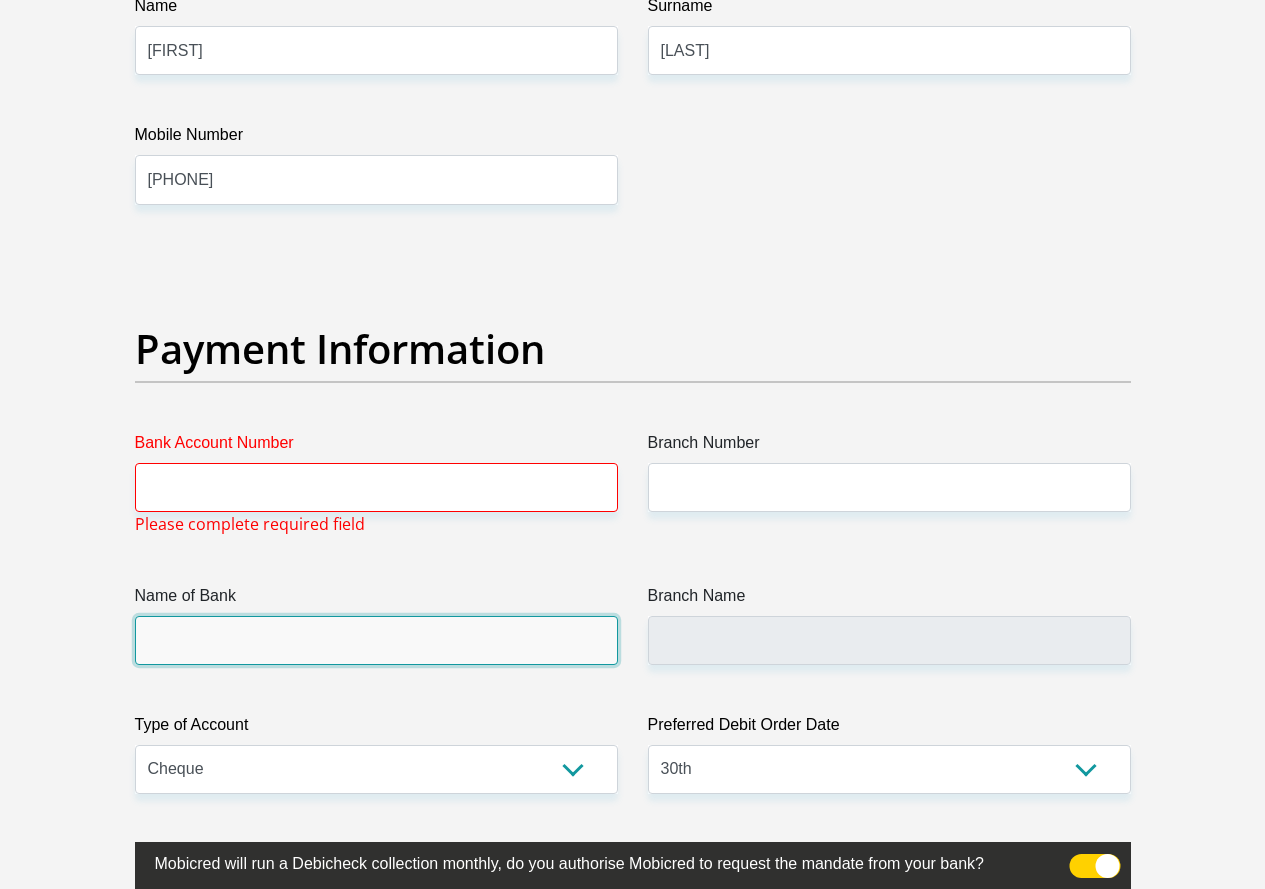 click on "Name of Bank" at bounding box center [376, 640] 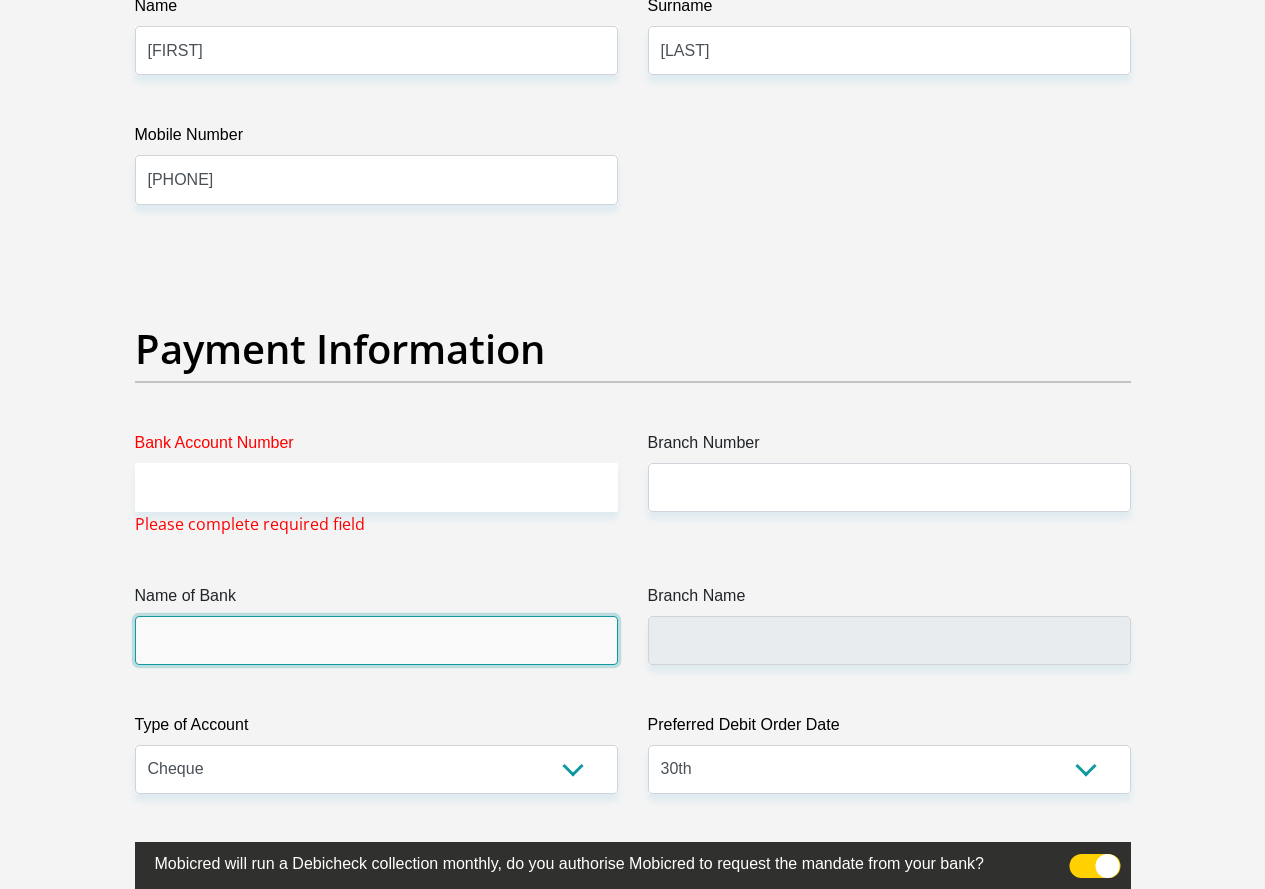 click on "Name of Bank" at bounding box center [376, 640] 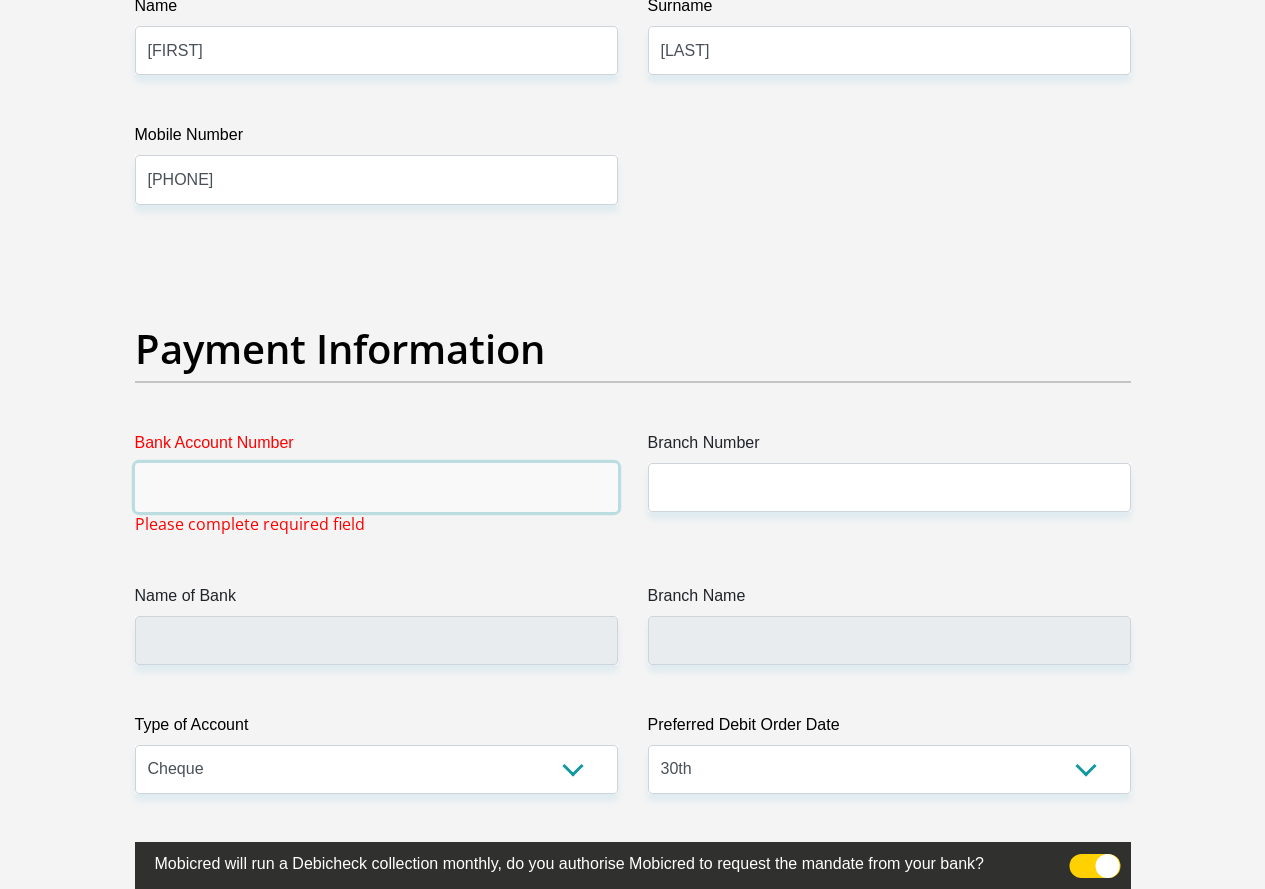 click on "Bank Account Number" at bounding box center [376, 487] 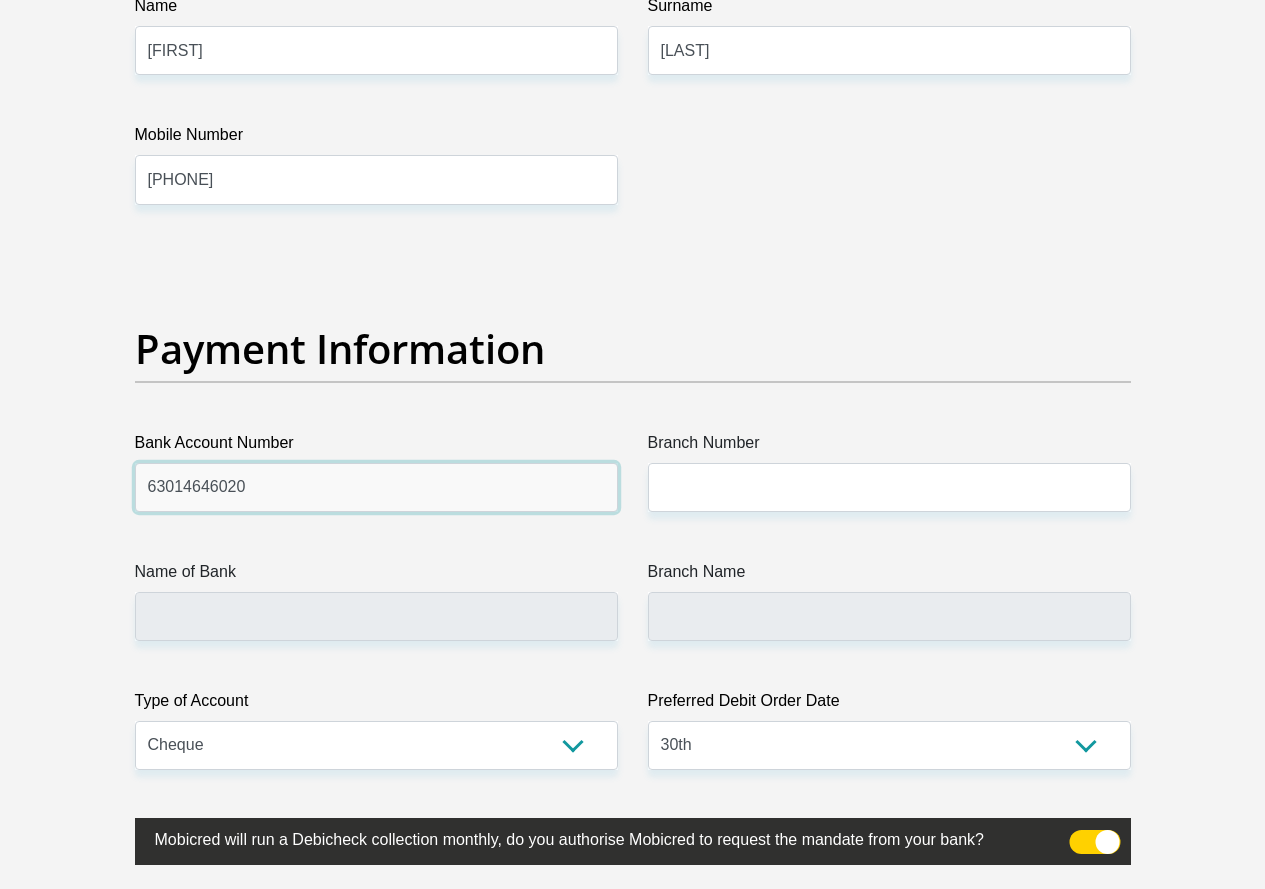 type on "63014646020" 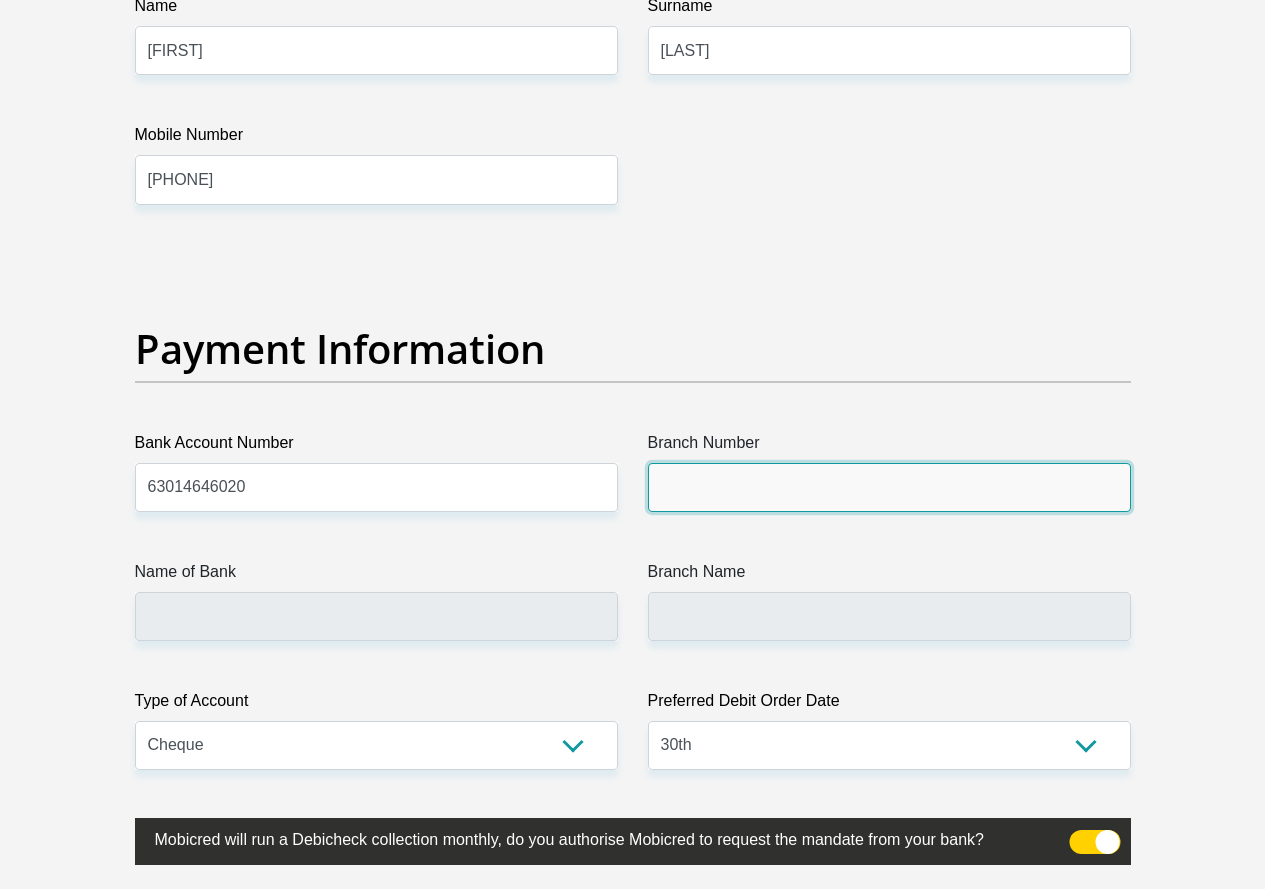 click on "Branch Number" at bounding box center [889, 487] 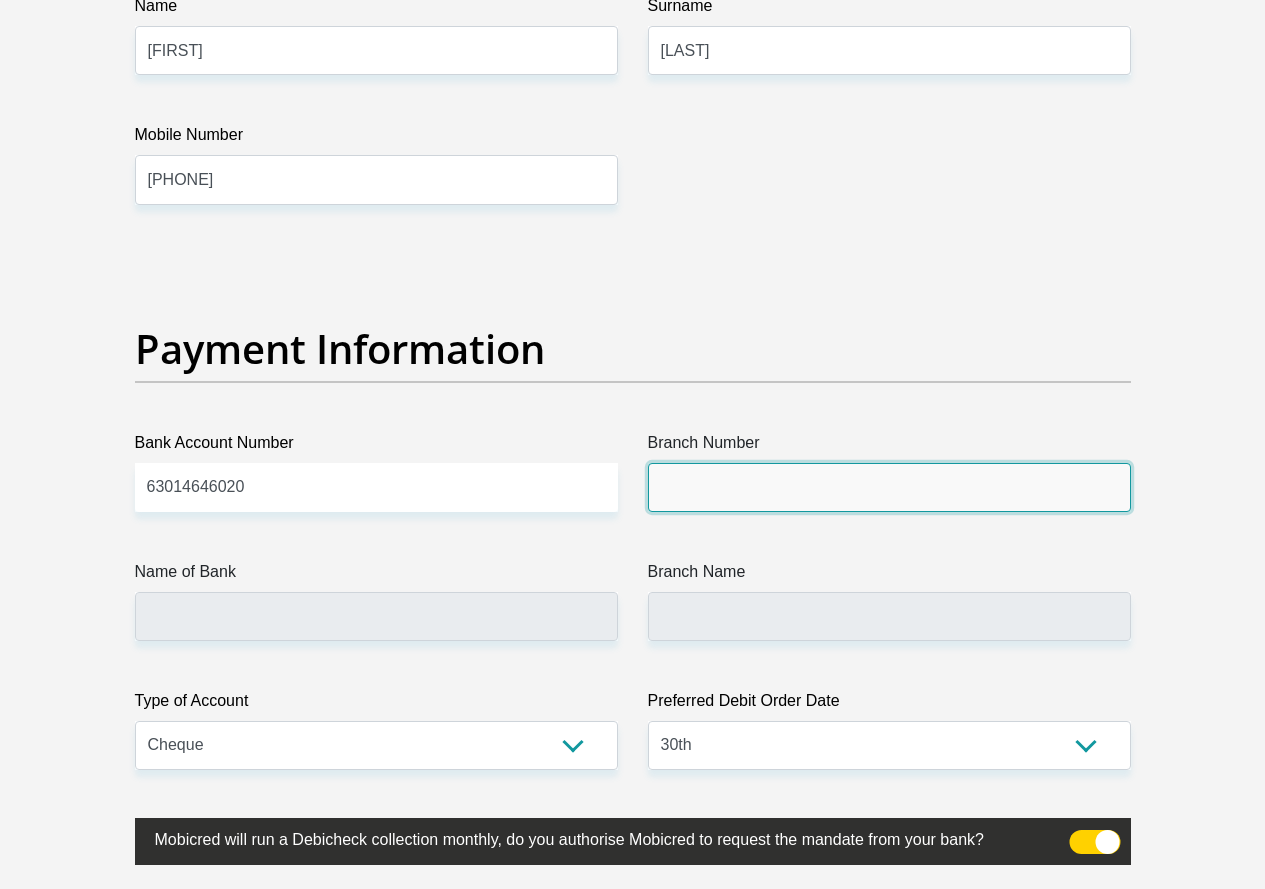 paste on "250655" 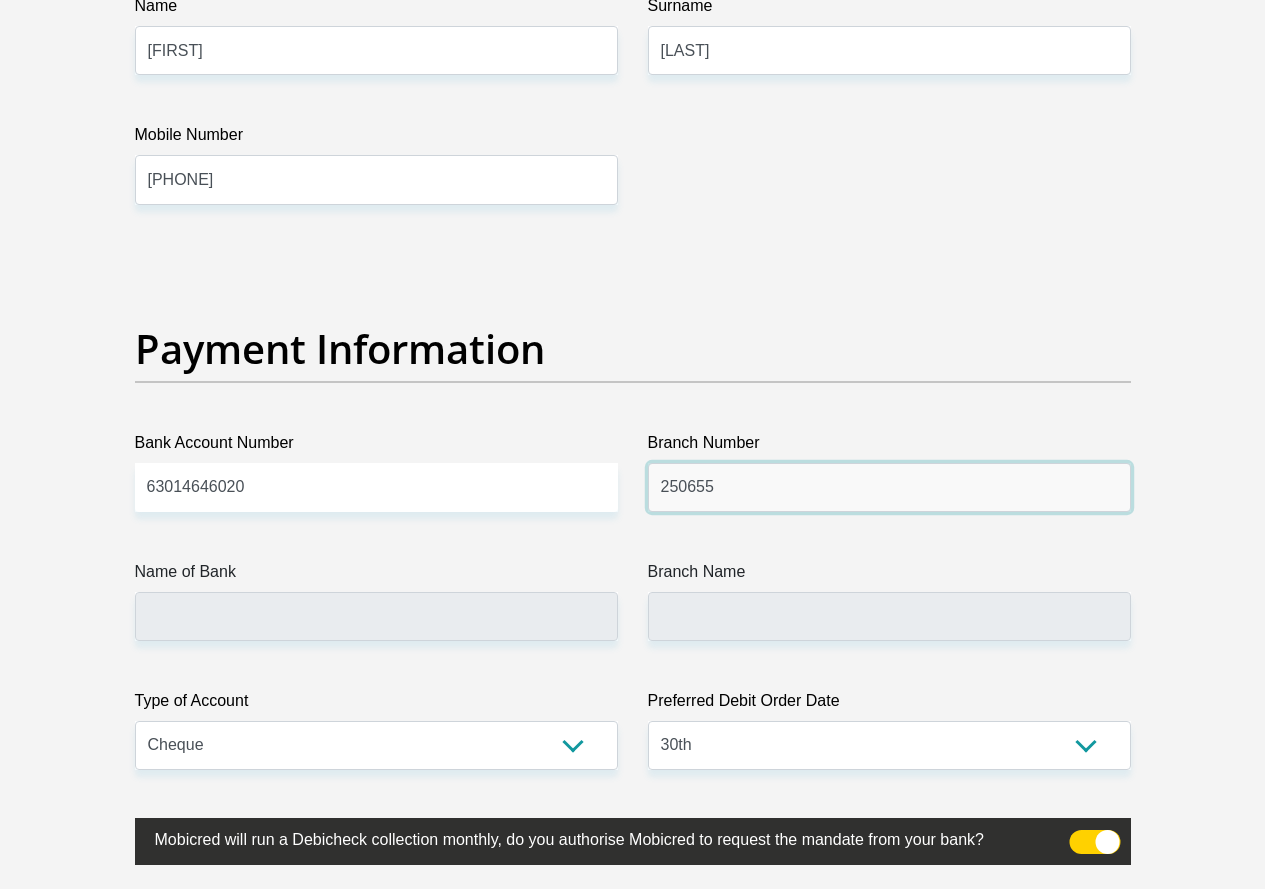 type on "250655" 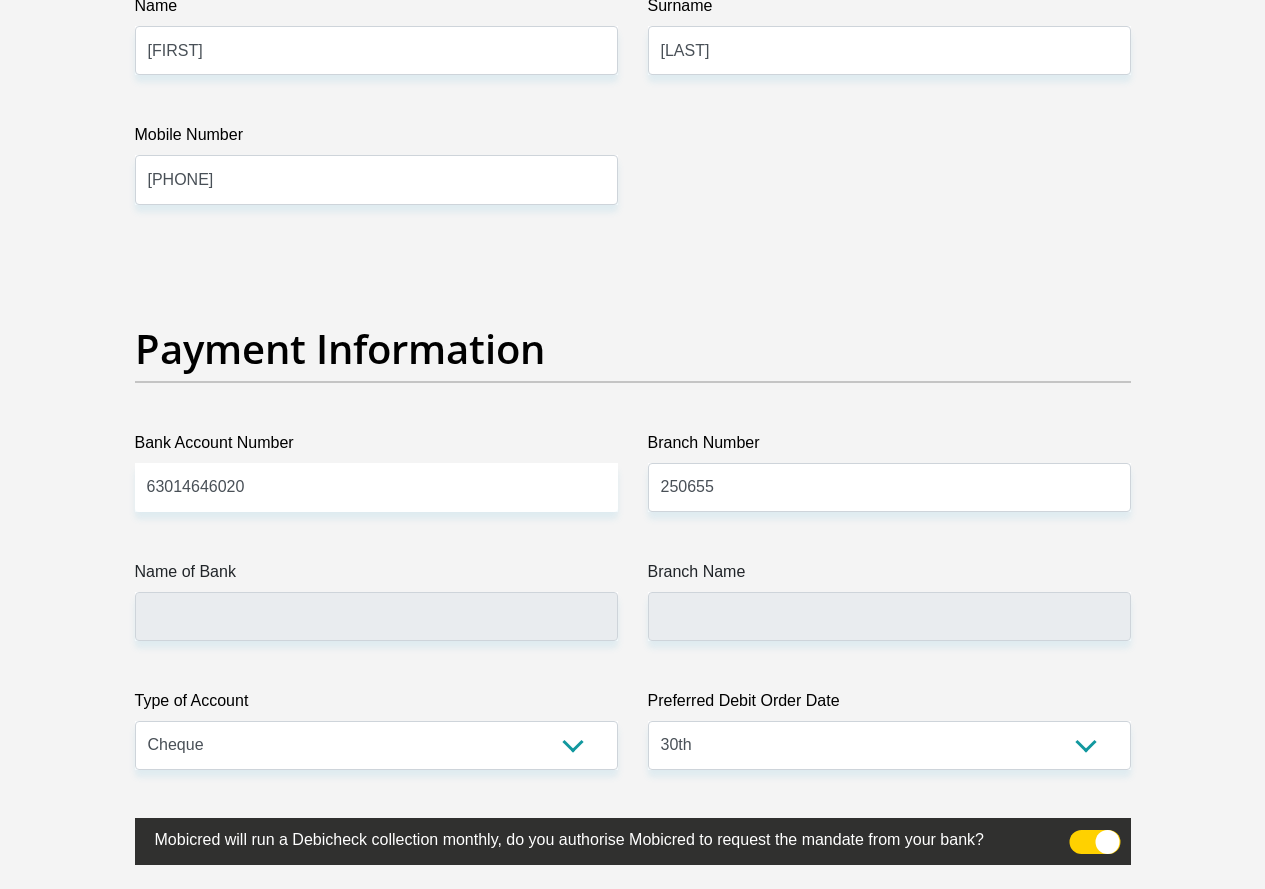 click on "Title
Mr
Ms
Mrs
Dr
Other
First Name
Sduduzo
Surname
Ndlovu
ID Number
9008135589087
Please input valid ID number
Race
Black
Coloured
Indian
White
Other
Contact Number
0798563086
Please input valid contact number
Nationality
South Africa
Afghanistan
Aland Islands  Albania  Algeria" at bounding box center (633, -759) 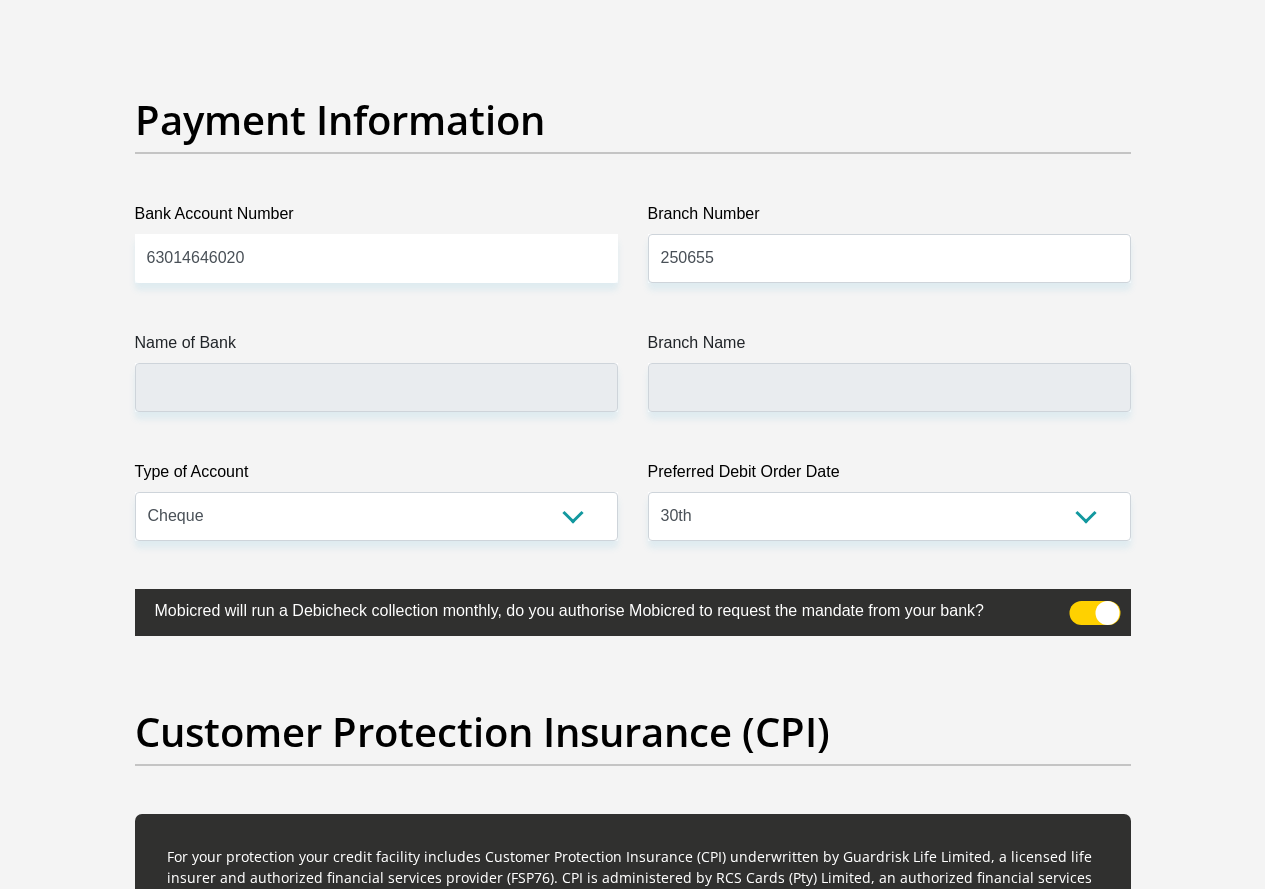 type on "FIRSTRAND BANK" 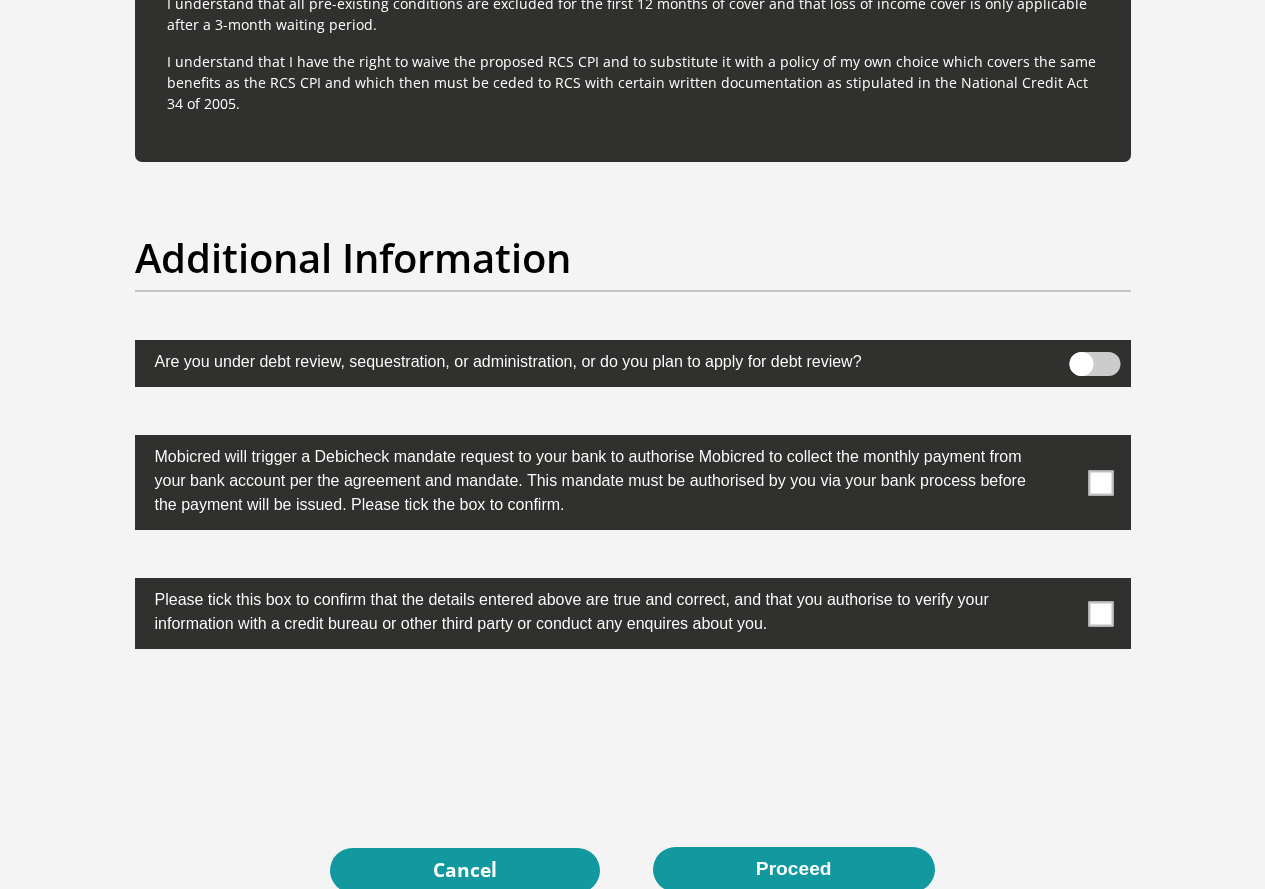 scroll, scrollTop: 6133, scrollLeft: 0, axis: vertical 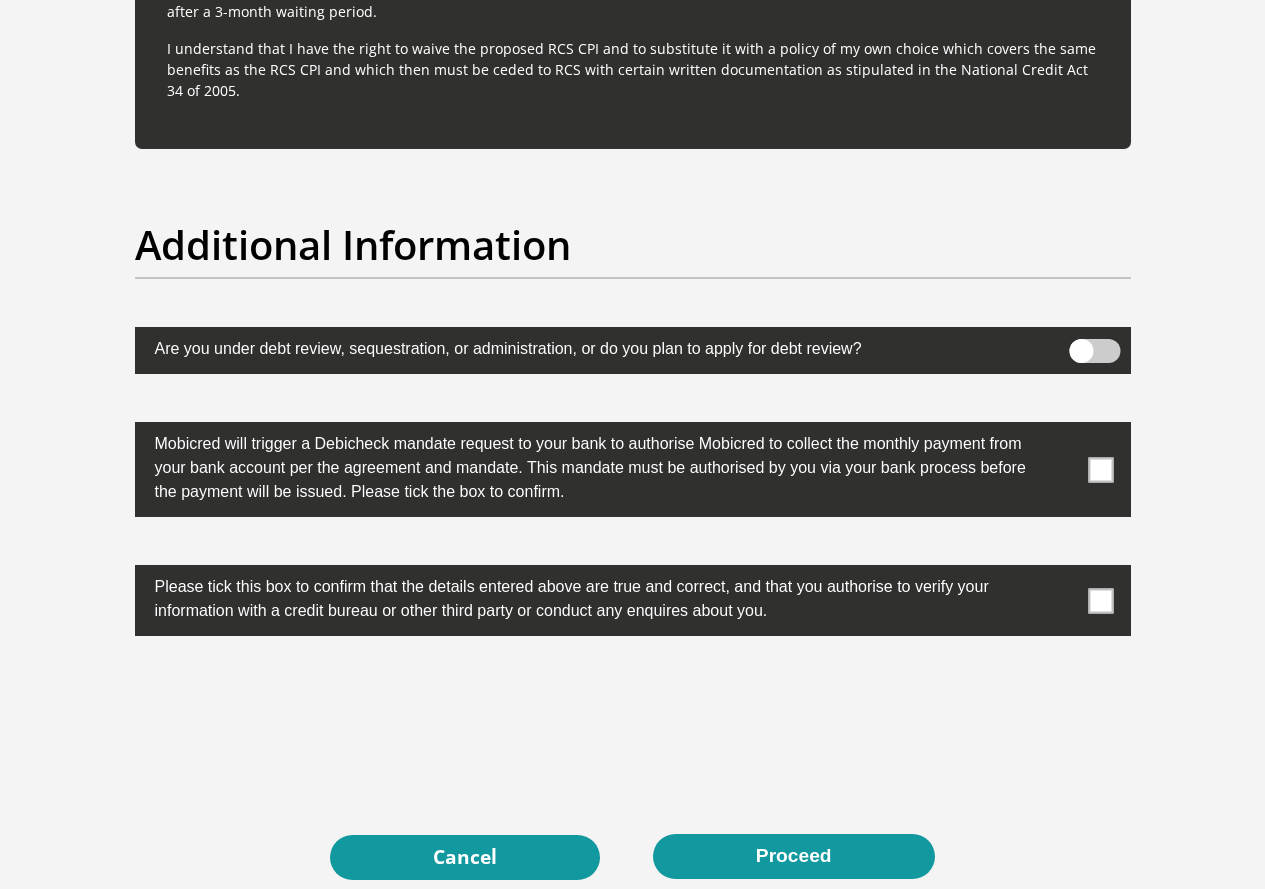 click at bounding box center [1100, 469] 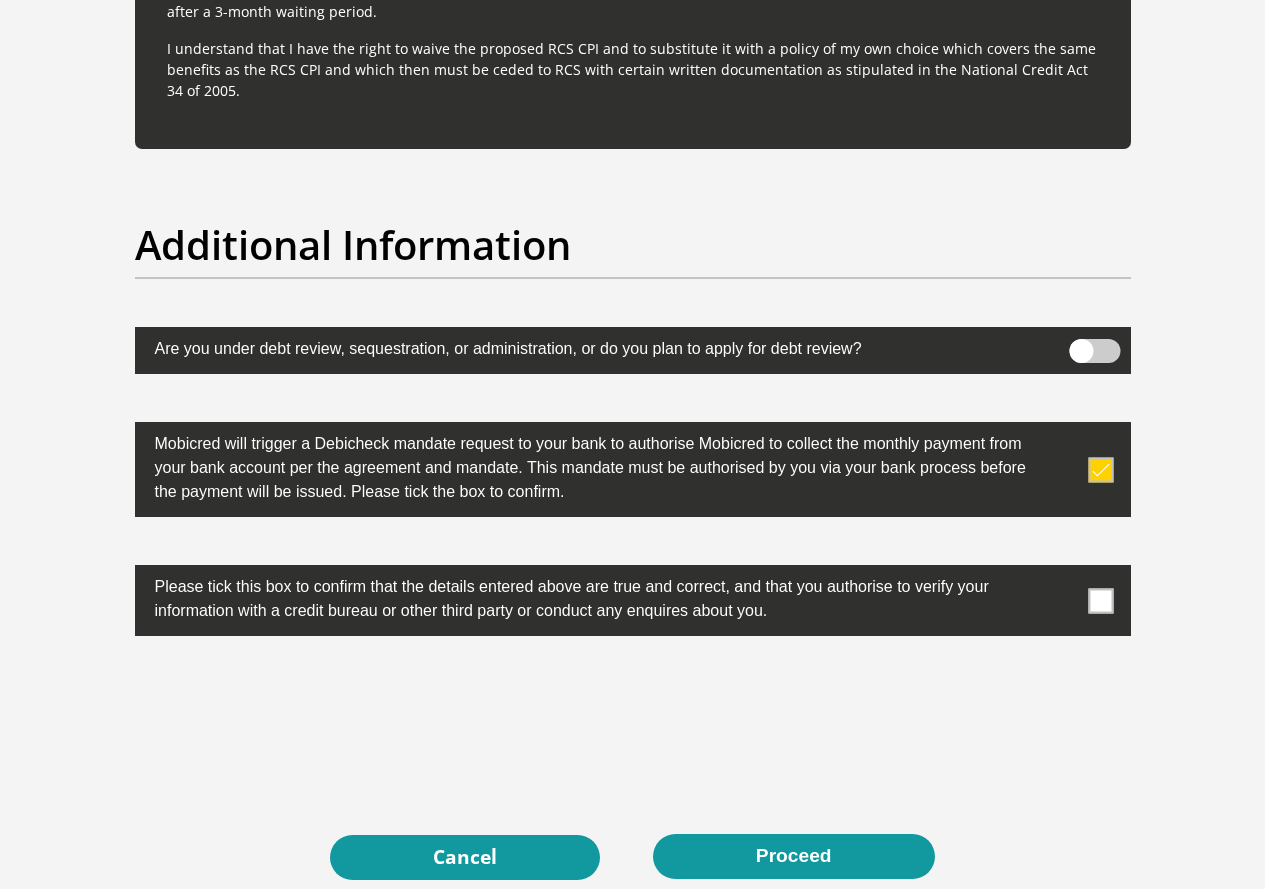 click at bounding box center [1100, 600] 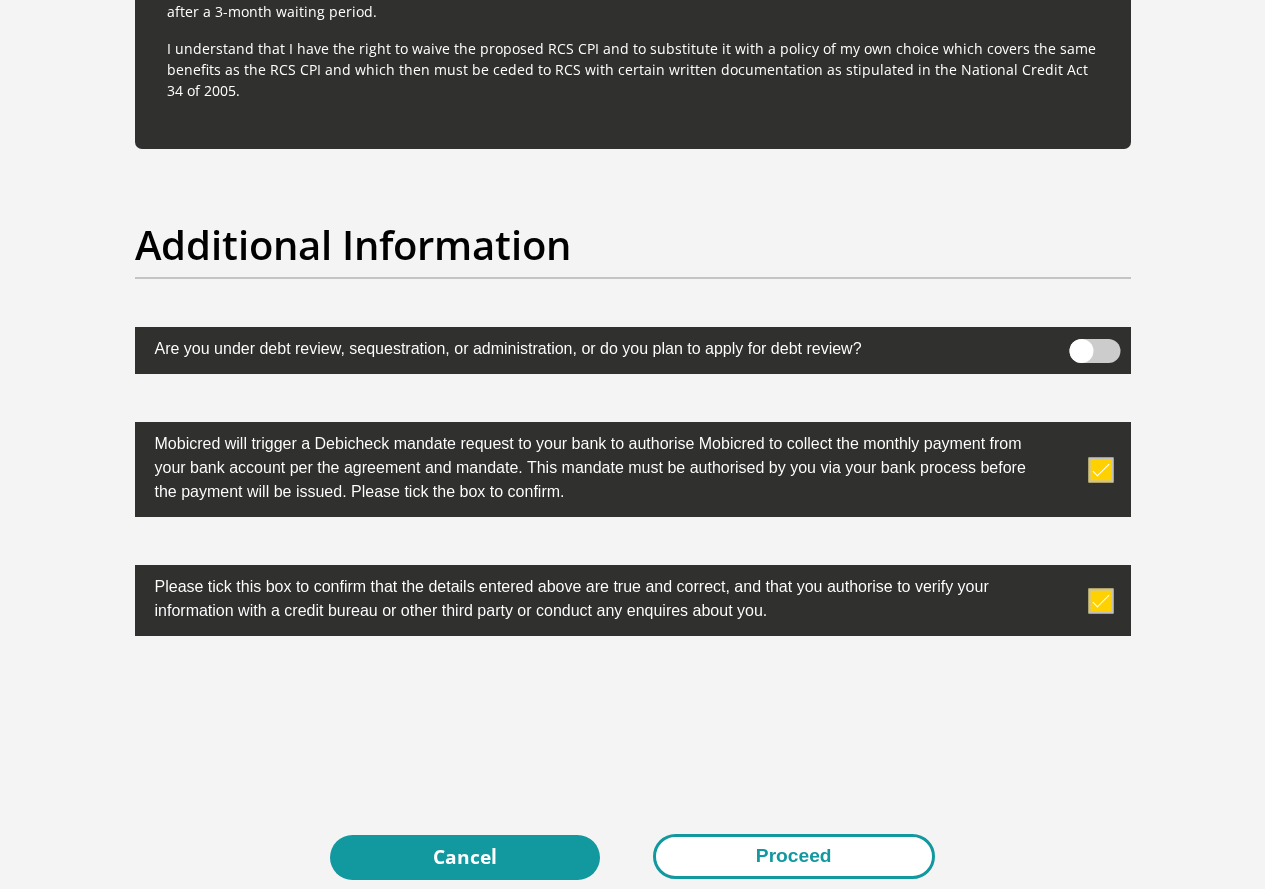 click on "Proceed" at bounding box center [794, 856] 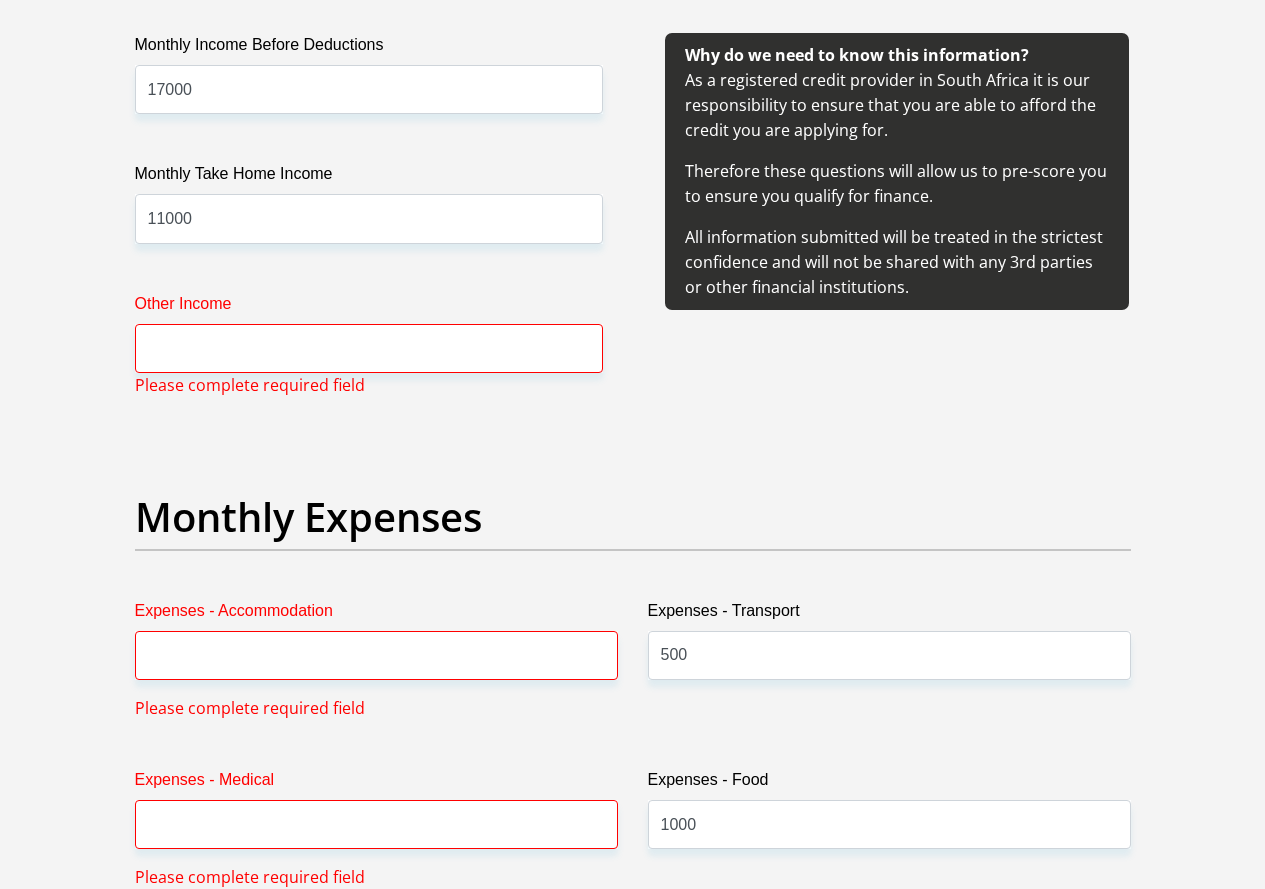 scroll, scrollTop: 2486, scrollLeft: 0, axis: vertical 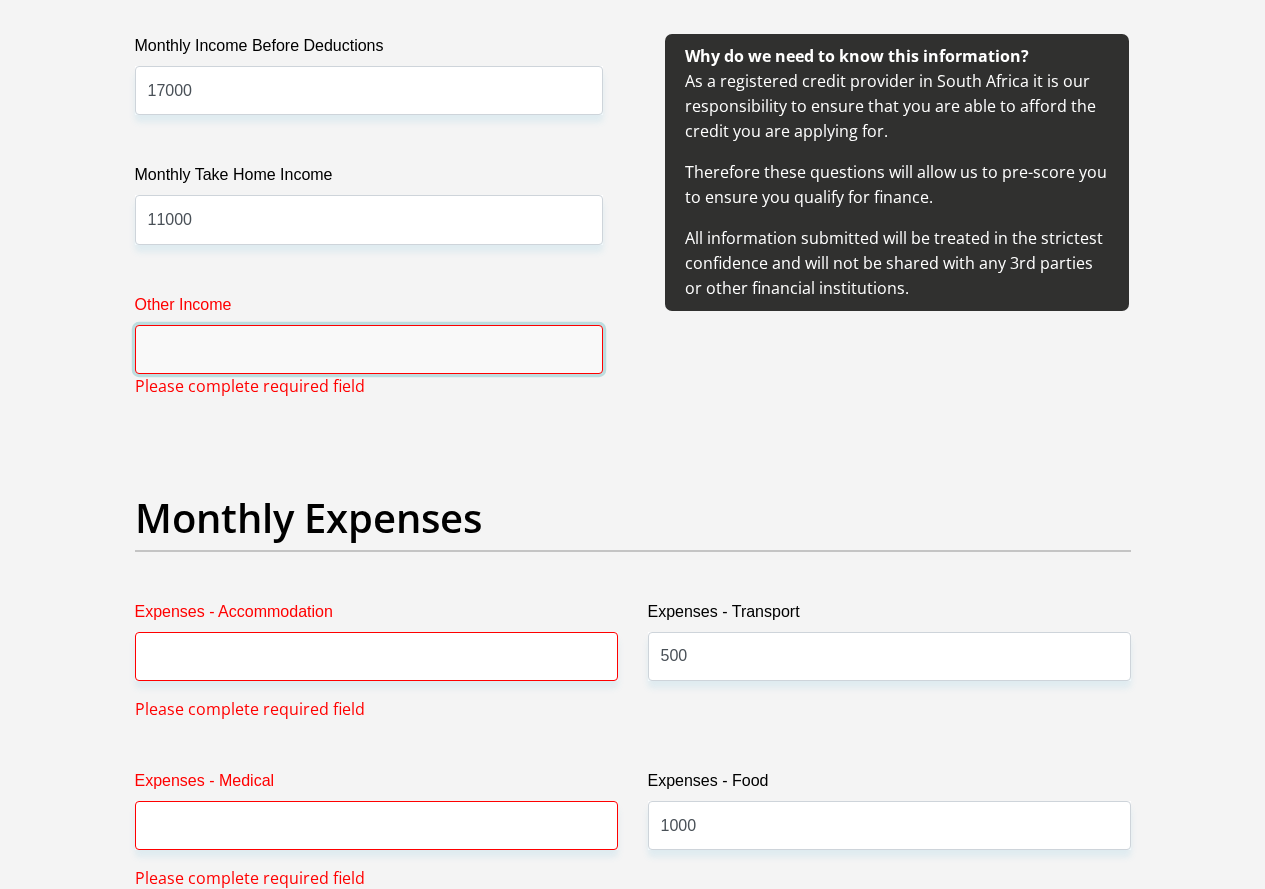 click on "Other Income" at bounding box center (369, 349) 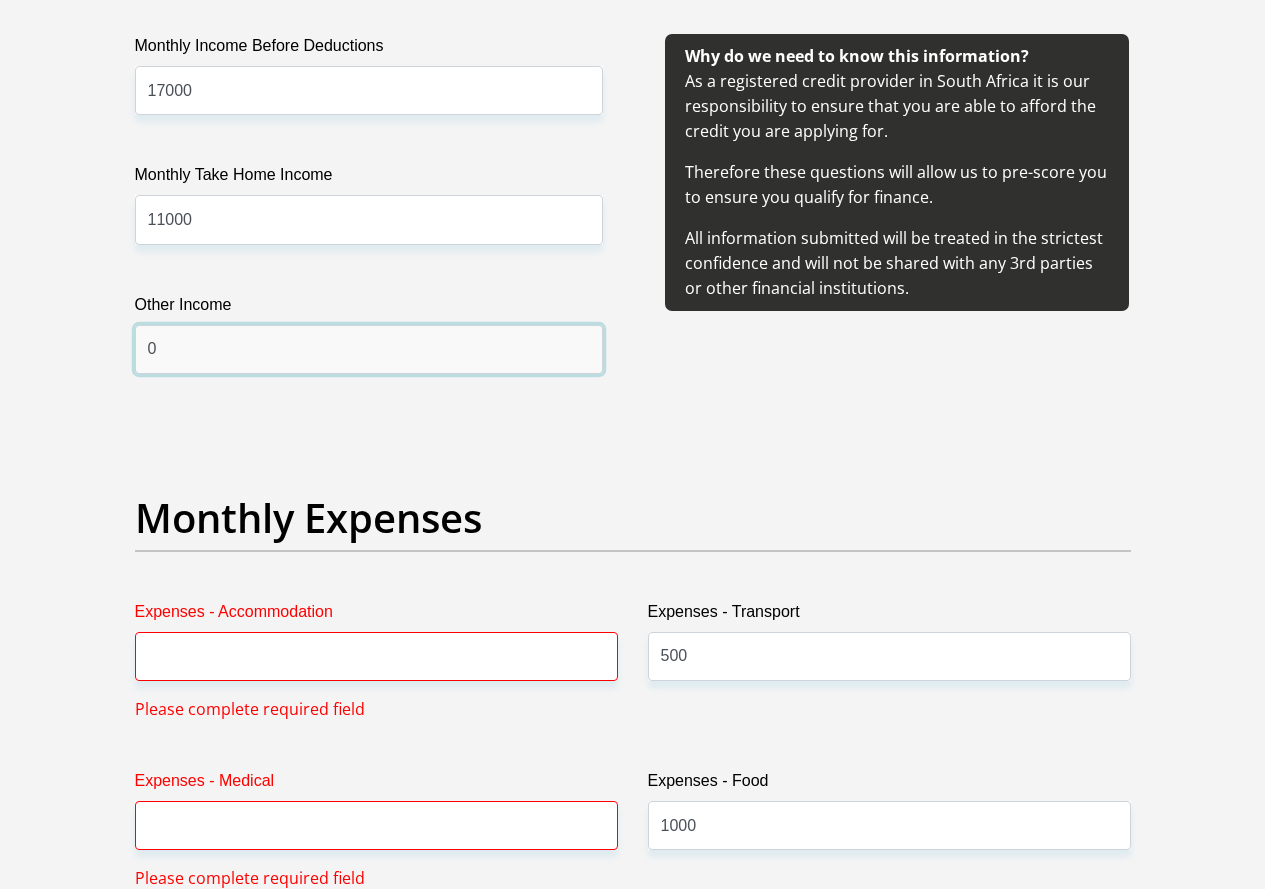 type on "0" 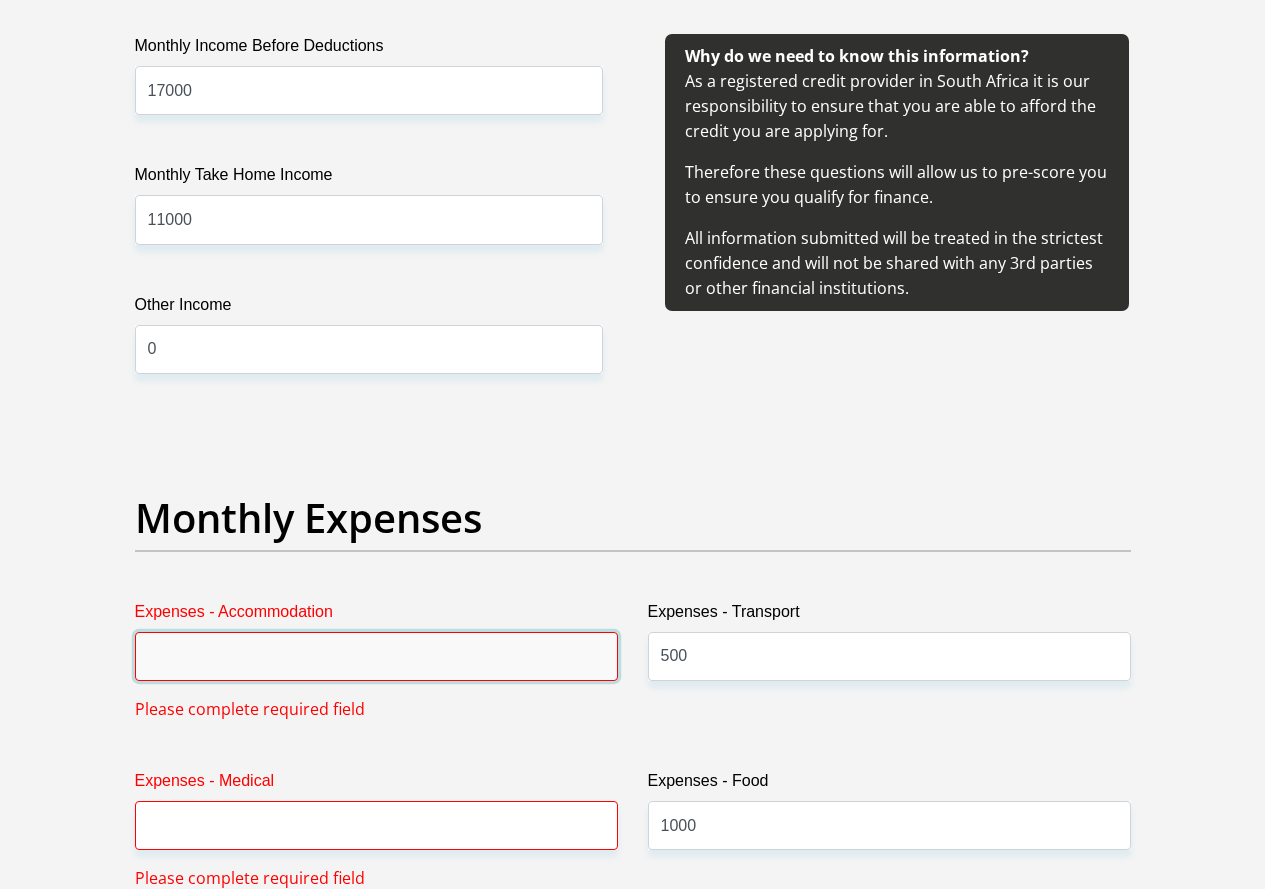 click on "Expenses - Accommodation" at bounding box center [376, 656] 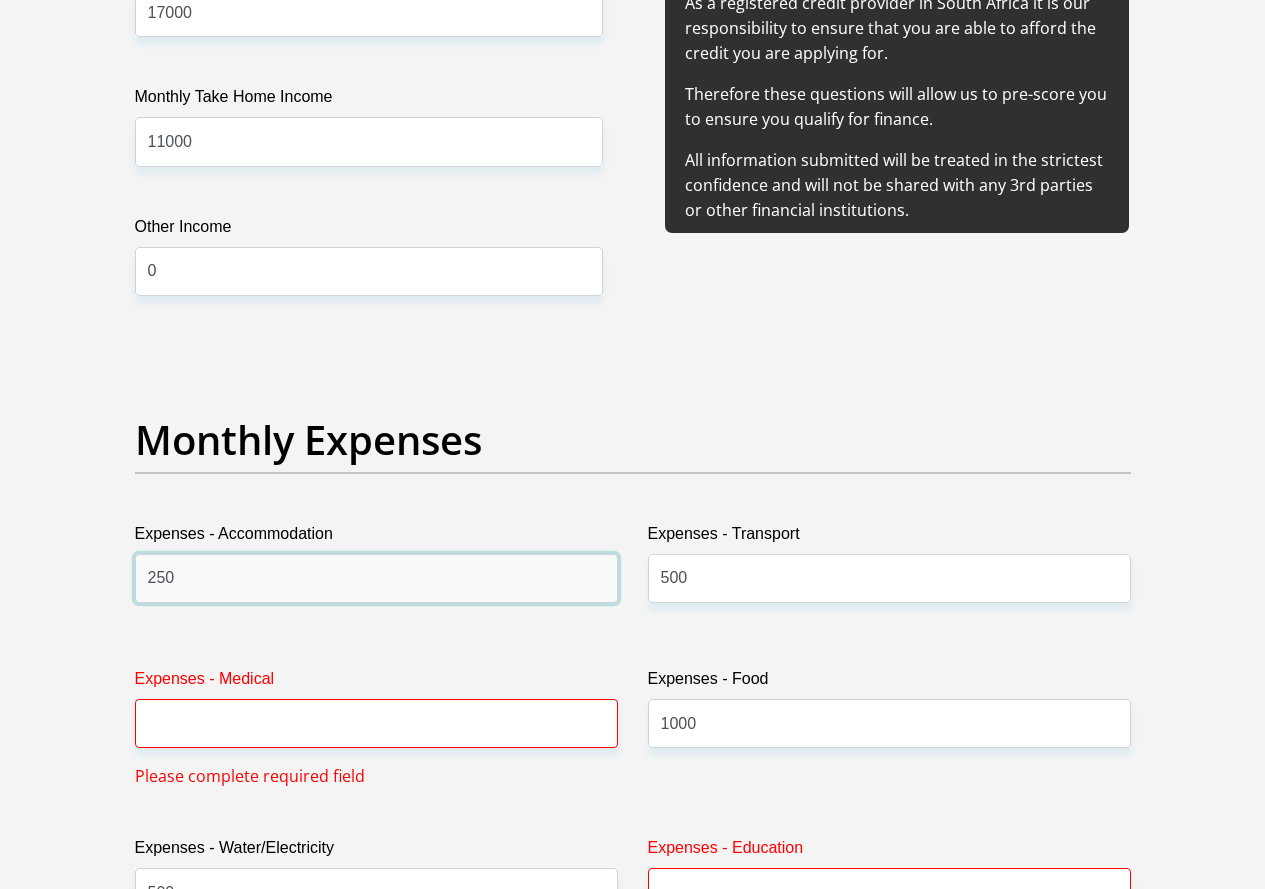 scroll, scrollTop: 2620, scrollLeft: 0, axis: vertical 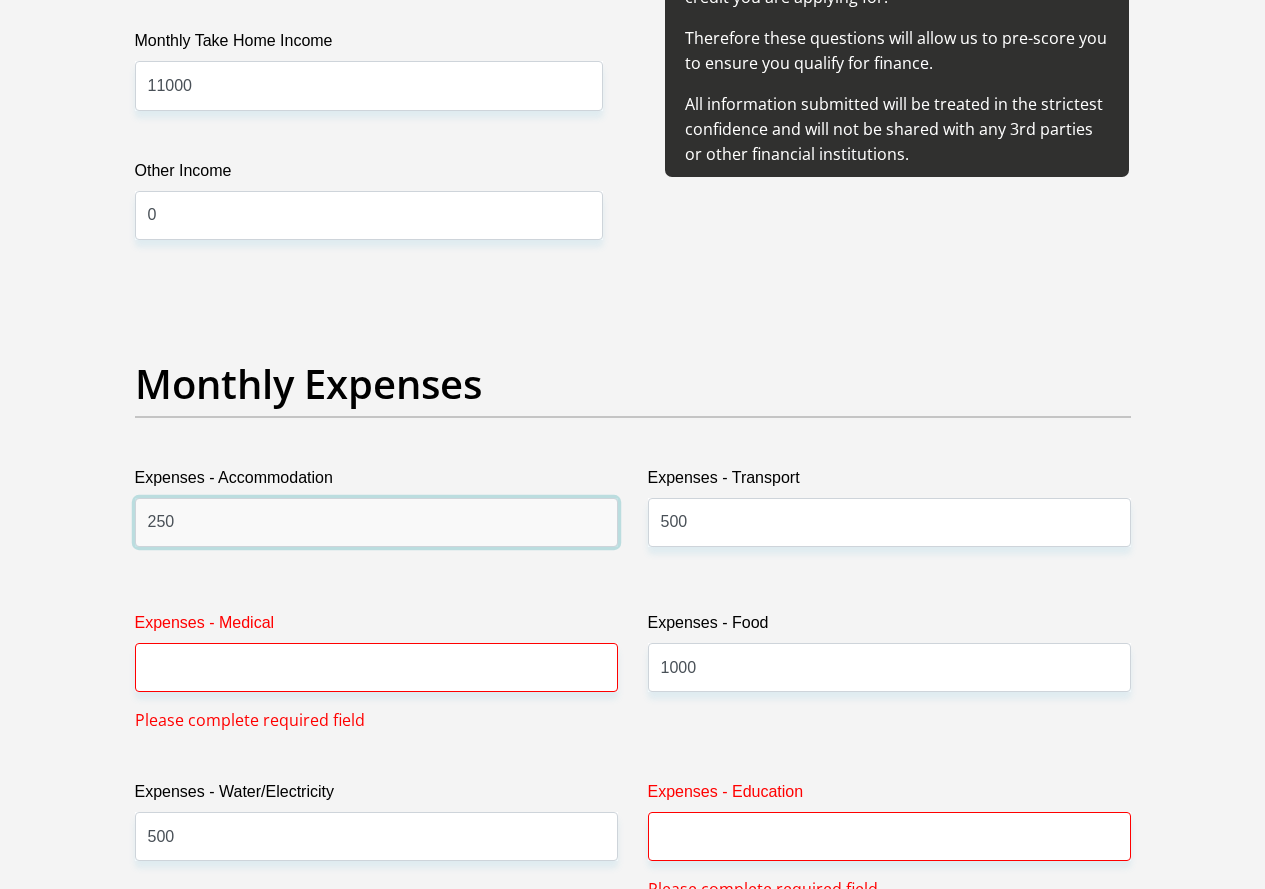 type on "250" 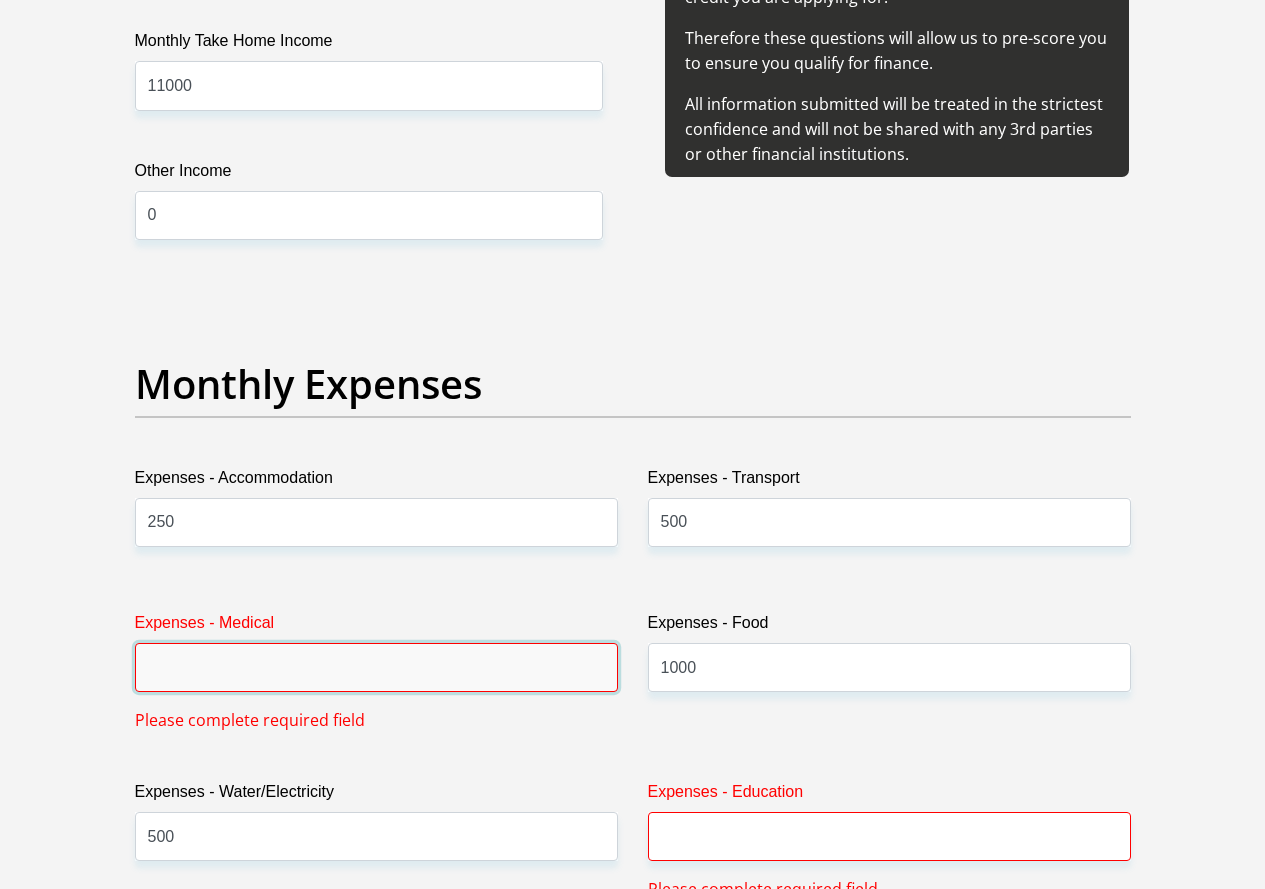click on "Expenses - Medical" at bounding box center [376, 667] 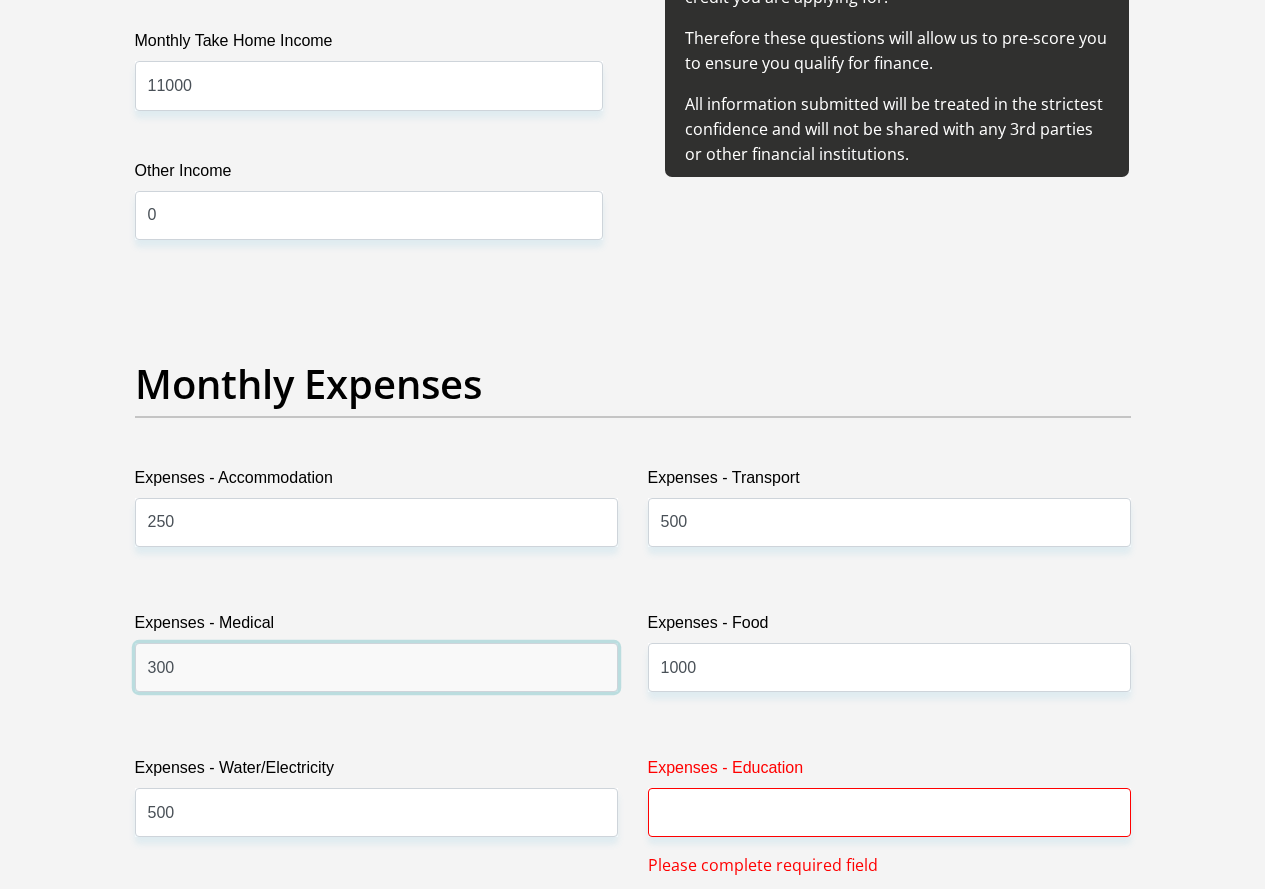 type on "300" 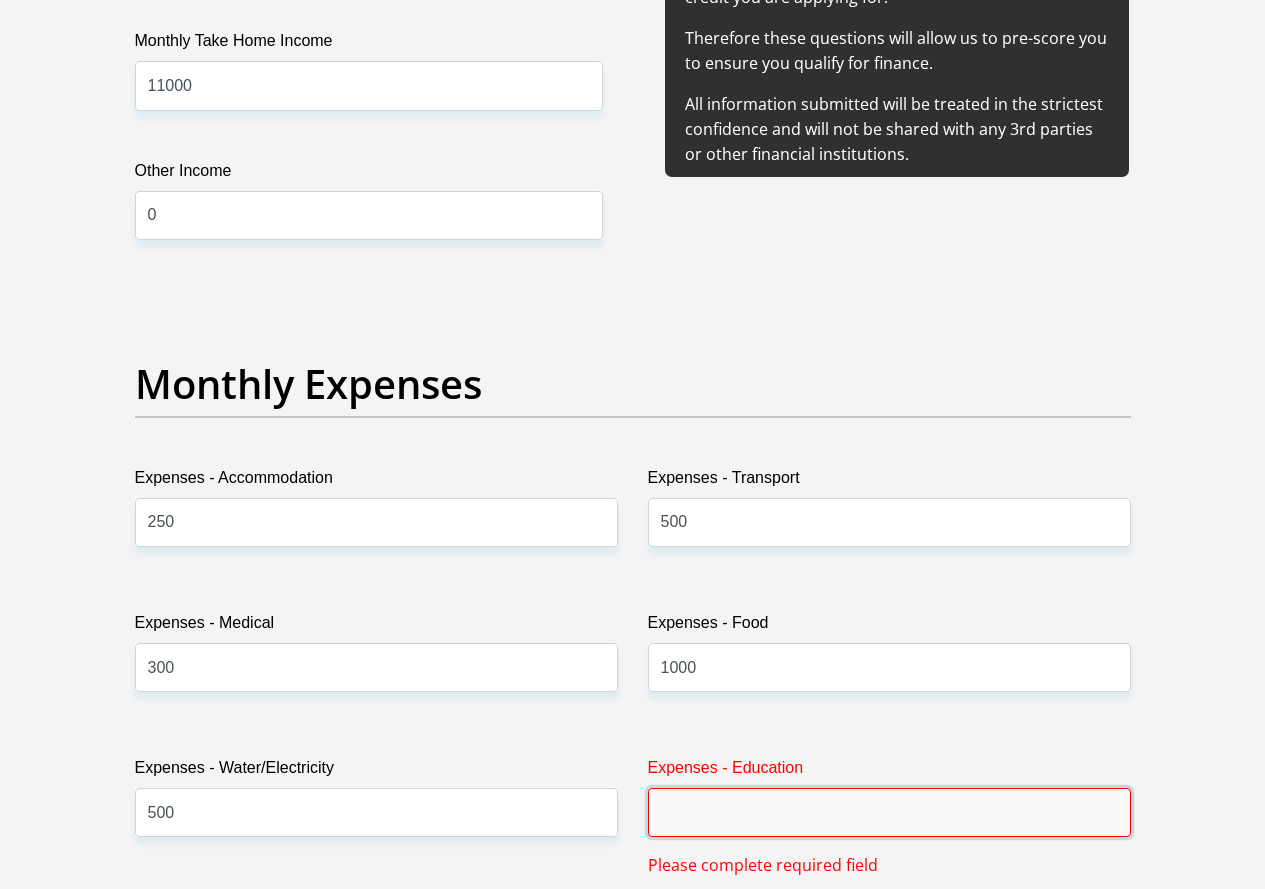 click on "Expenses - Education" at bounding box center [889, 812] 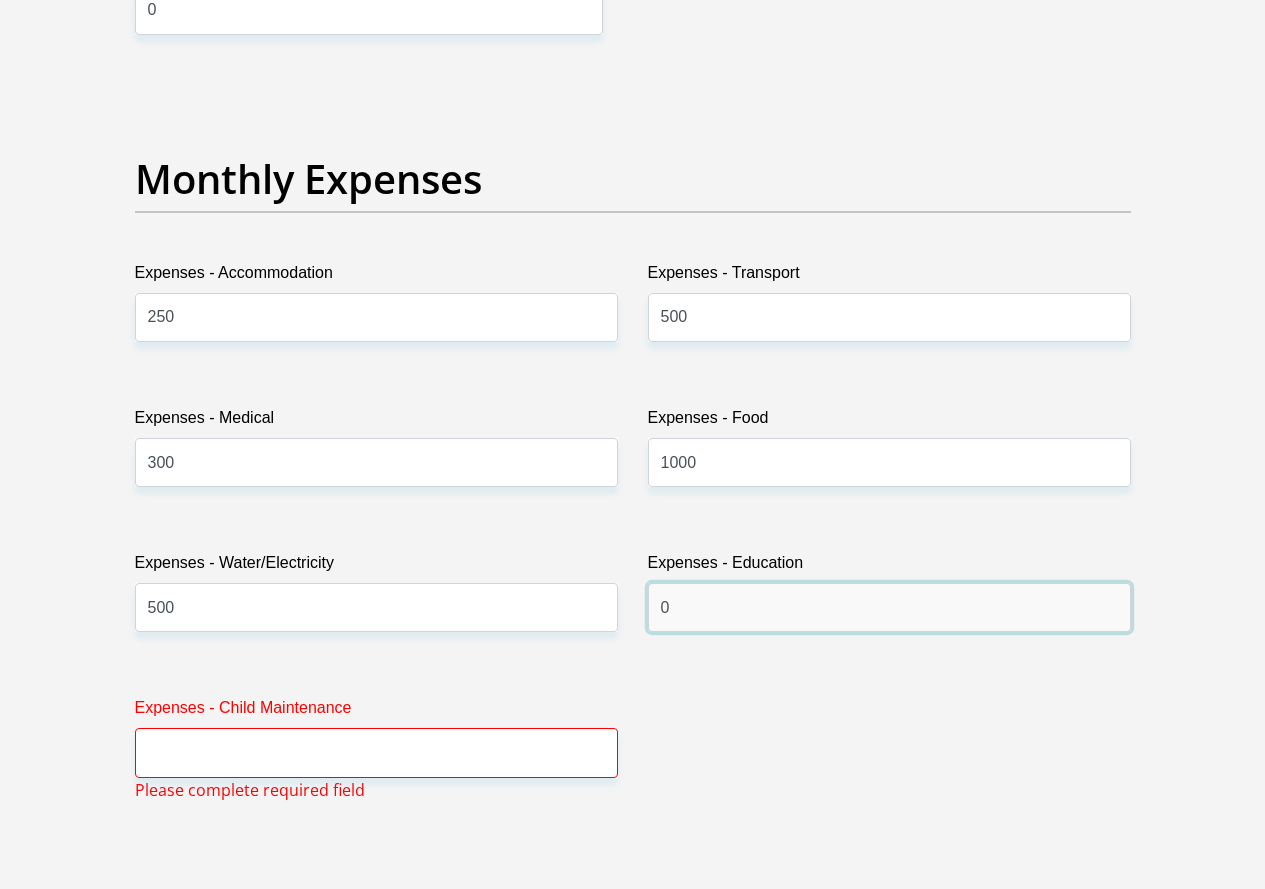 scroll, scrollTop: 2886, scrollLeft: 0, axis: vertical 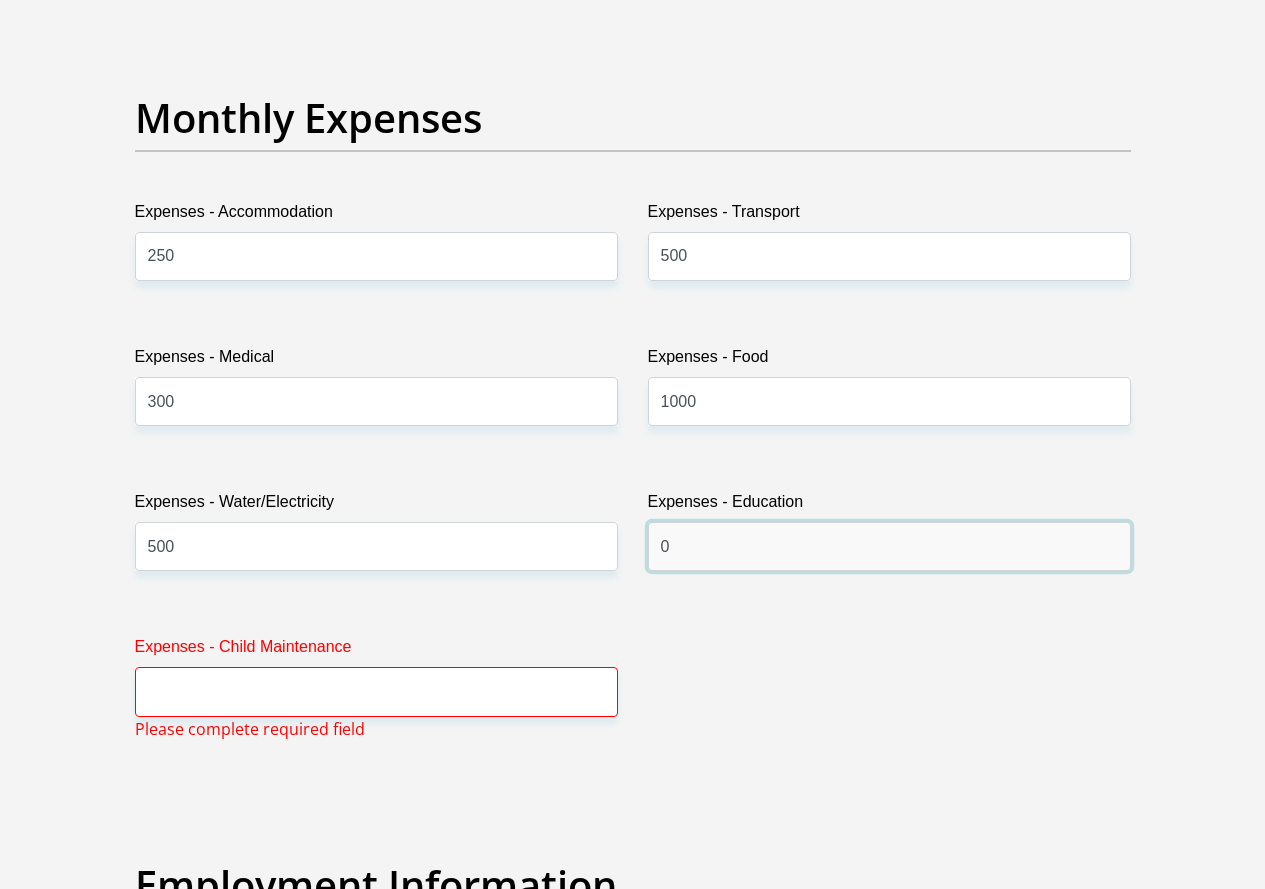 type on "0" 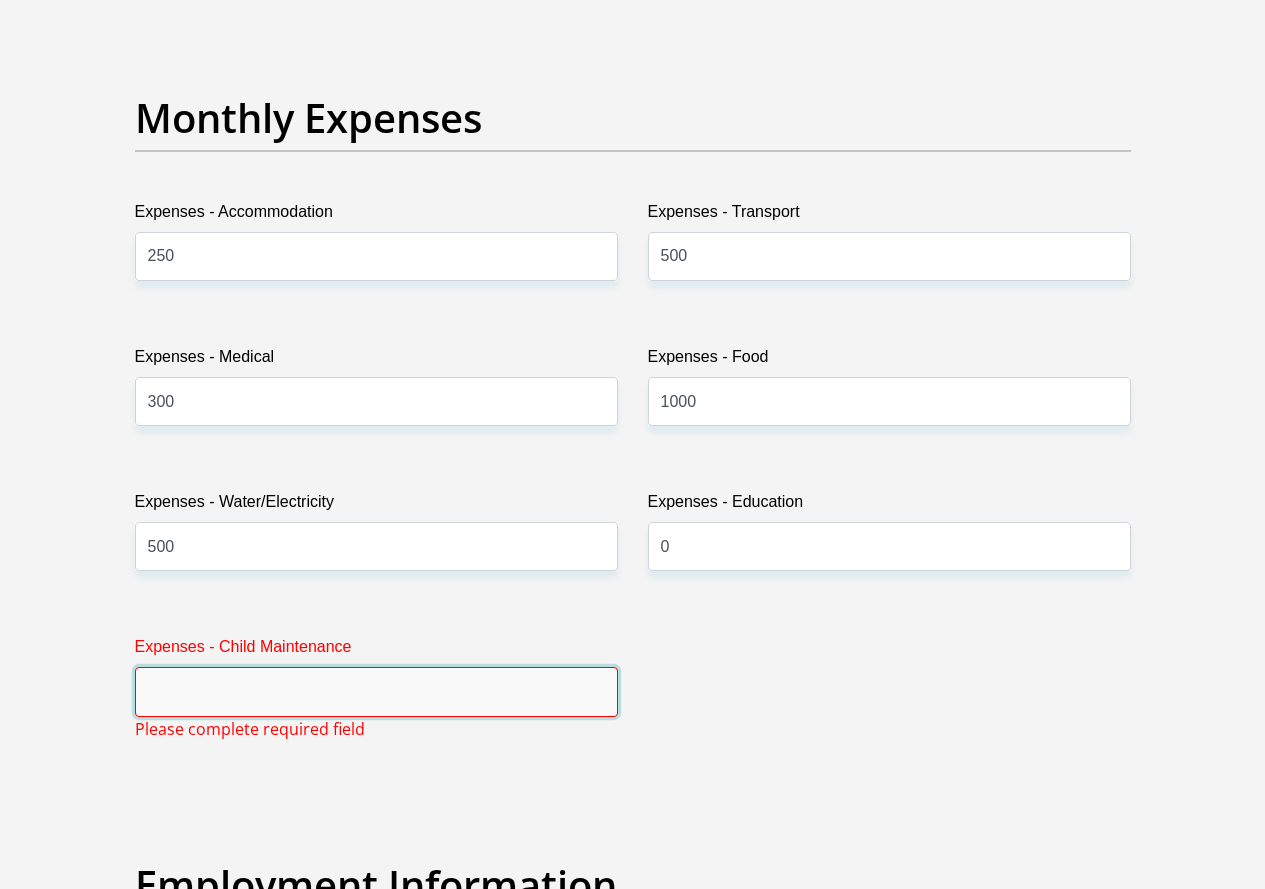 click on "Expenses - Child Maintenance" at bounding box center [376, 691] 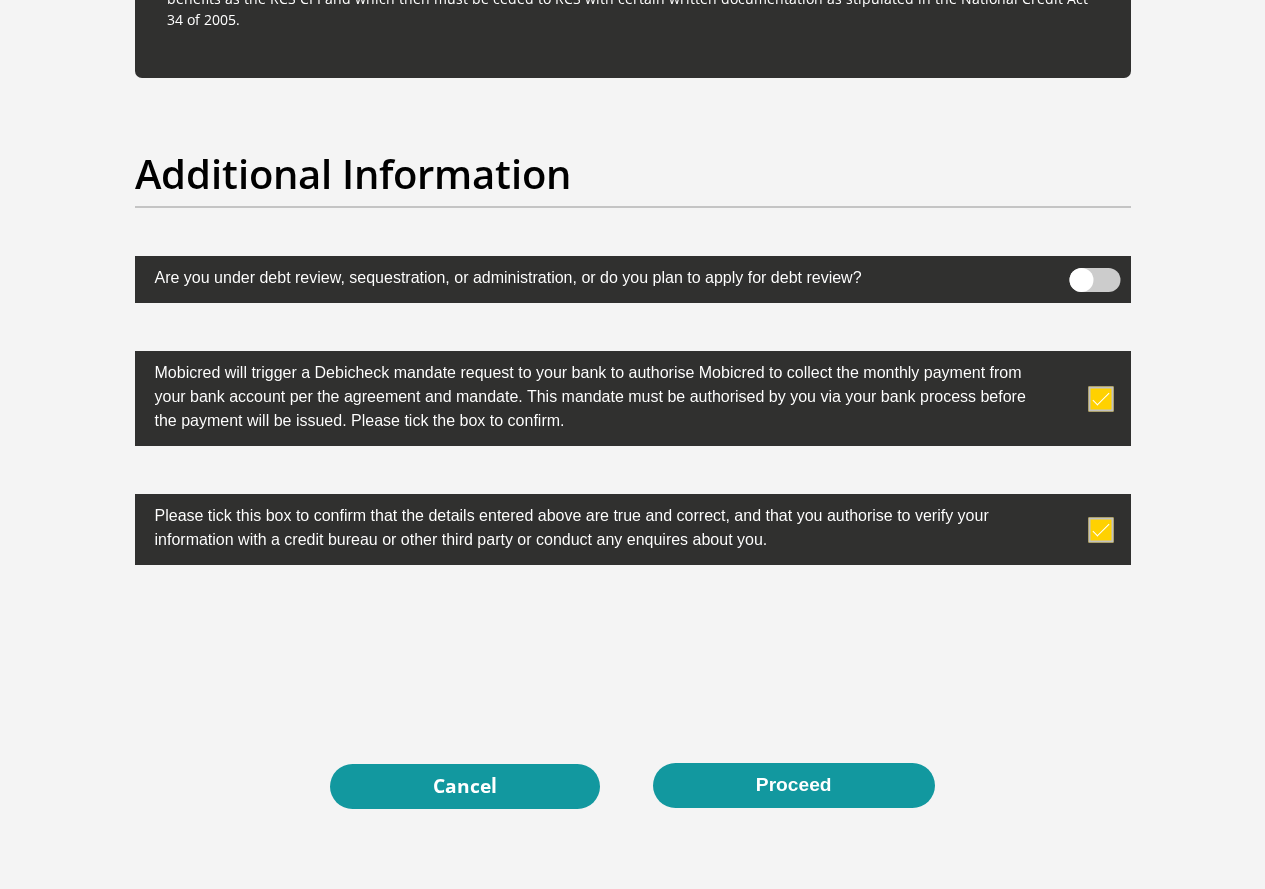 scroll, scrollTop: 6286, scrollLeft: 0, axis: vertical 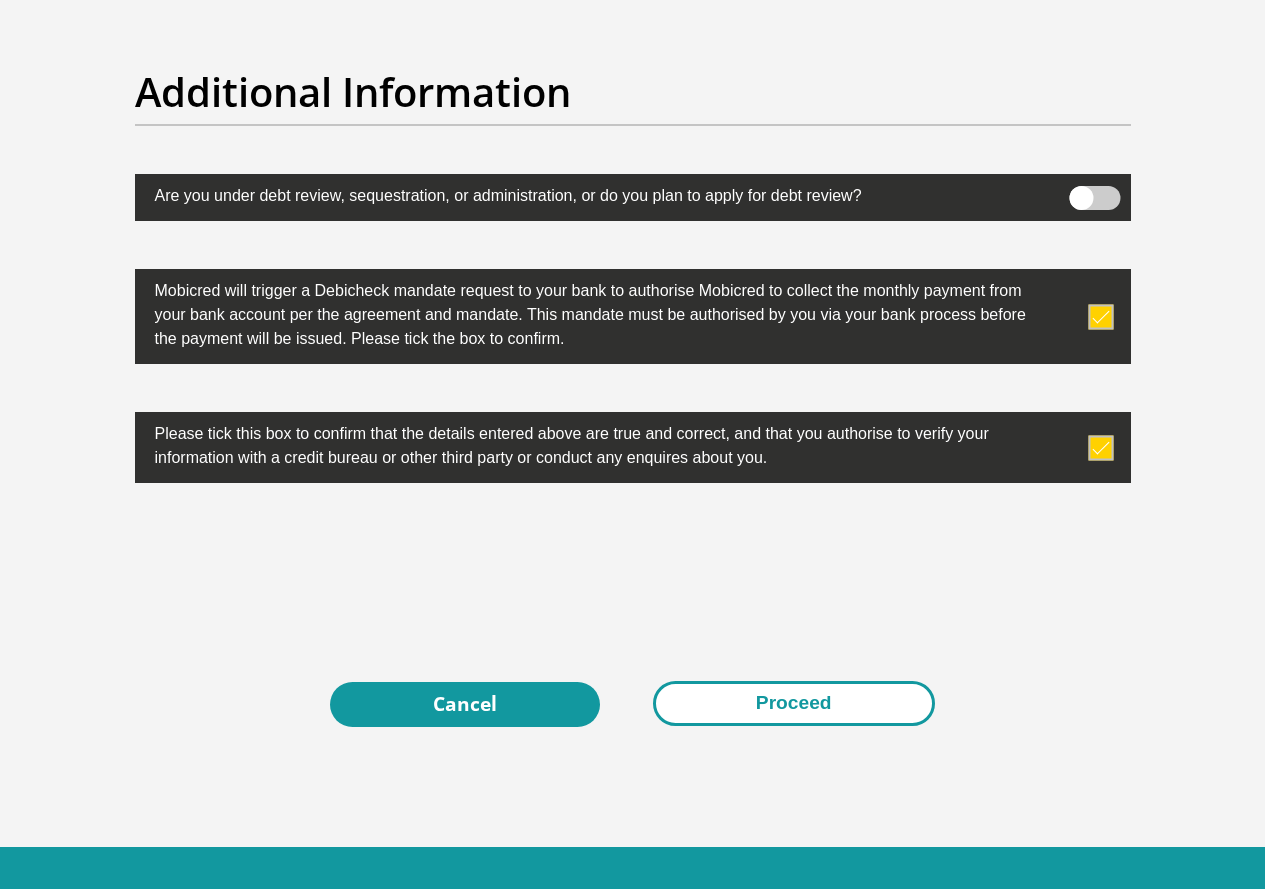 type on "200" 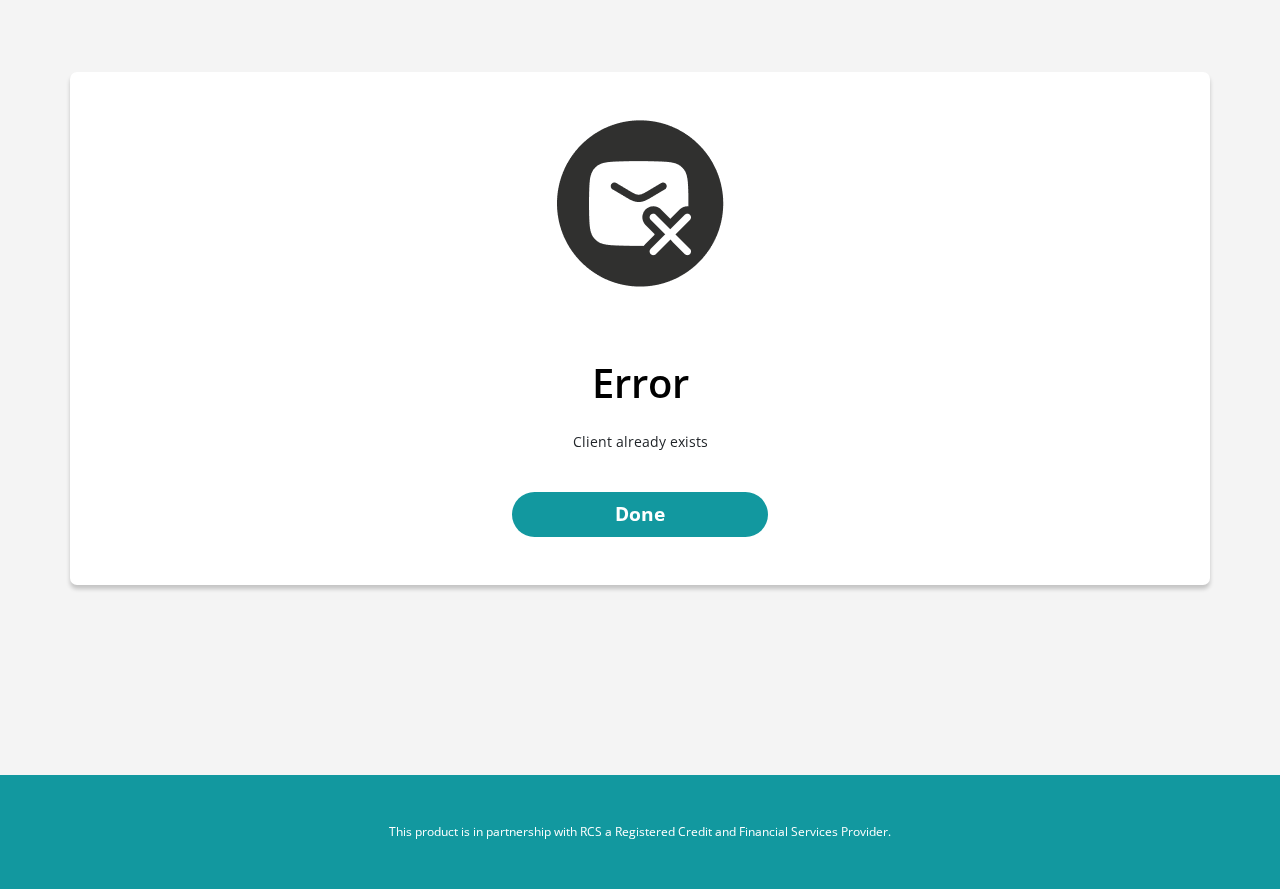 scroll, scrollTop: 0, scrollLeft: 0, axis: both 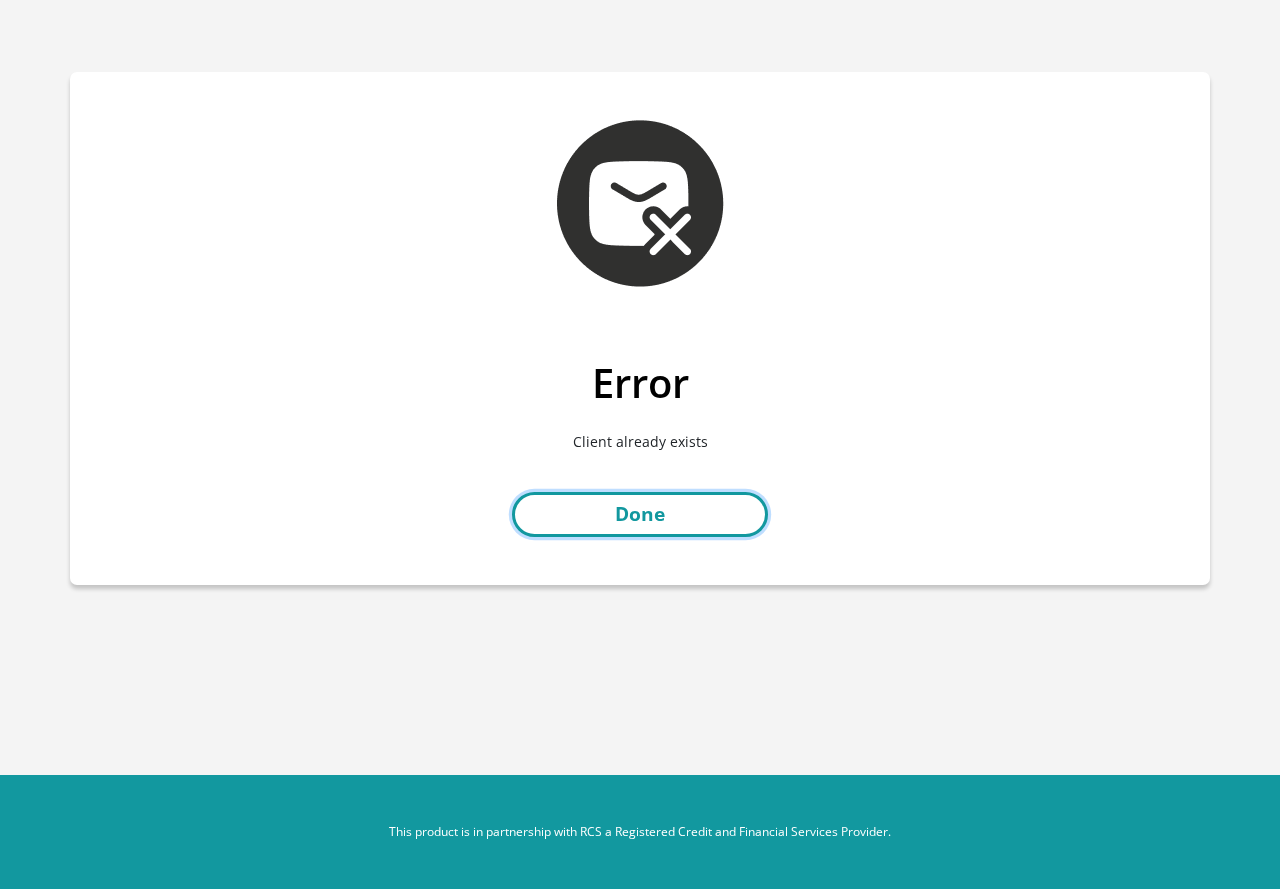 click on "Done" at bounding box center [640, 514] 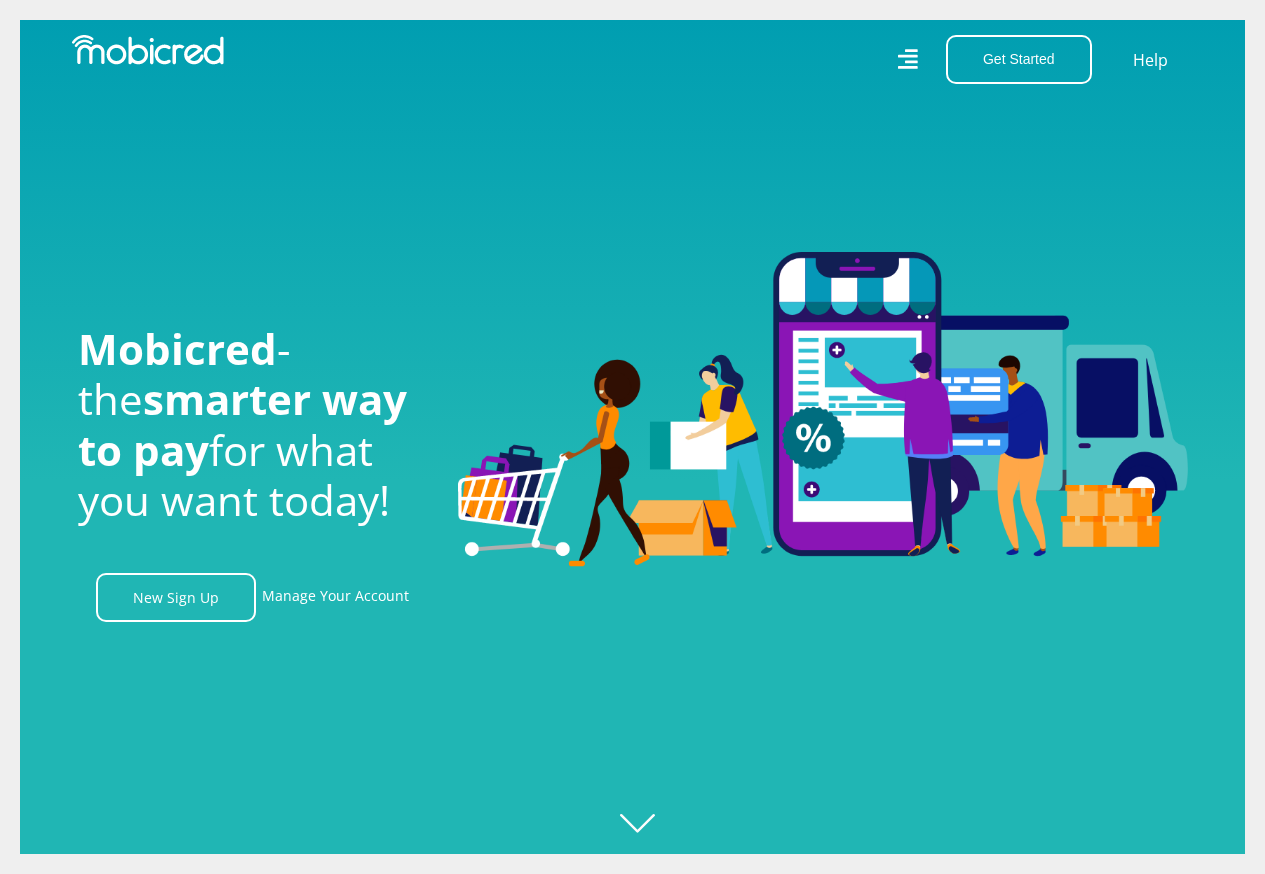 scroll, scrollTop: 0, scrollLeft: 0, axis: both 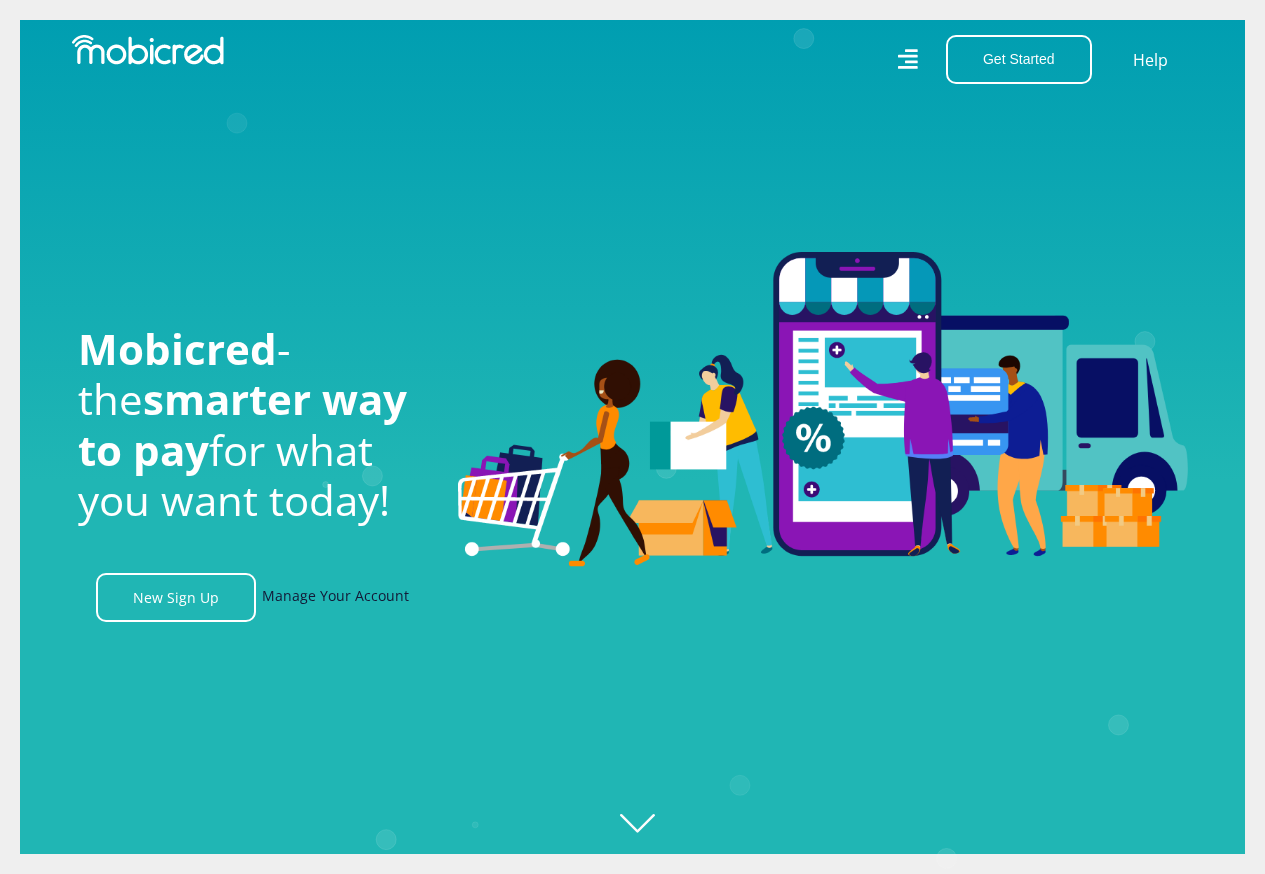 click on "Manage Your Account" at bounding box center [335, 597] 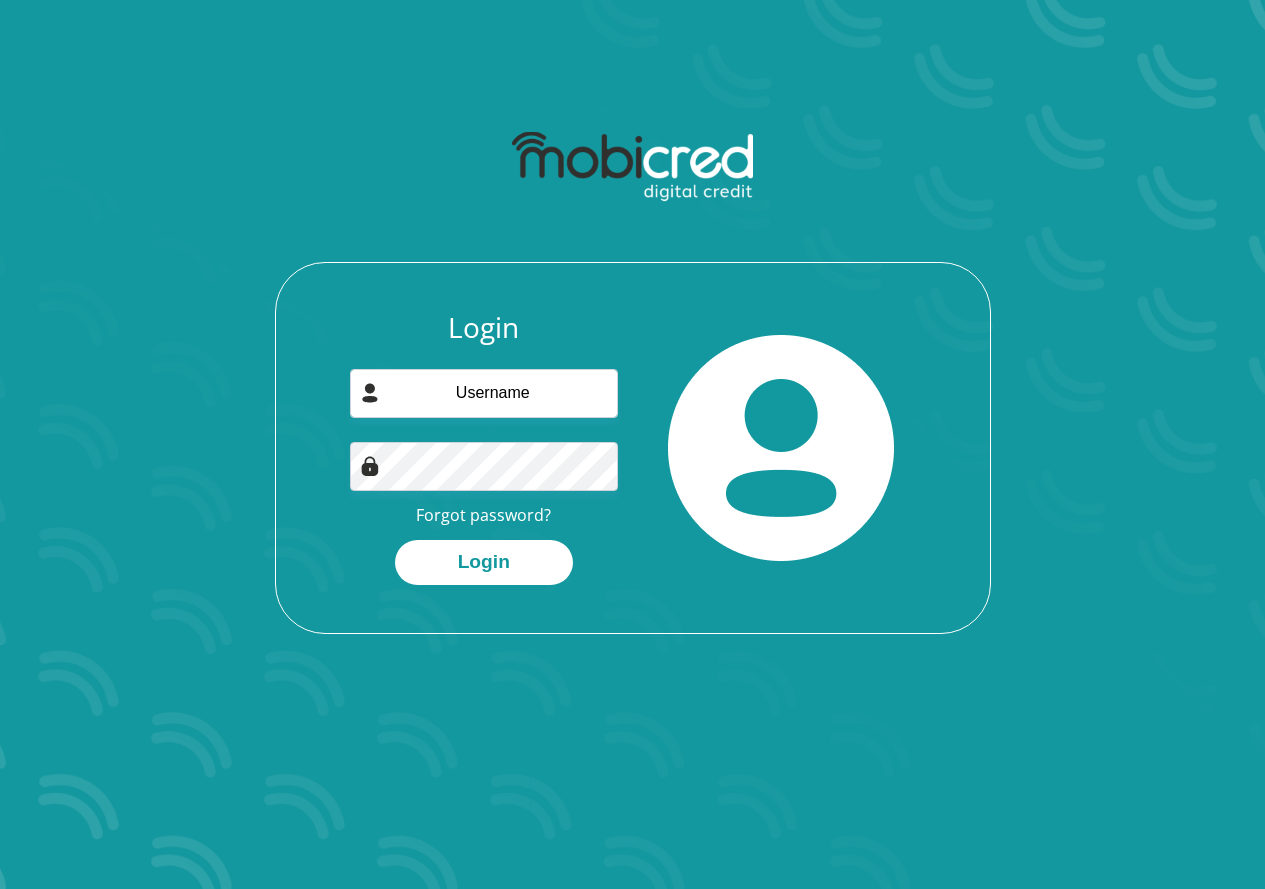 scroll, scrollTop: 0, scrollLeft: 0, axis: both 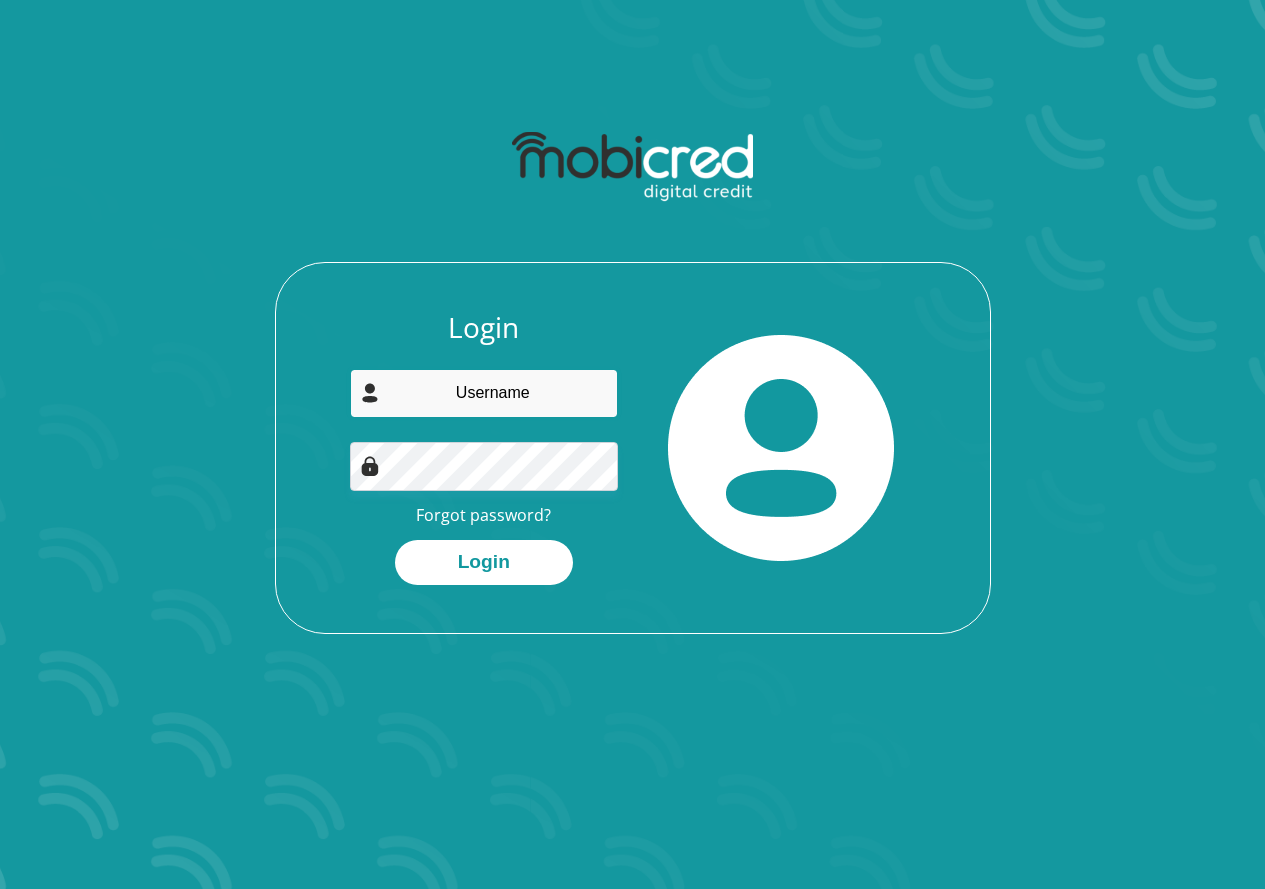 click at bounding box center (484, 393) 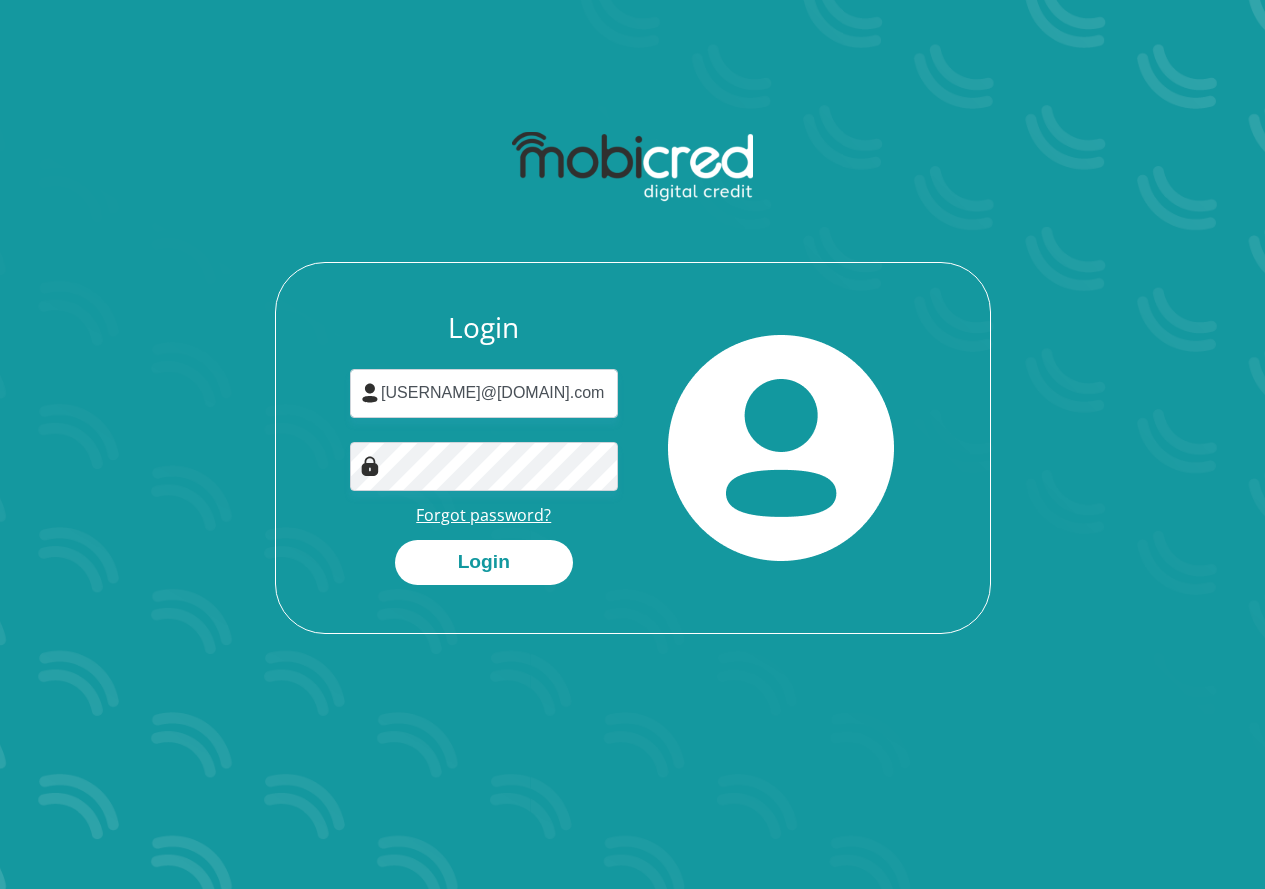 click on "Forgot password?" at bounding box center [483, 515] 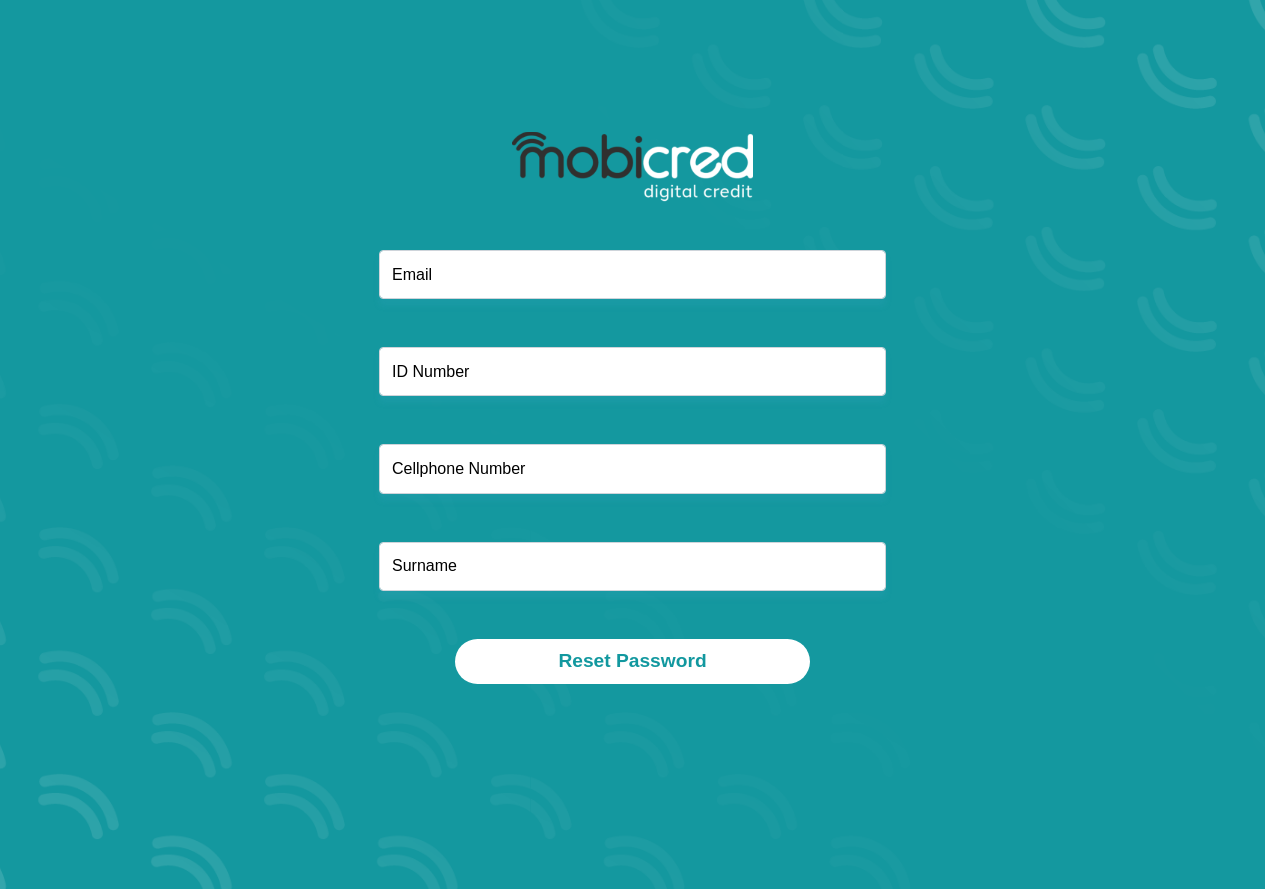 scroll, scrollTop: 0, scrollLeft: 0, axis: both 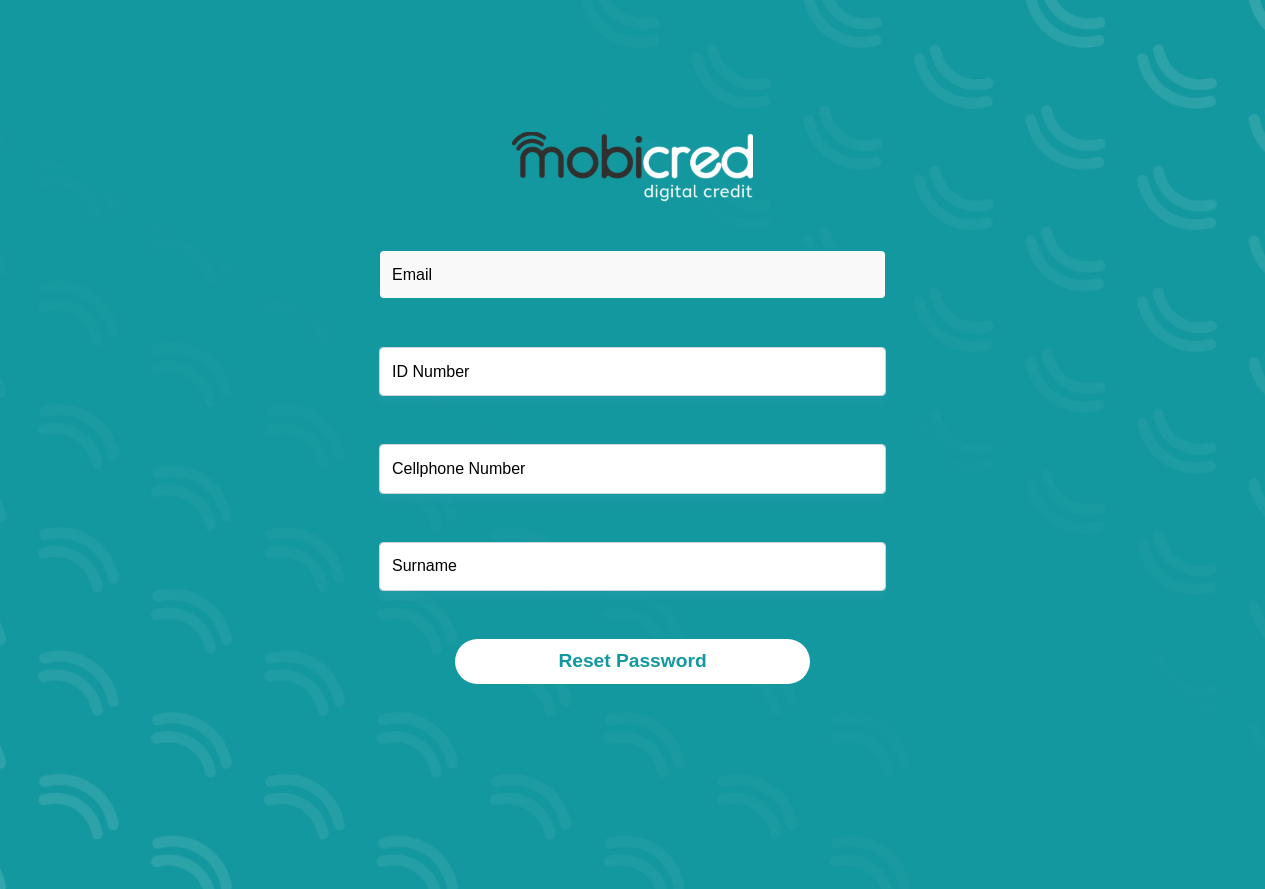 click at bounding box center (632, 274) 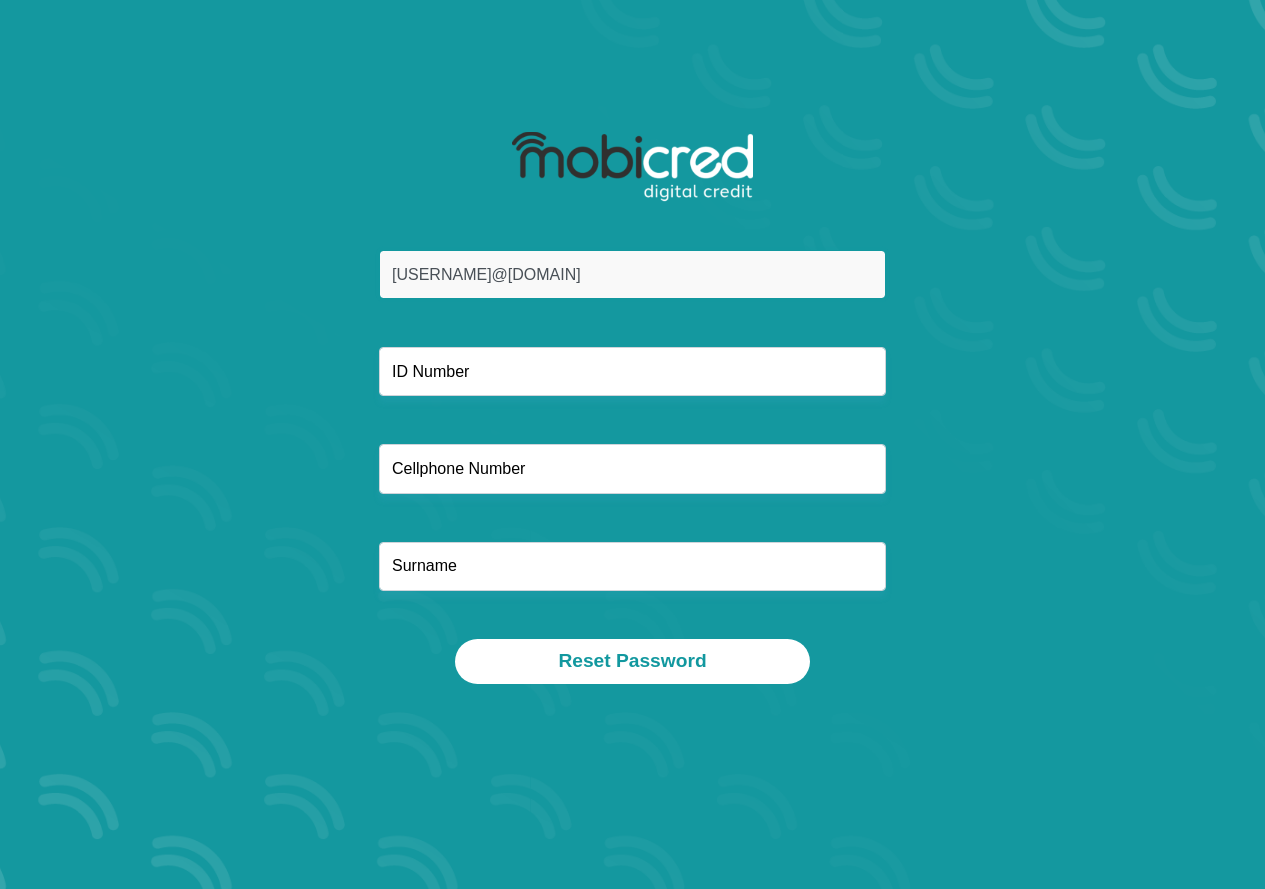 type on "[PHONE]" 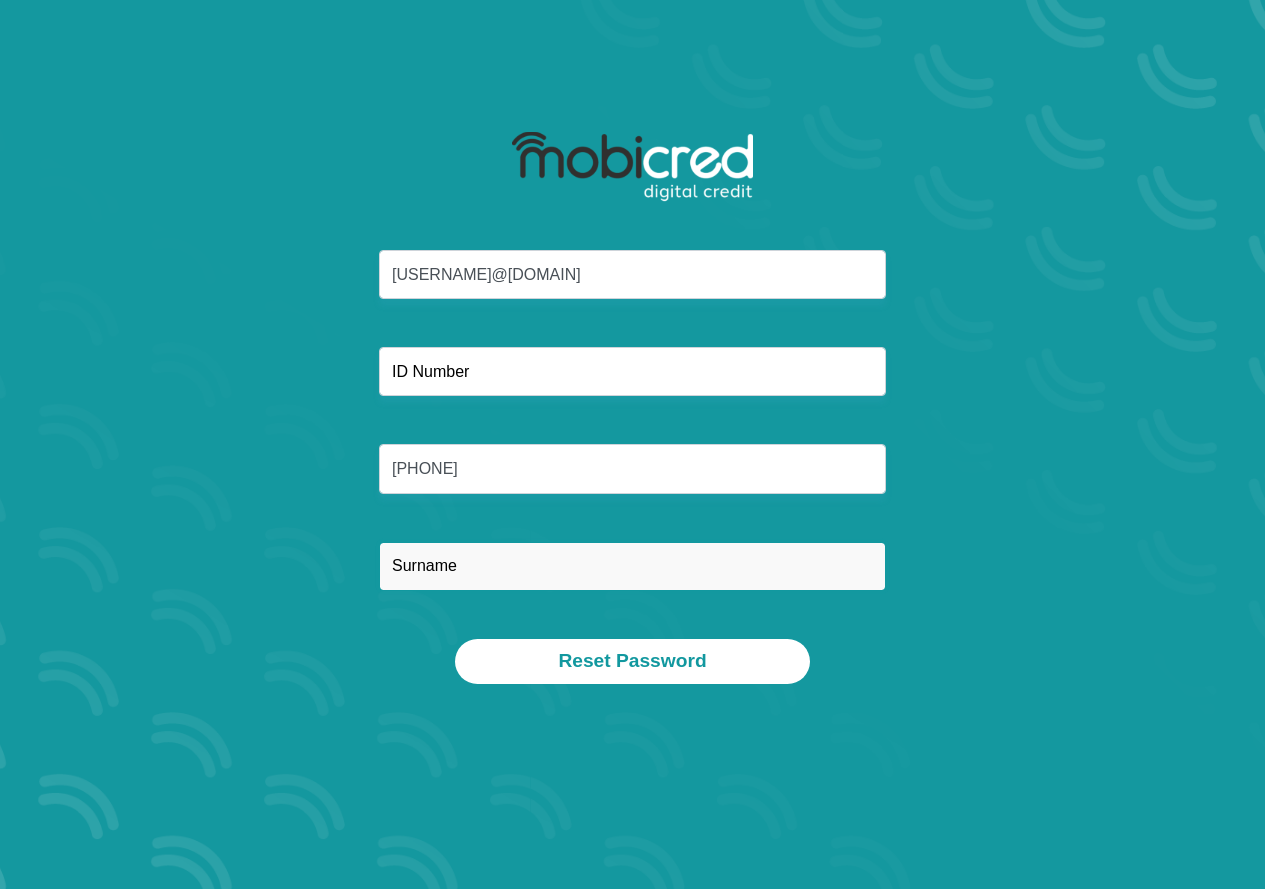 type on "[LAST]" 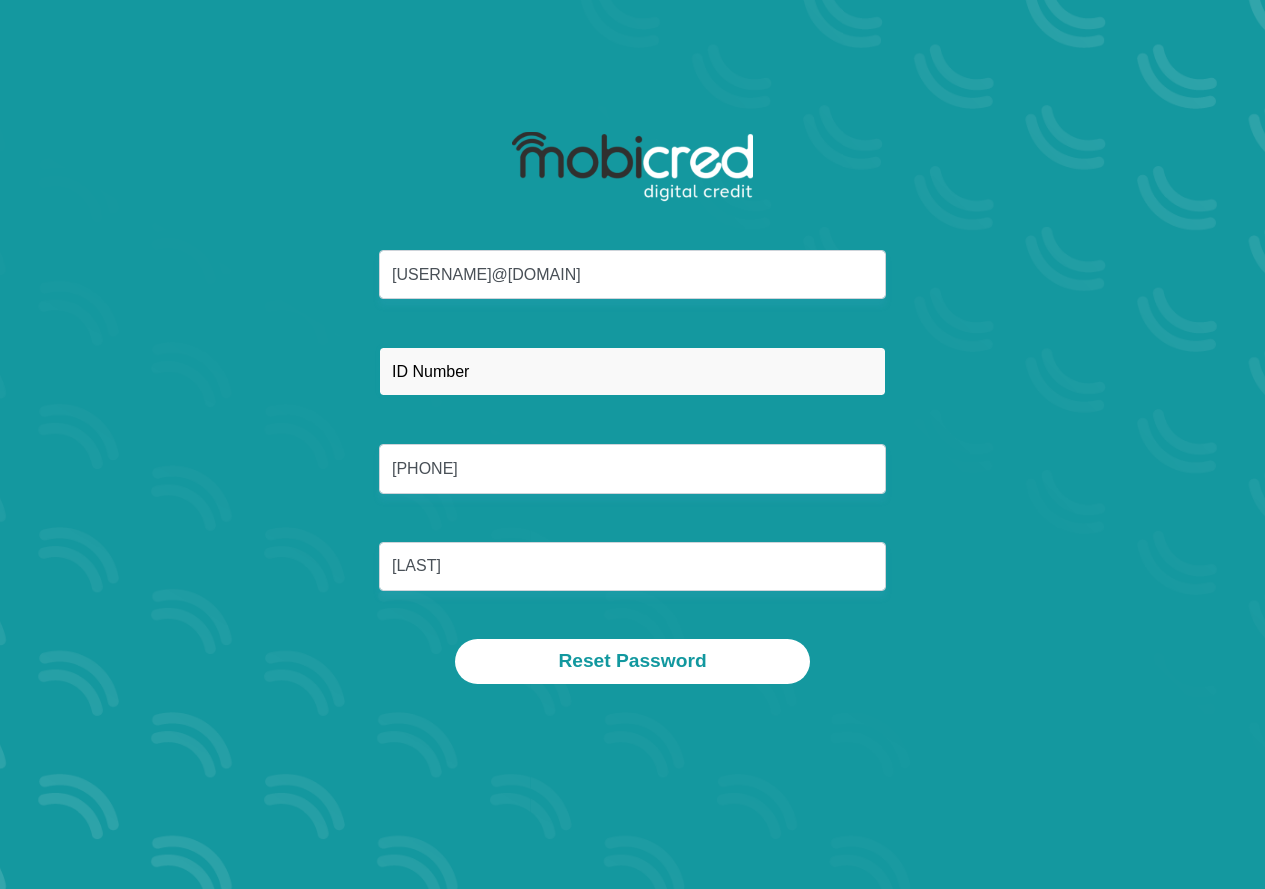 click at bounding box center [632, 371] 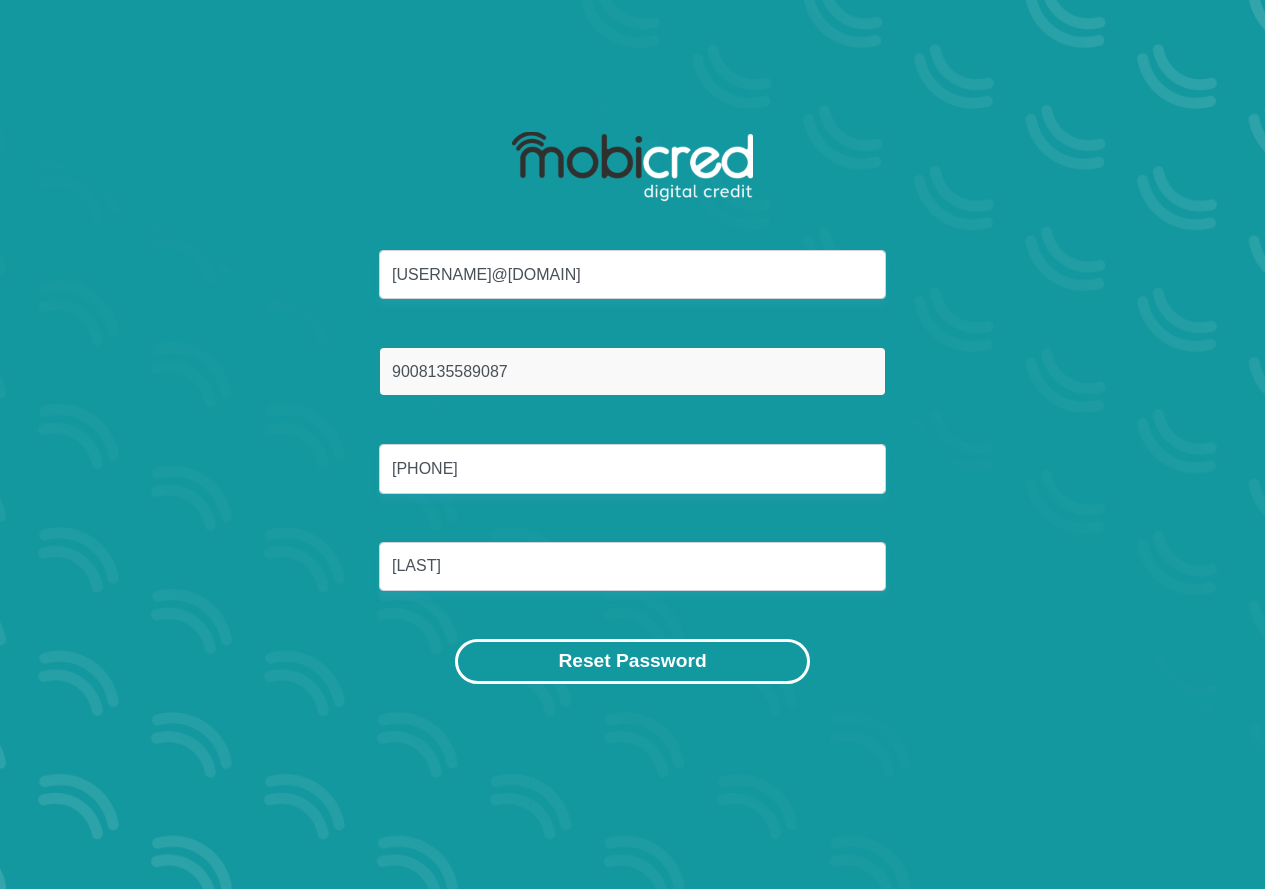 type on "9008135589087" 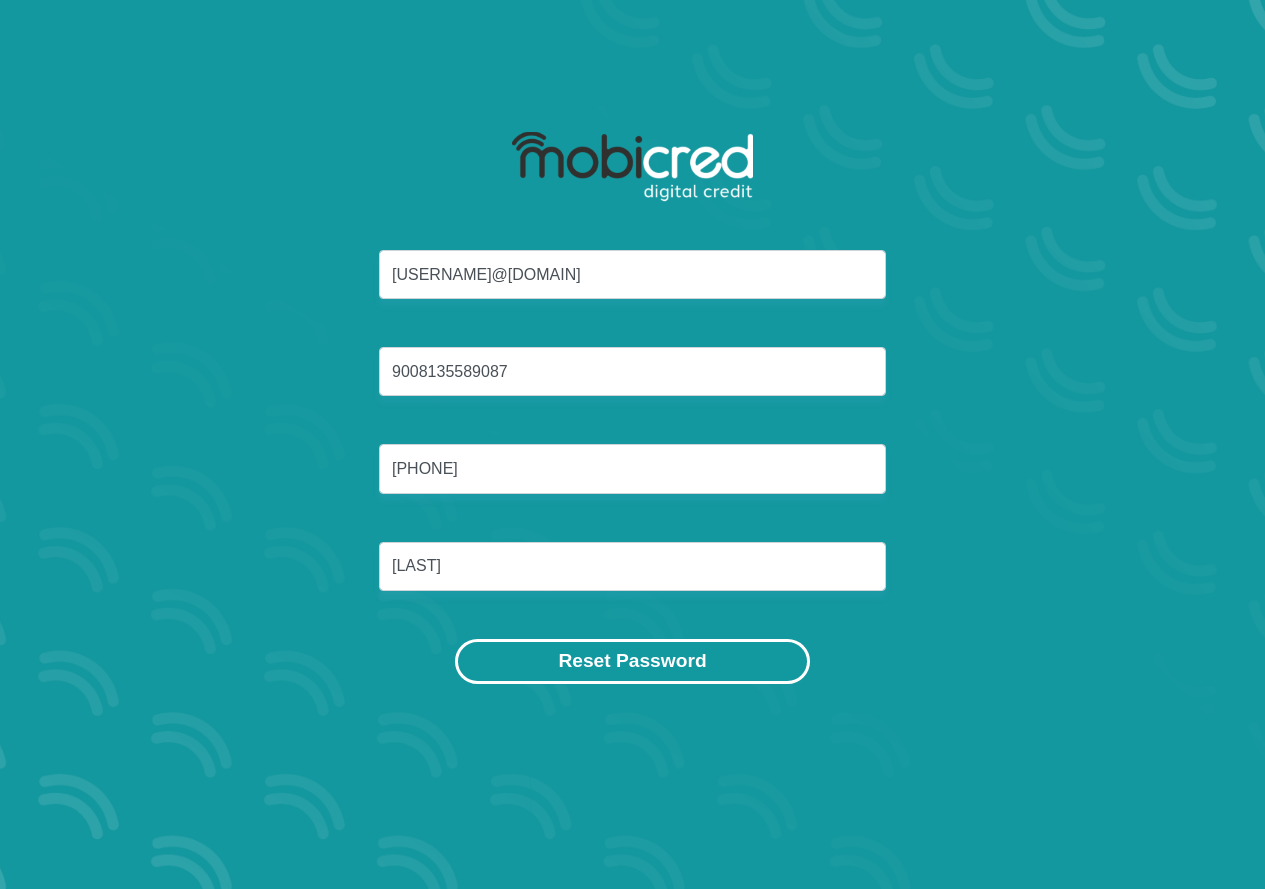 click on "Reset Password" at bounding box center (632, 661) 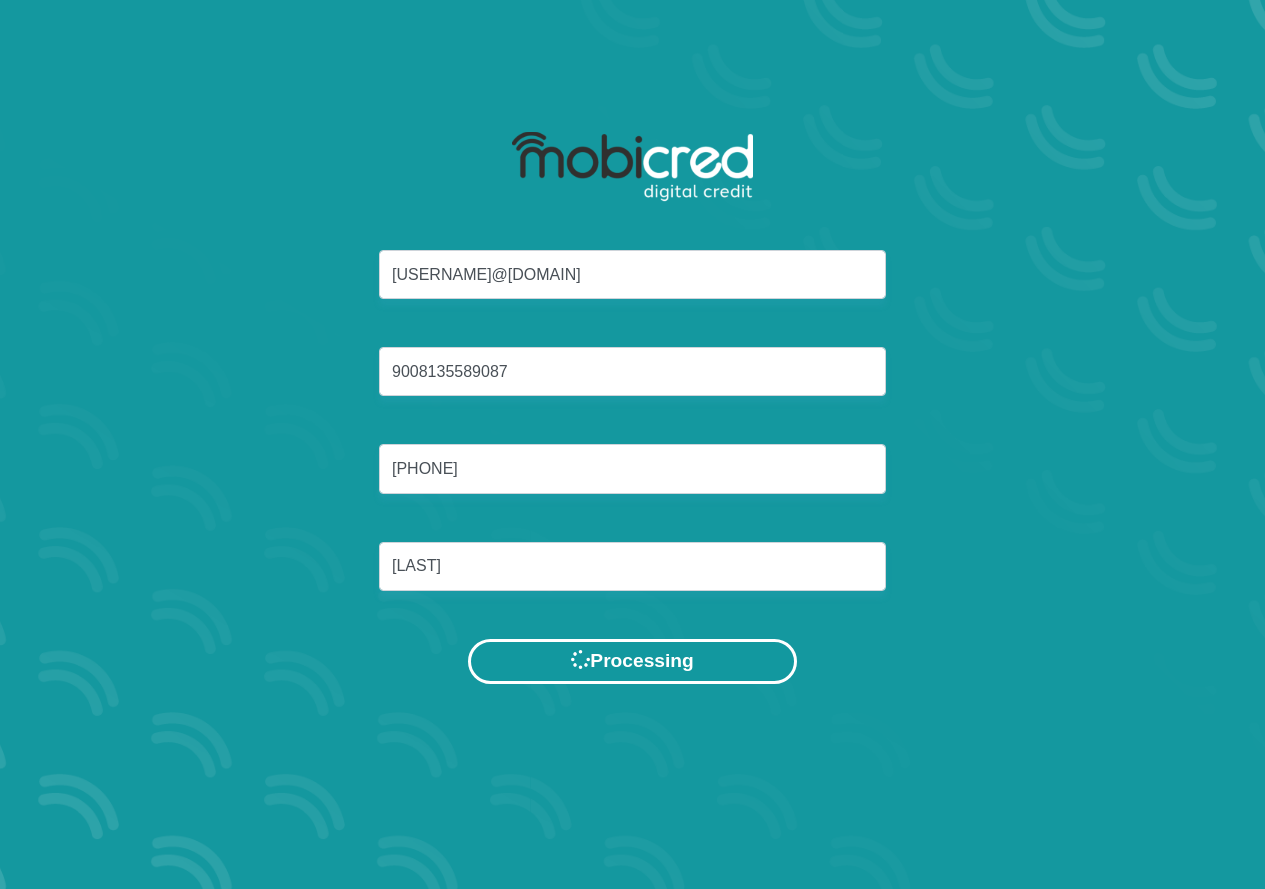scroll, scrollTop: 0, scrollLeft: 0, axis: both 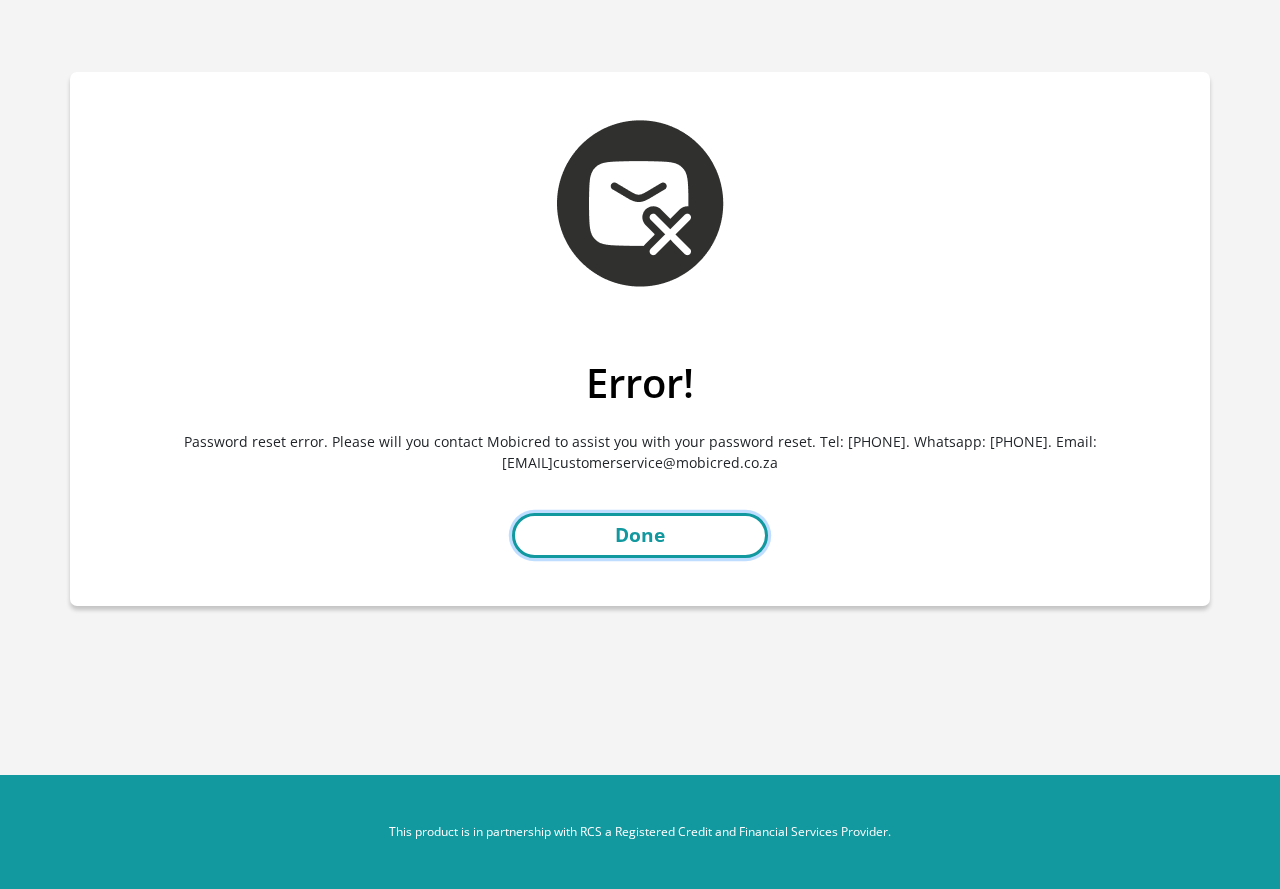 click on "Done" at bounding box center [640, 535] 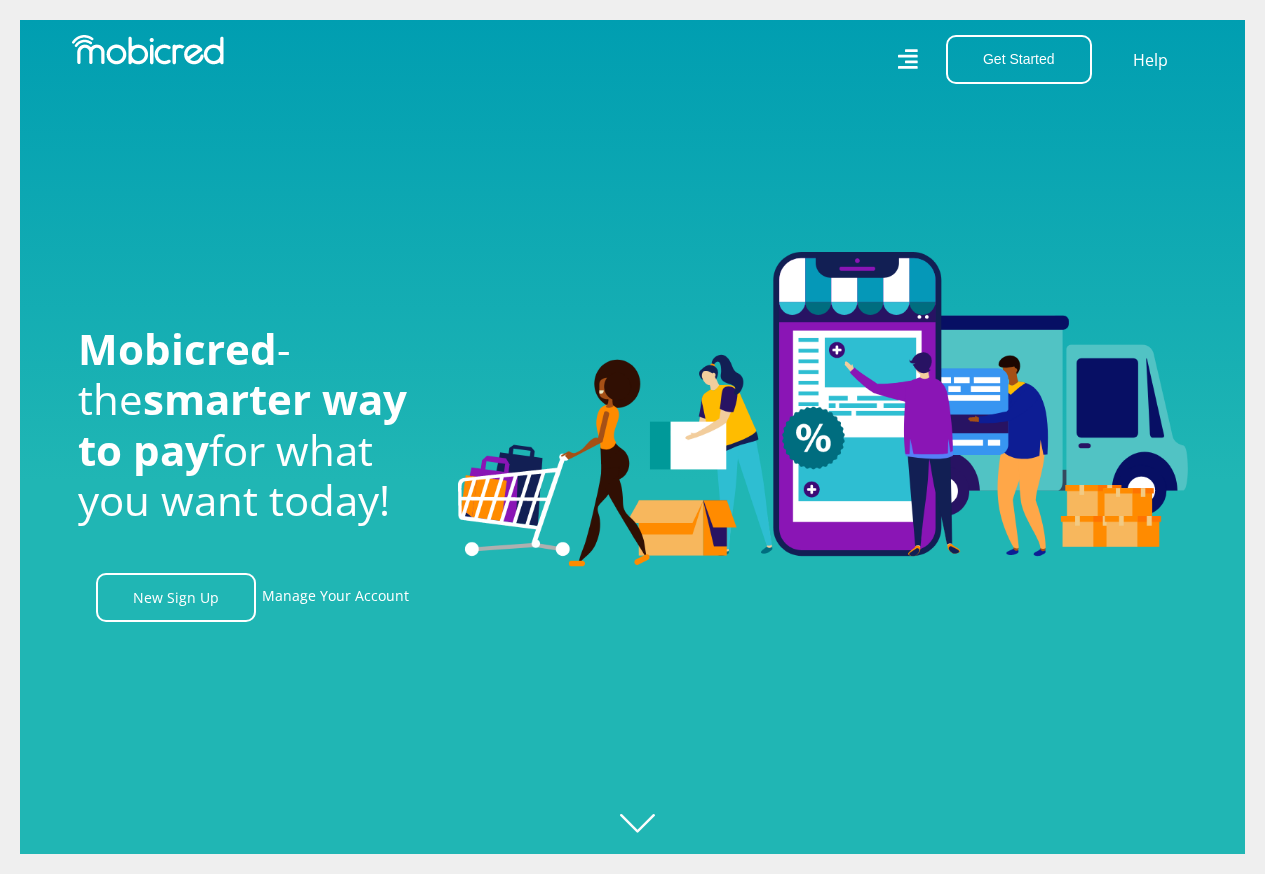 scroll, scrollTop: 0, scrollLeft: 0, axis: both 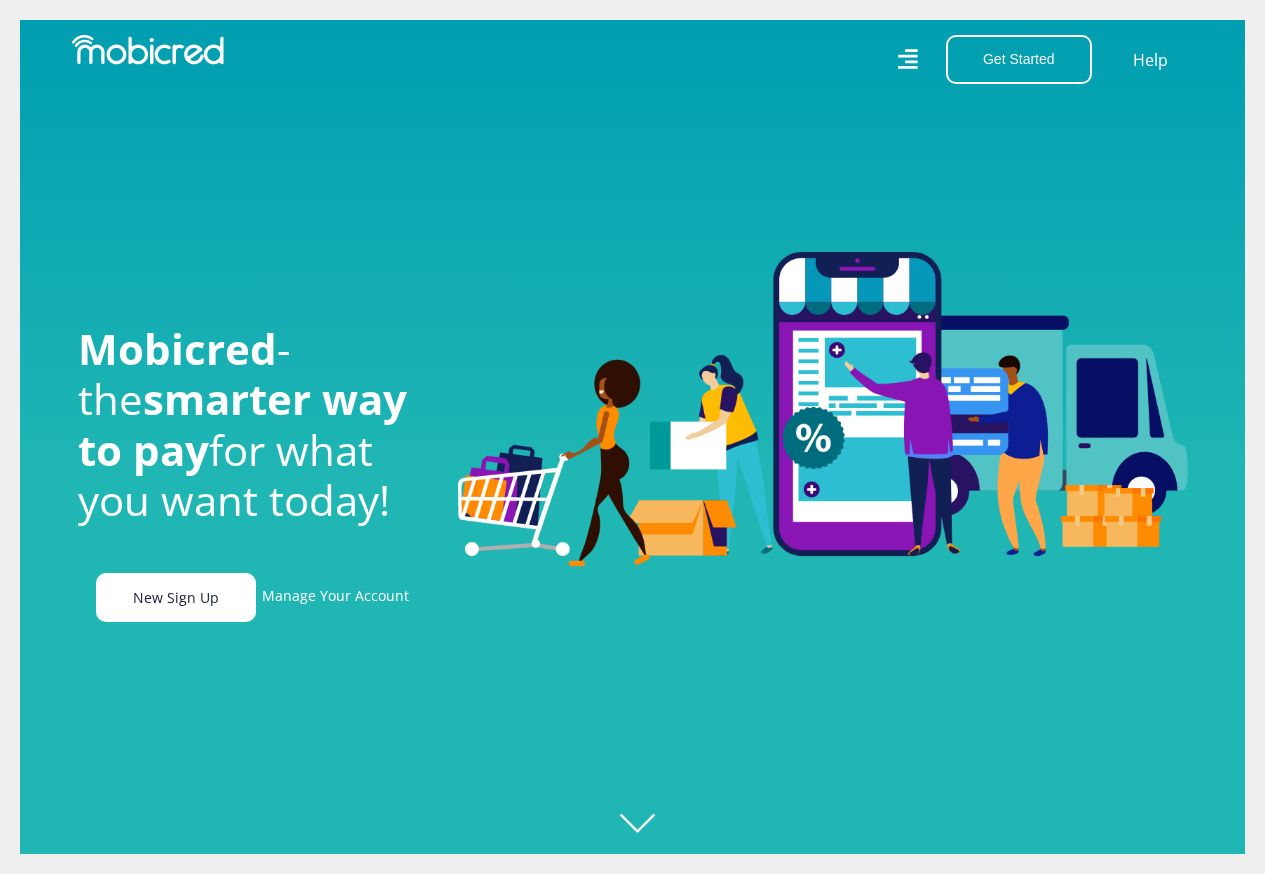 click on "New Sign Up" at bounding box center [176, 597] 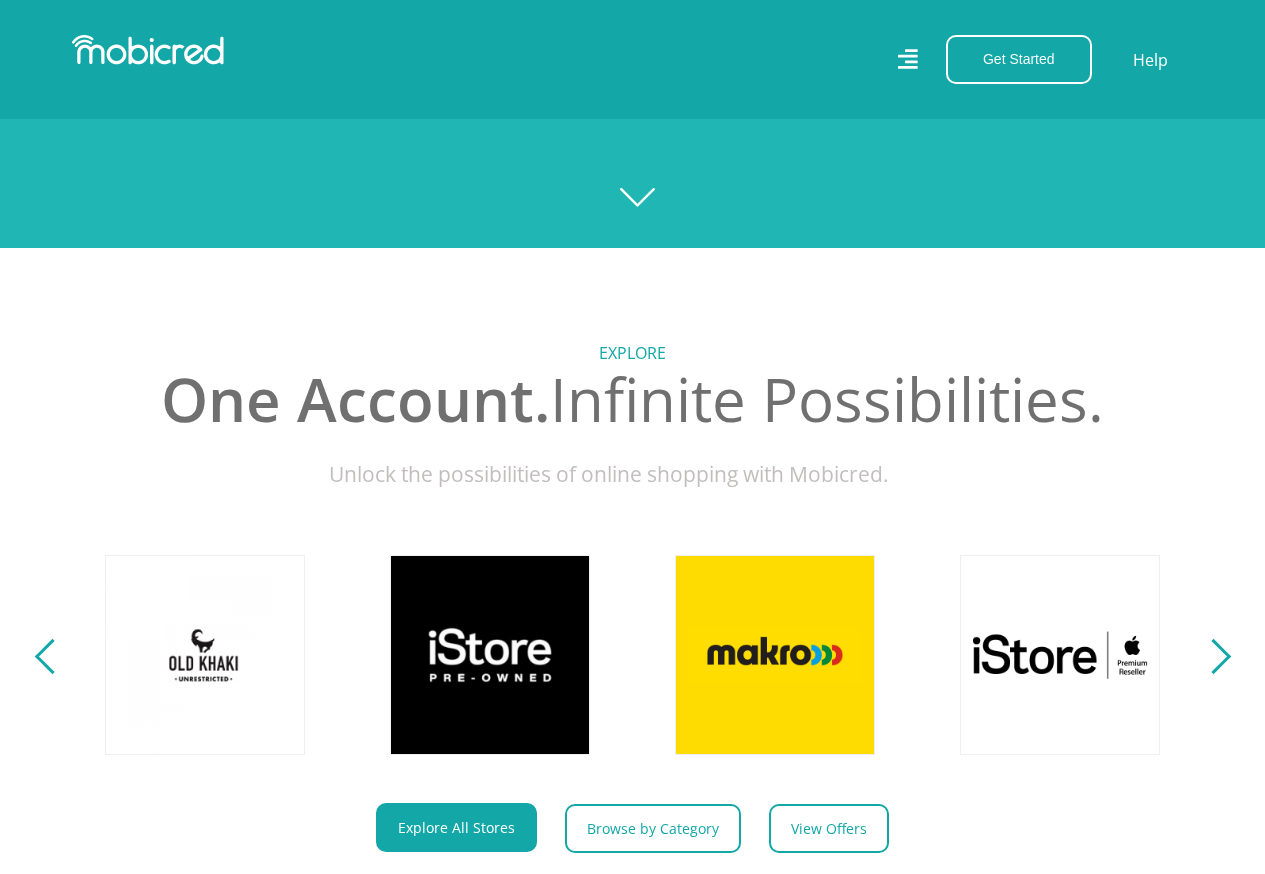 scroll, scrollTop: 667, scrollLeft: 0, axis: vertical 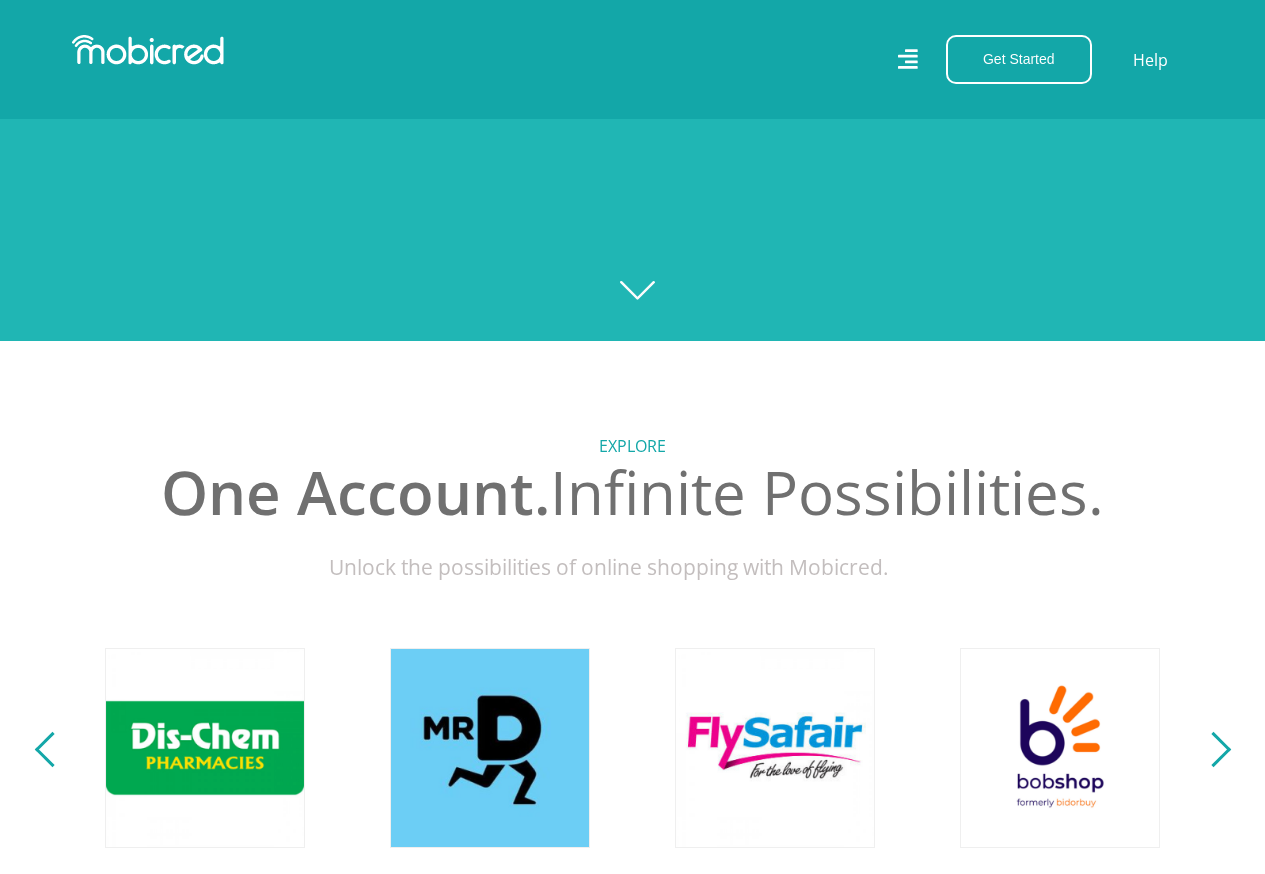 click 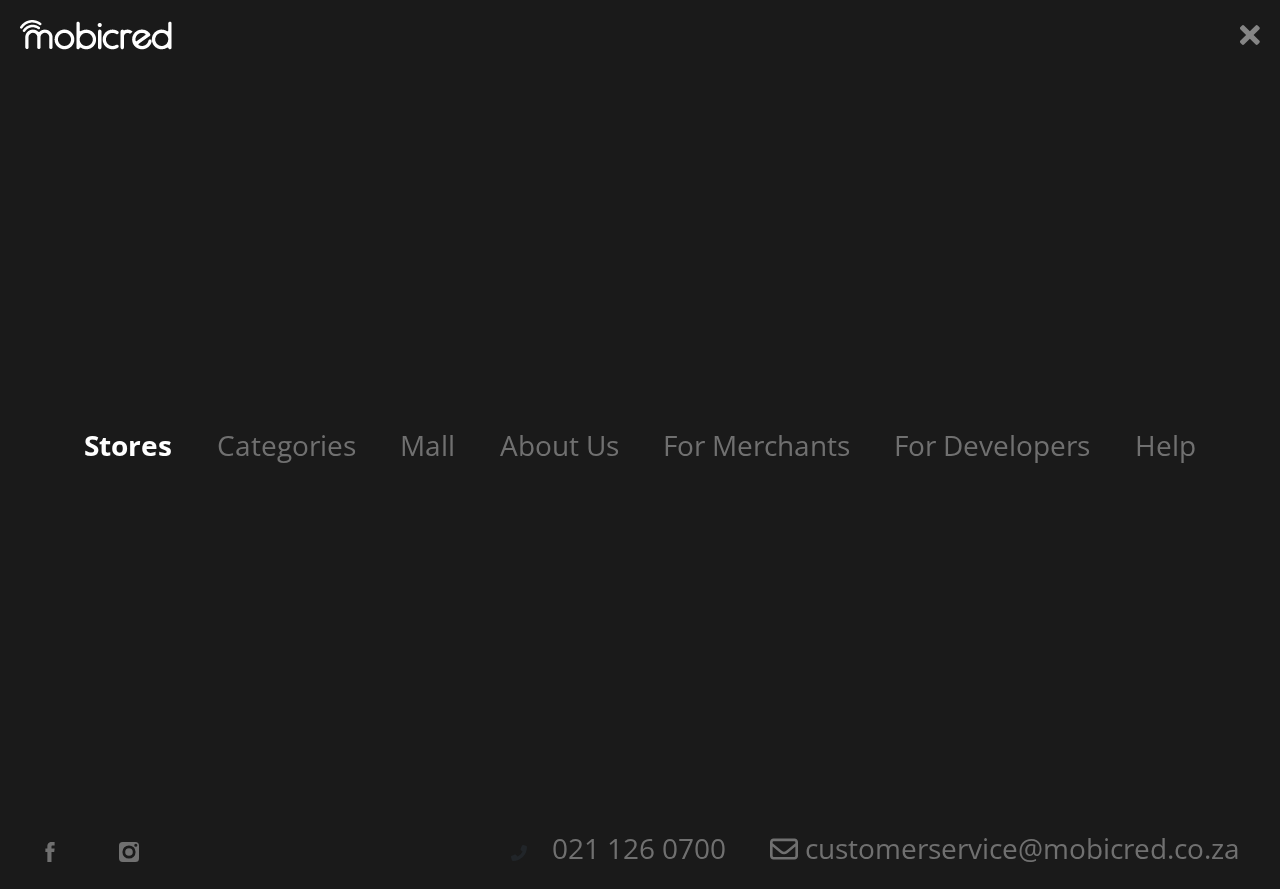 scroll, scrollTop: 0, scrollLeft: 3705, axis: horizontal 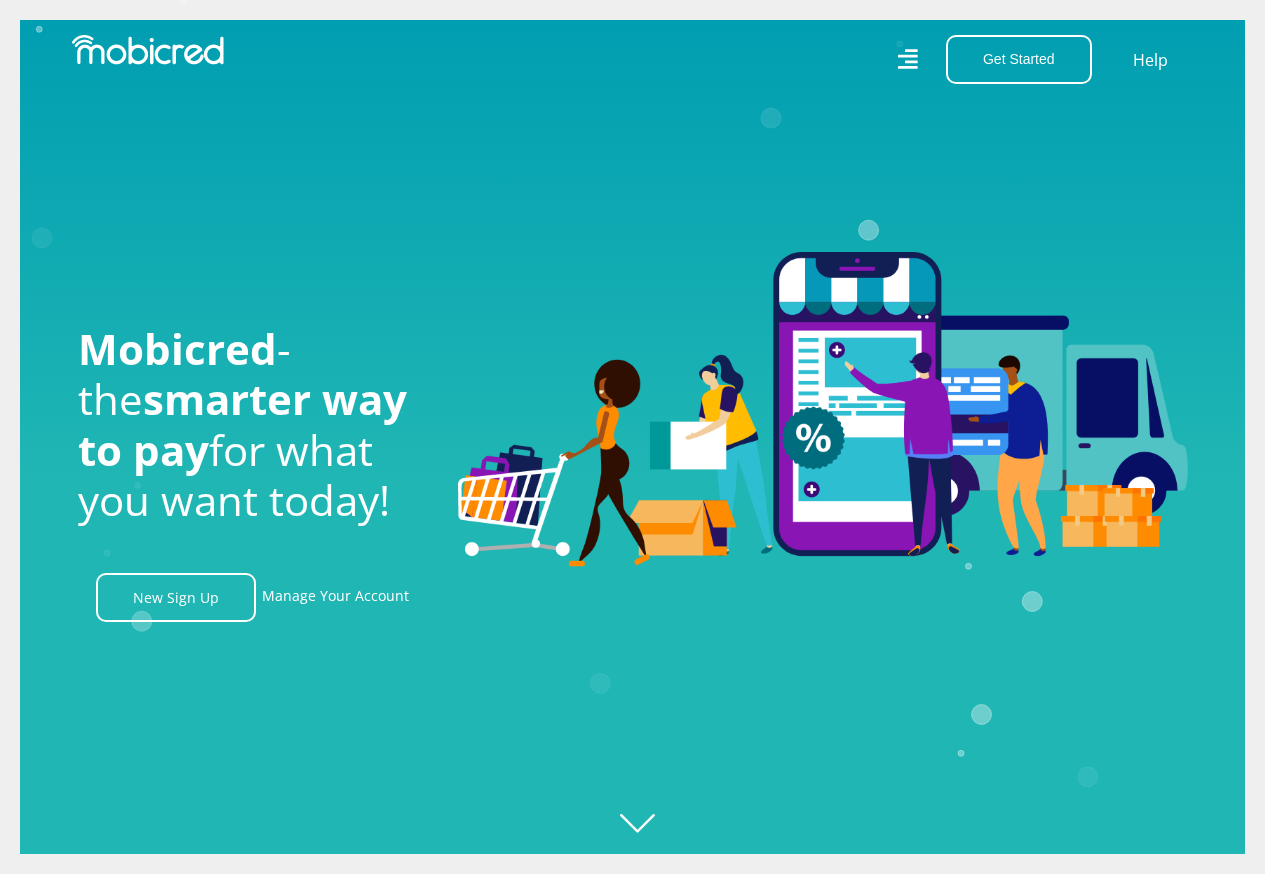 click on "Created with Raphaël 2.3.0" 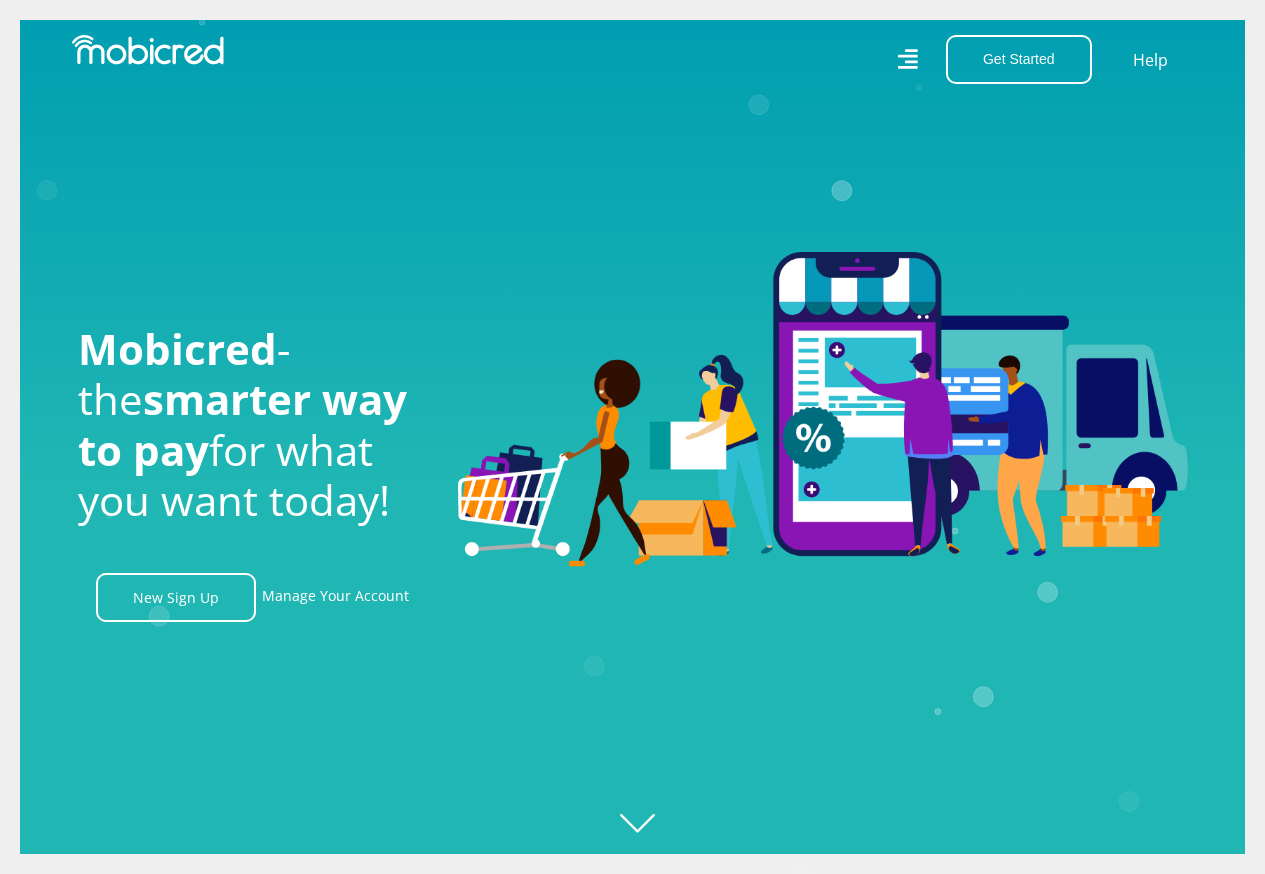 click on "Created with Raphaël 2.3.0" 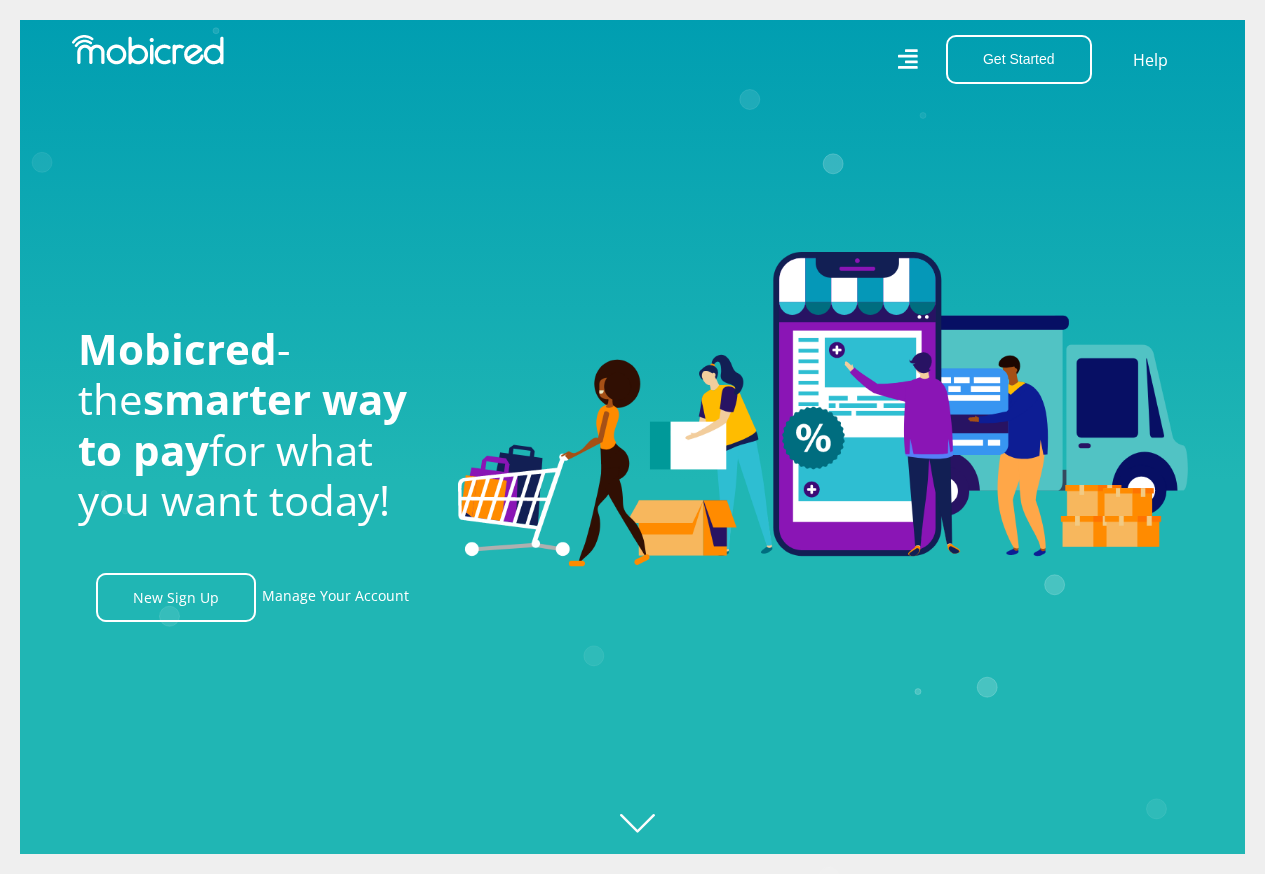 click on "Created with Raphaël 2.3.0" 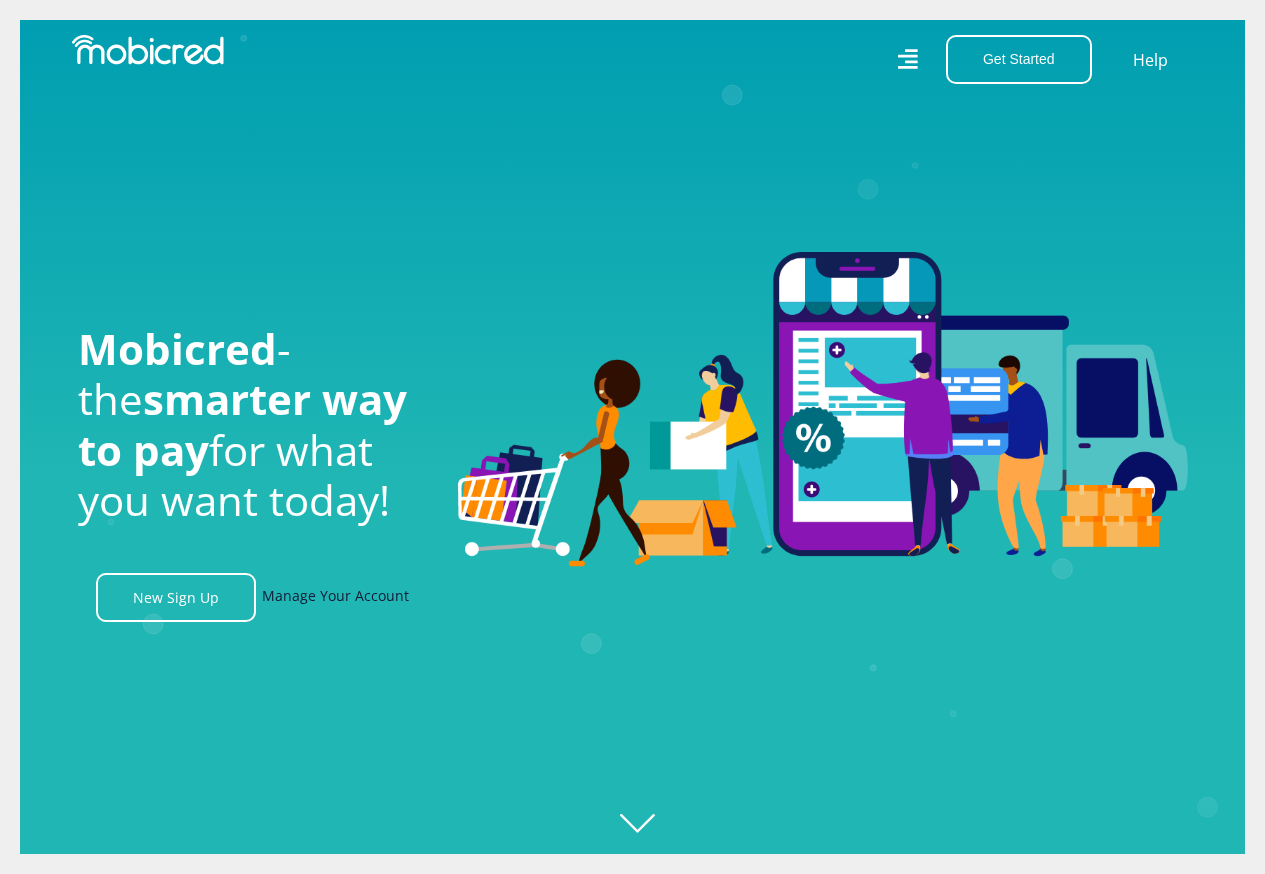 click on "Manage Your Account" at bounding box center [335, 597] 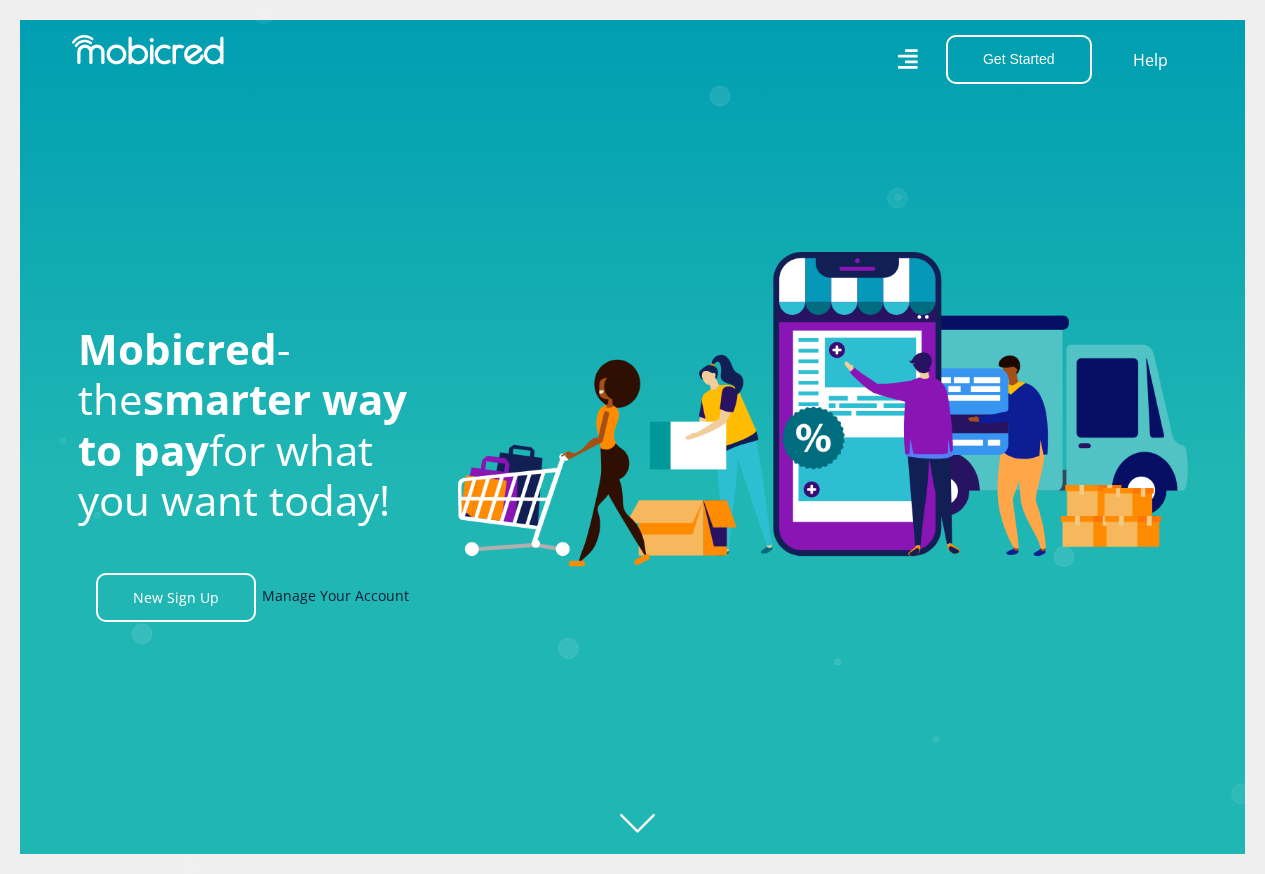 scroll, scrollTop: 0, scrollLeft: 2490, axis: horizontal 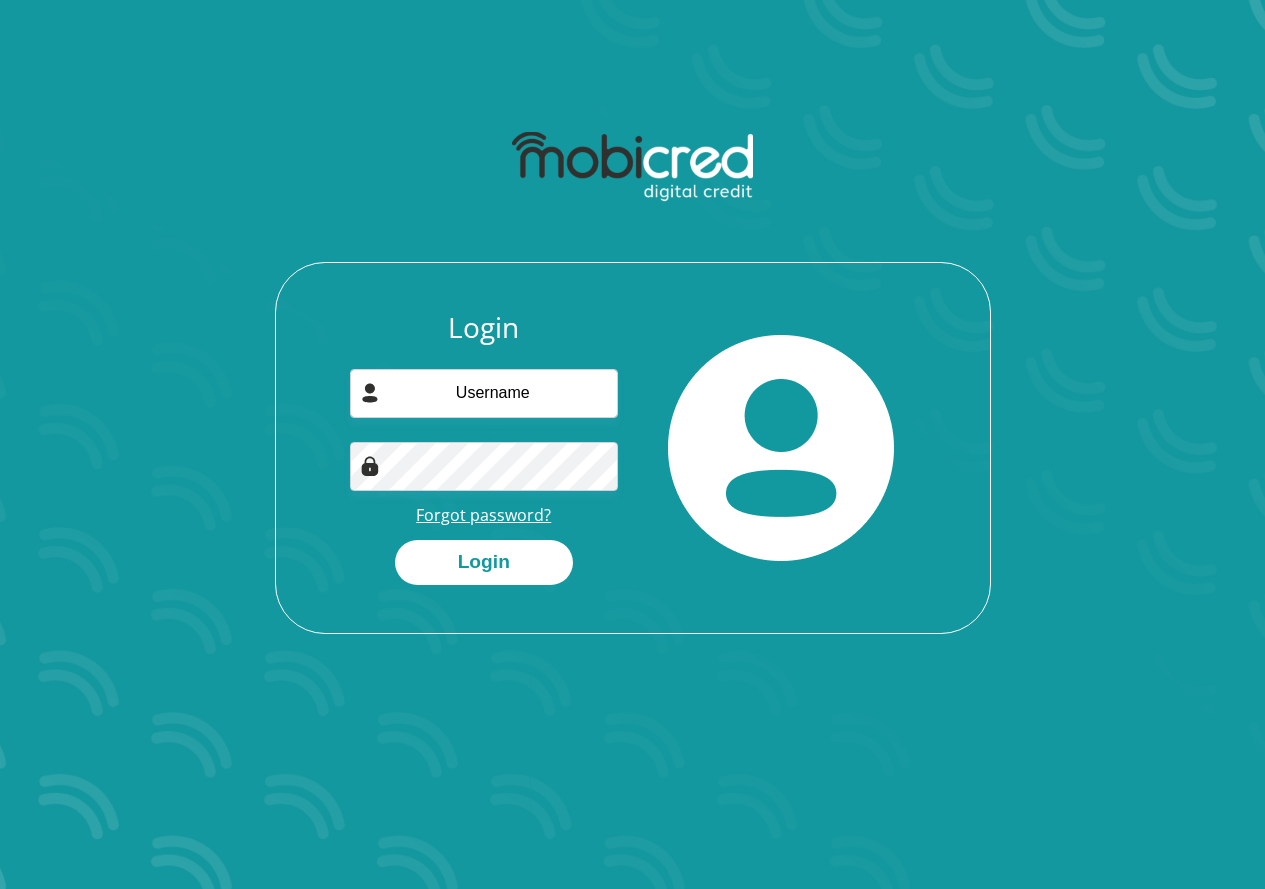 click on "Forgot password?" at bounding box center (483, 515) 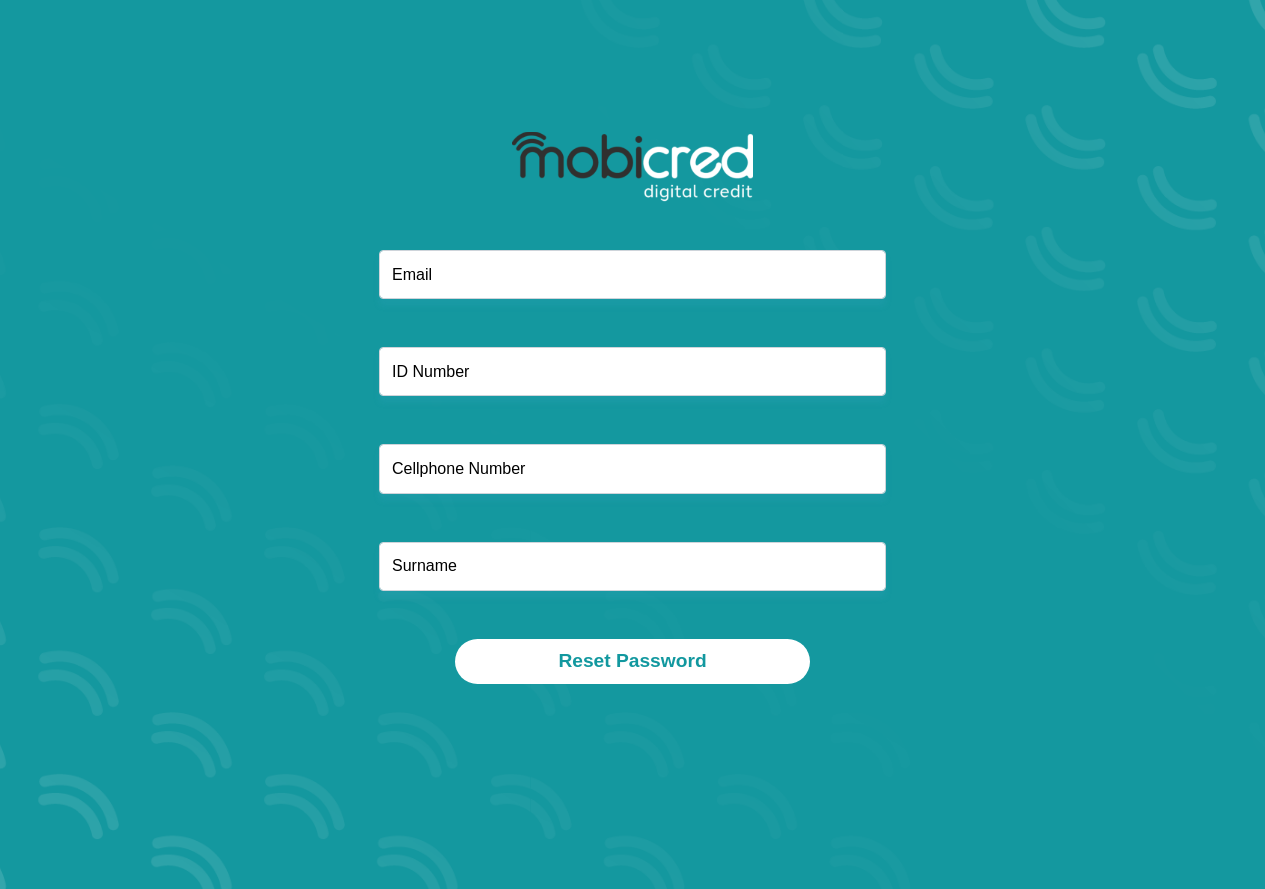 scroll, scrollTop: 0, scrollLeft: 0, axis: both 